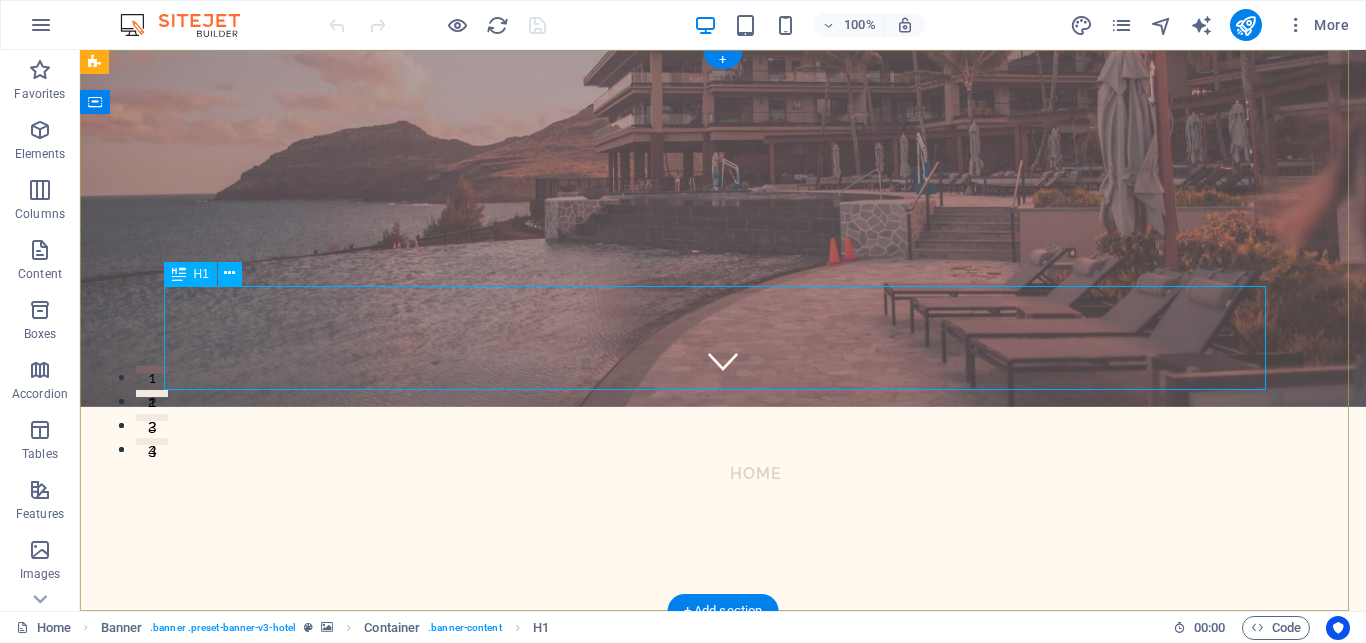 scroll, scrollTop: 0, scrollLeft: 0, axis: both 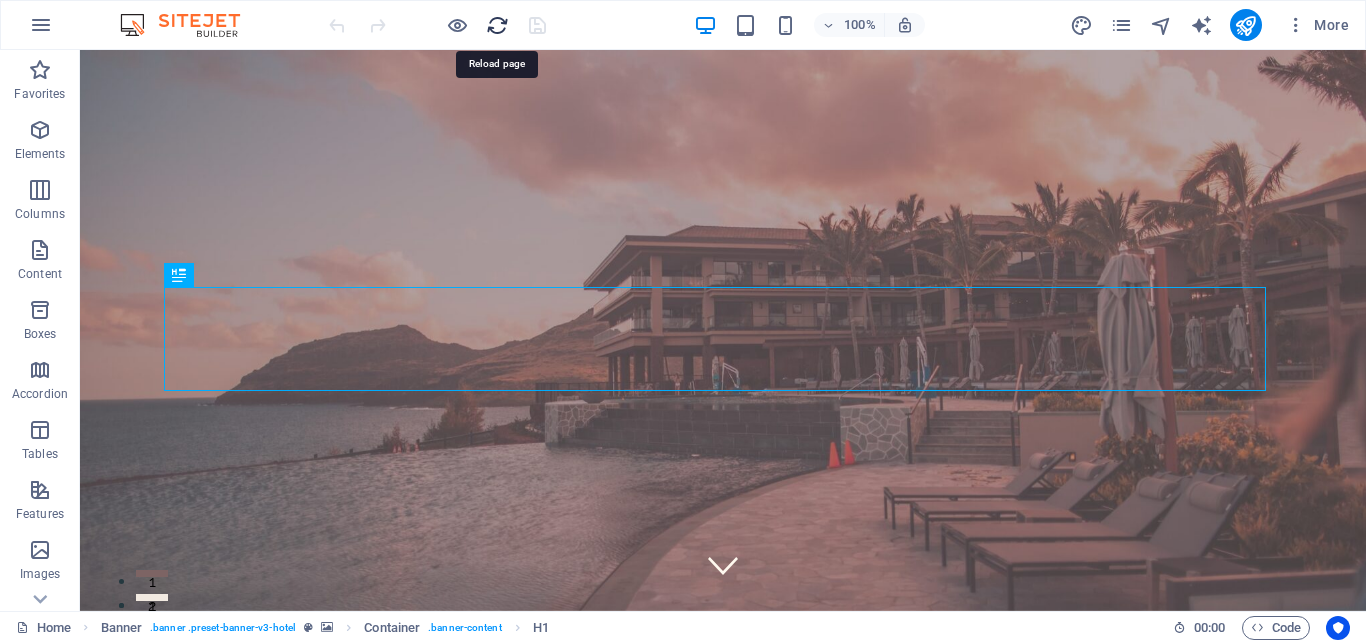 click at bounding box center (497, 25) 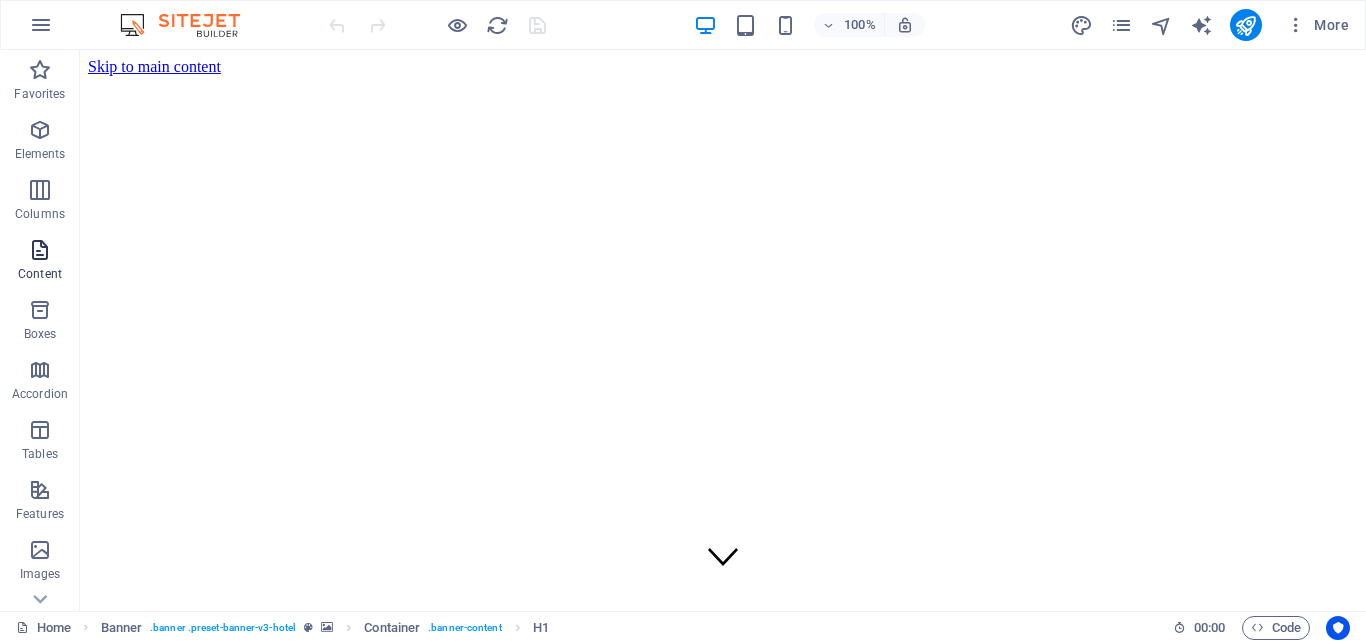 scroll, scrollTop: 0, scrollLeft: 0, axis: both 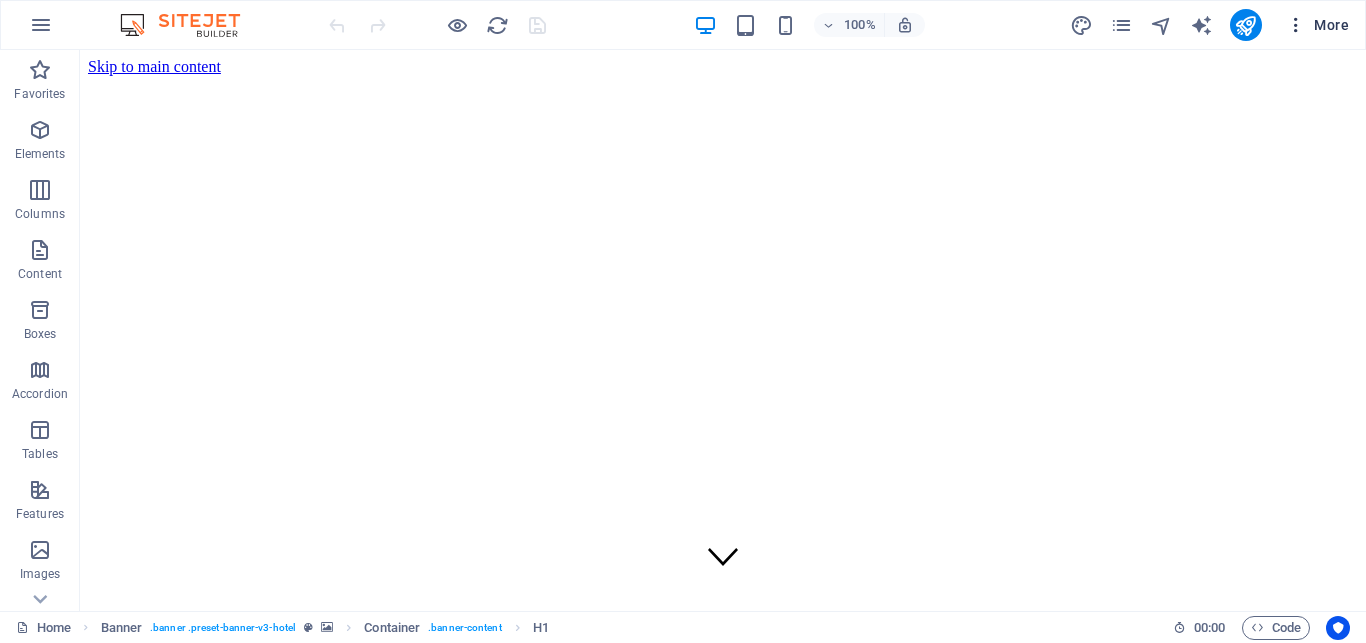 click on "More" at bounding box center [1317, 25] 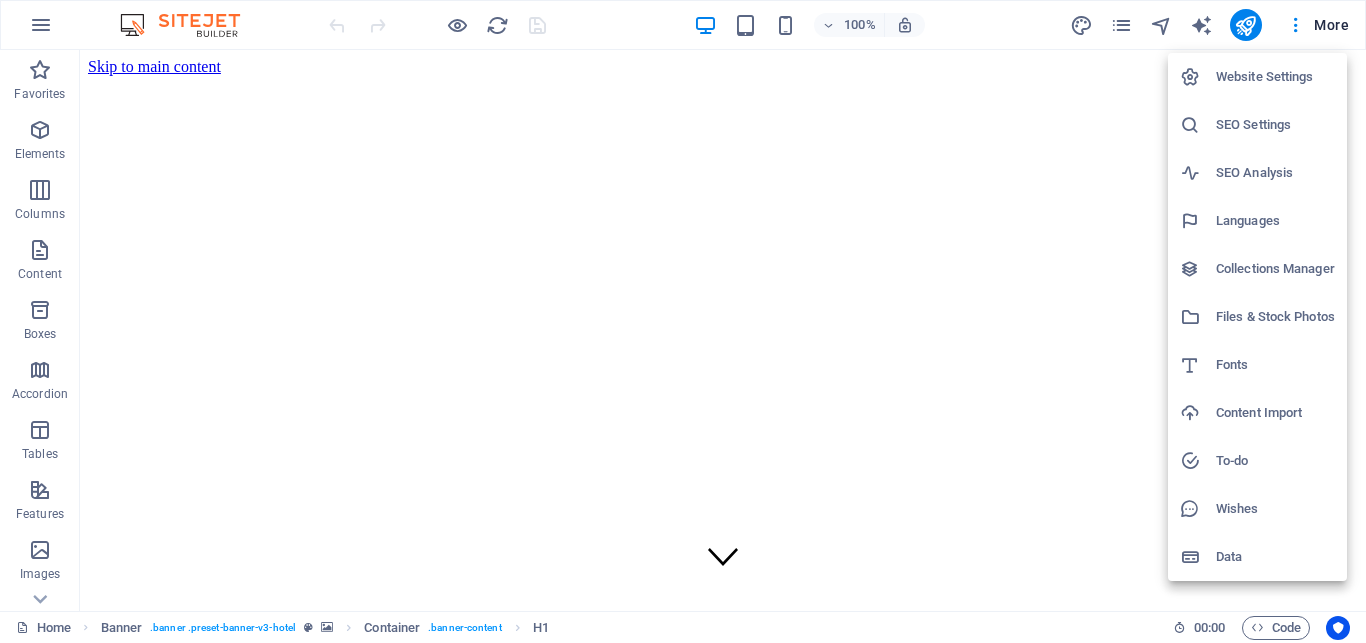 click at bounding box center (683, 321) 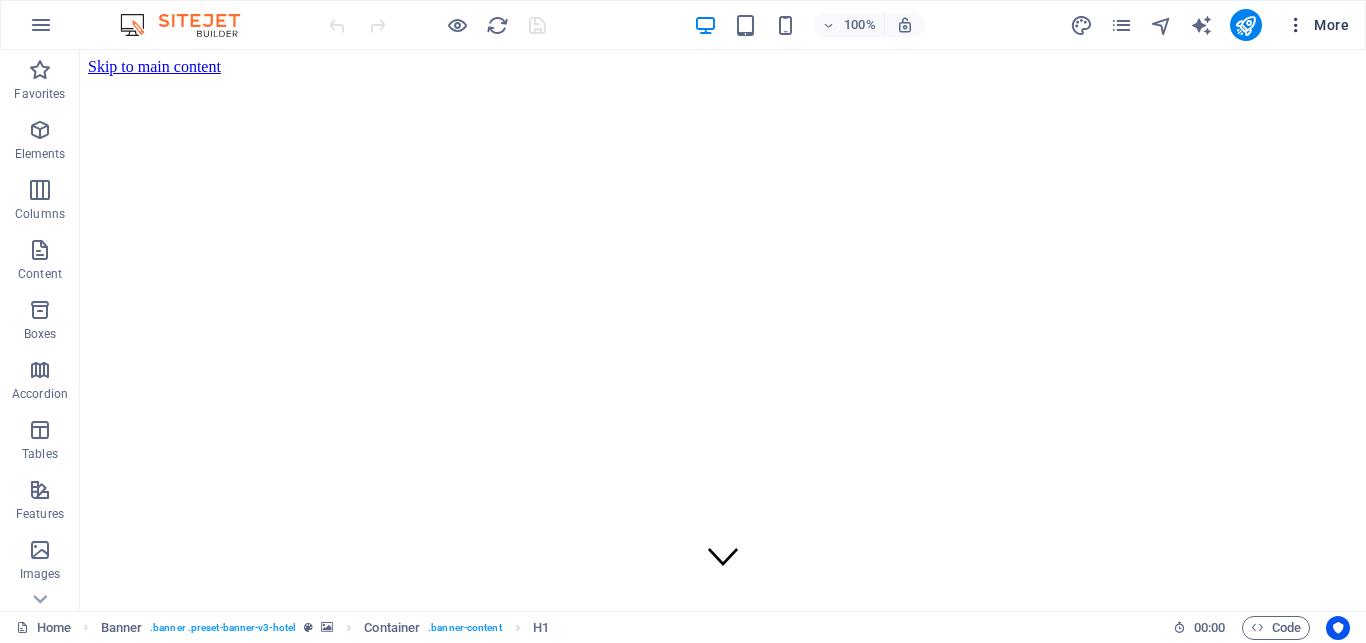 click at bounding box center (1296, 25) 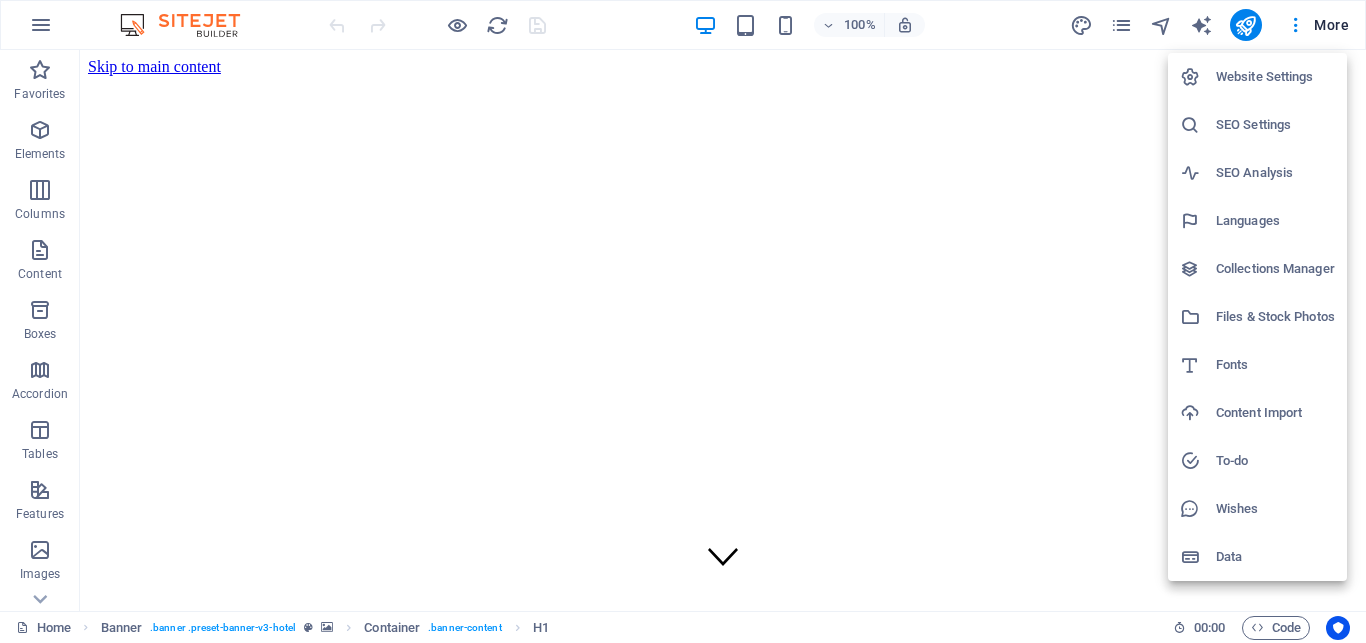 click at bounding box center [683, 321] 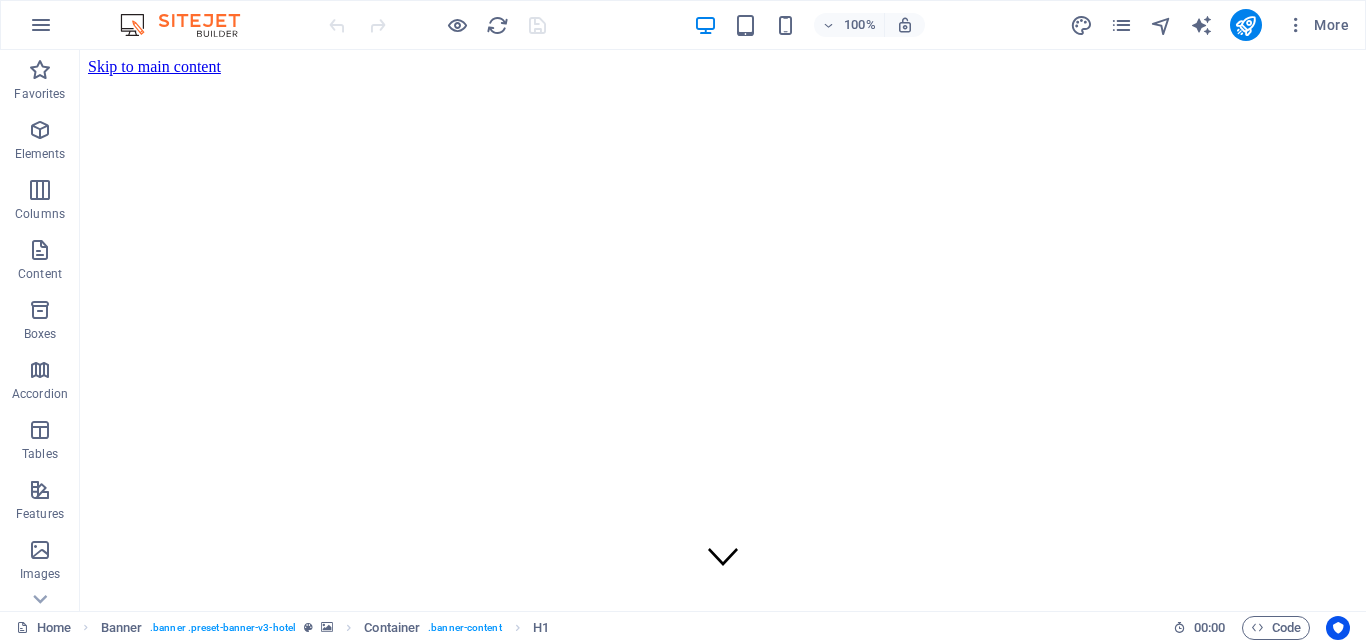 click on "More" at bounding box center [1213, 25] 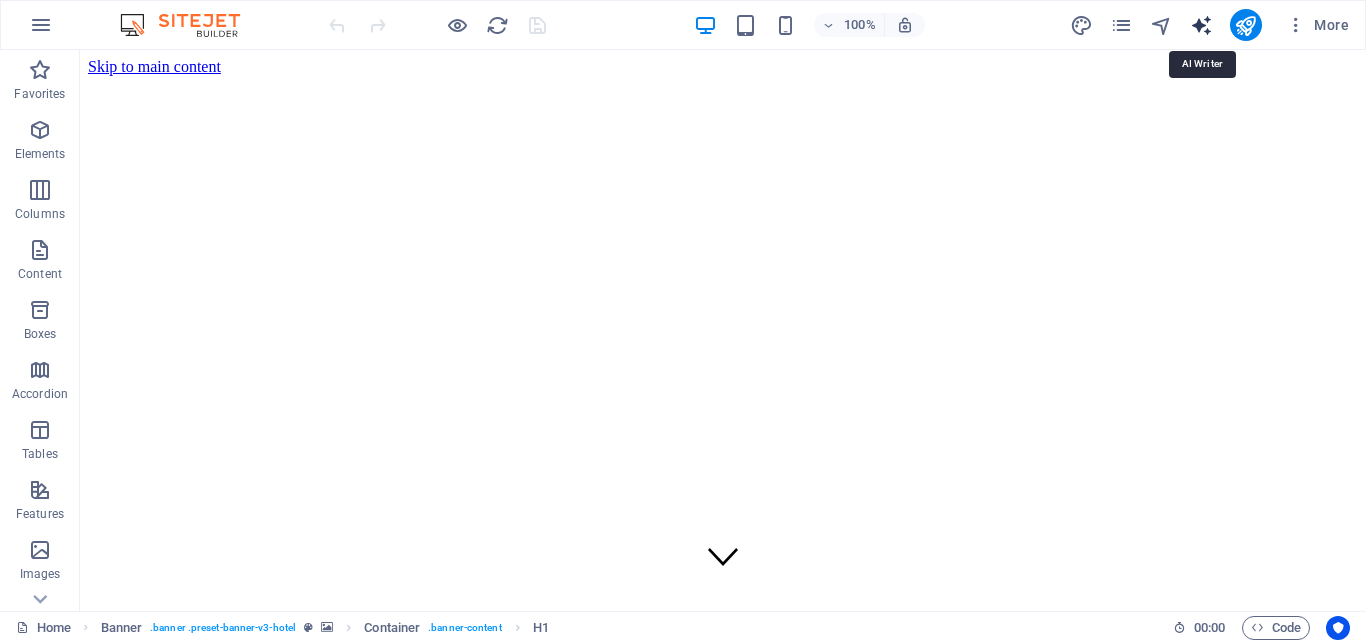 click at bounding box center [1201, 25] 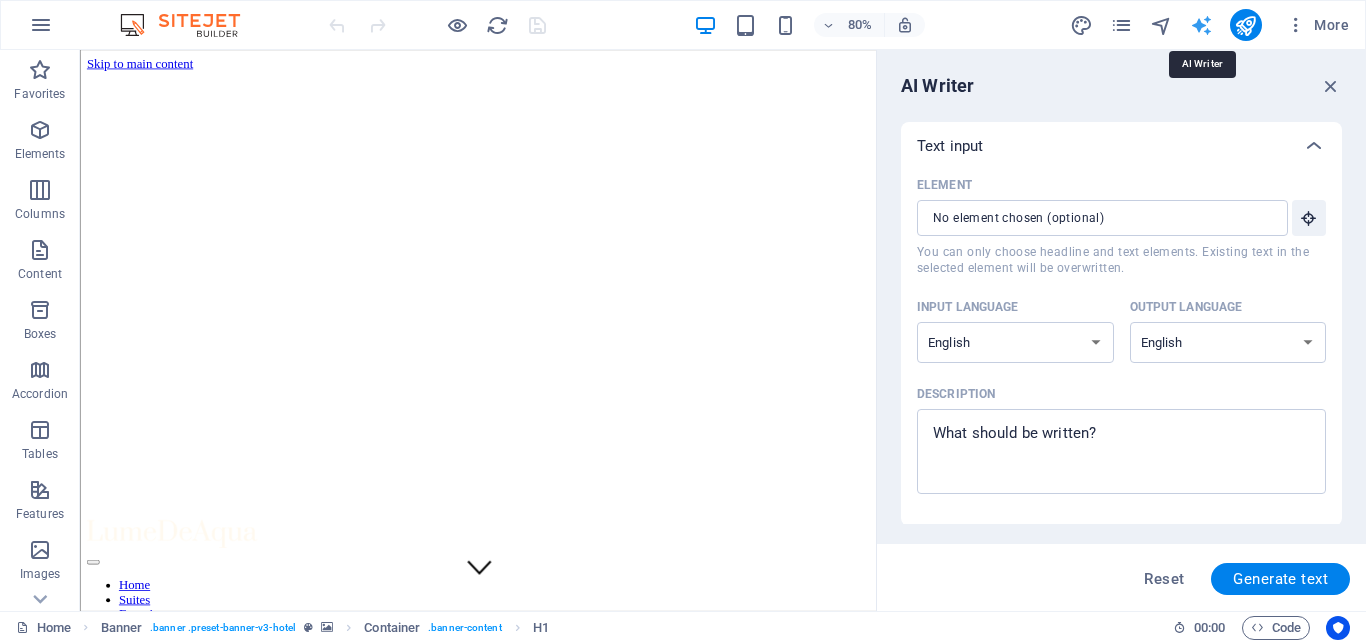 scroll, scrollTop: 0, scrollLeft: 0, axis: both 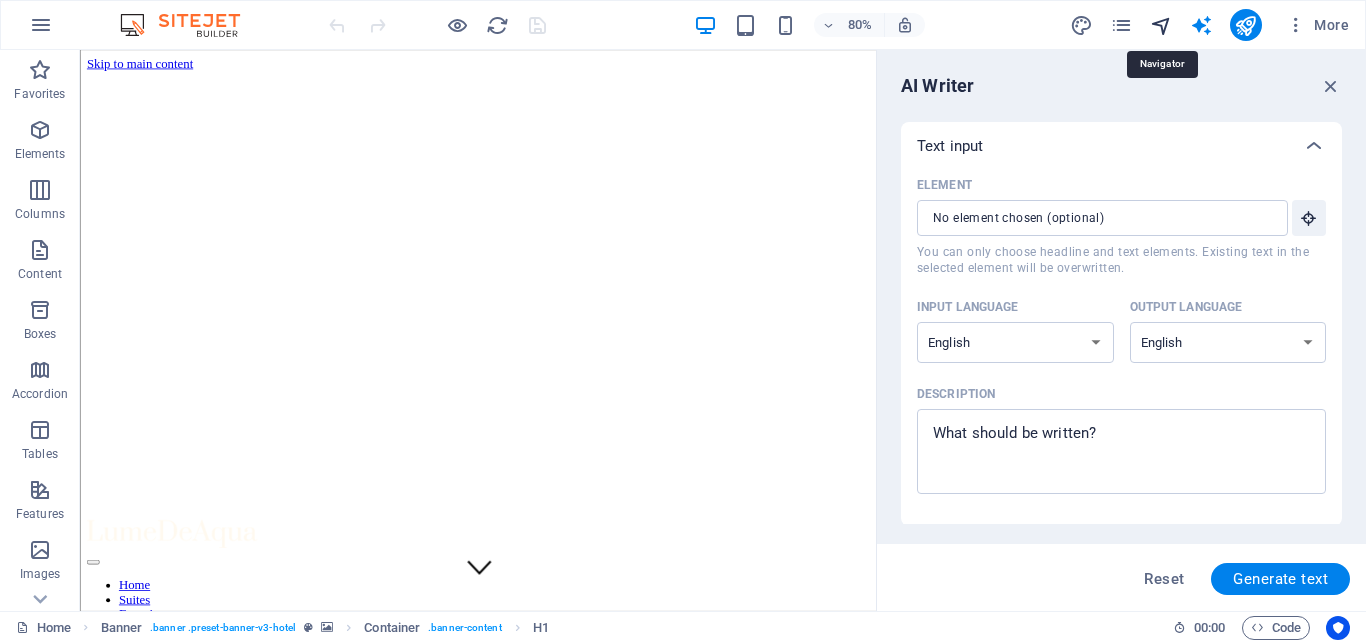 click at bounding box center [1161, 25] 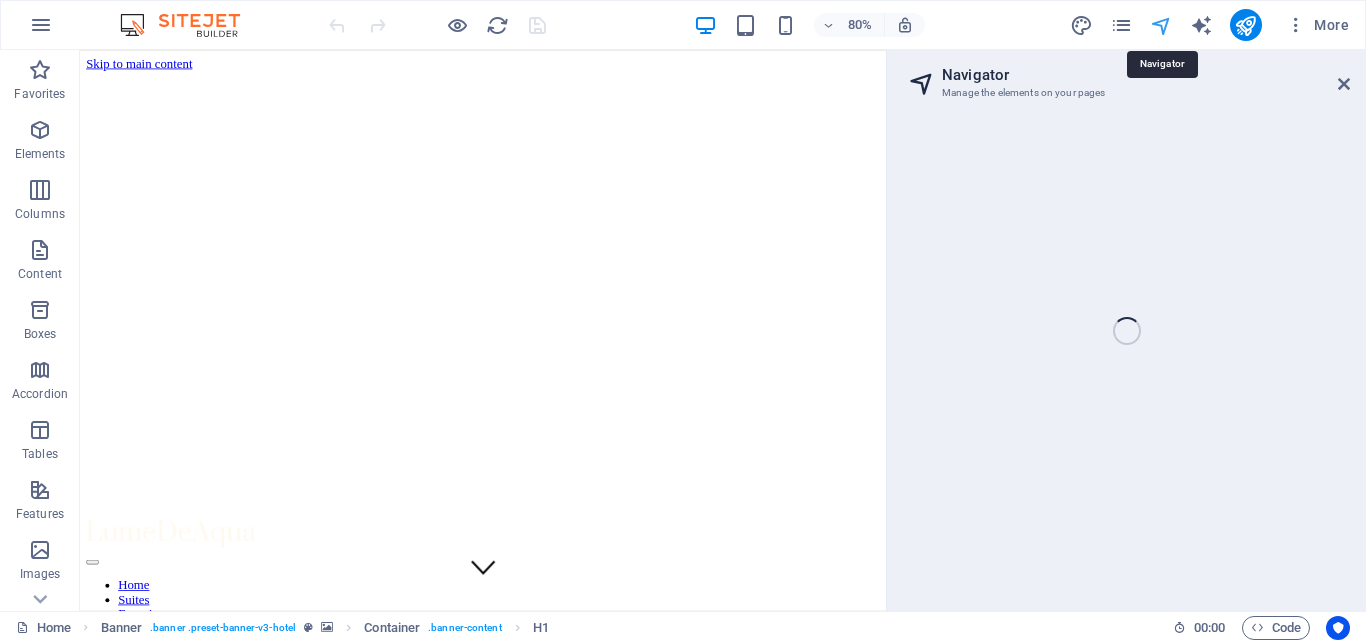 click at bounding box center (1161, 25) 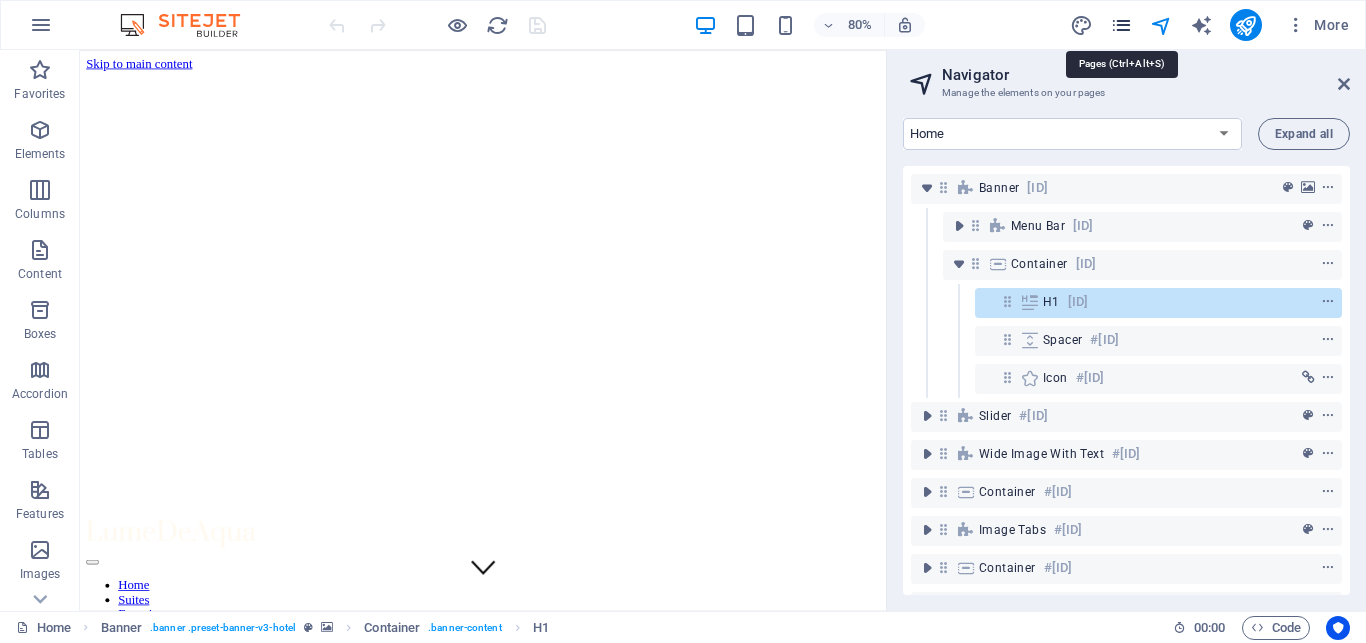 click at bounding box center (1121, 25) 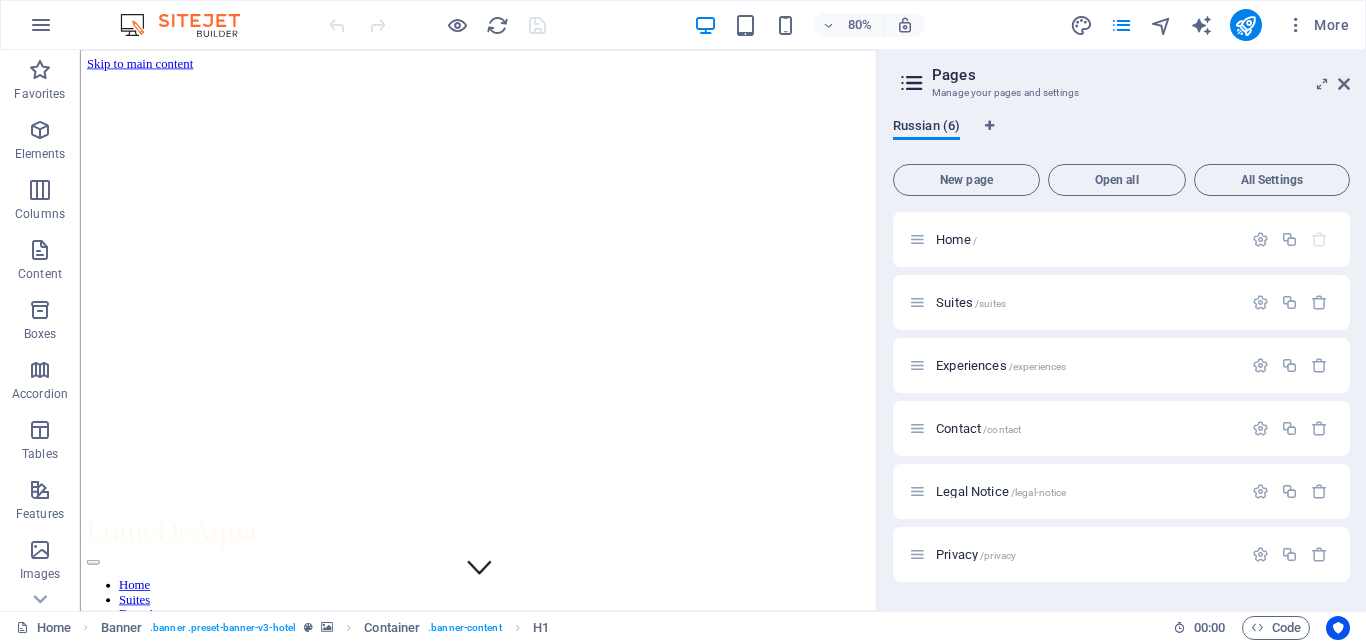 click on "Russian (6)" at bounding box center [926, 128] 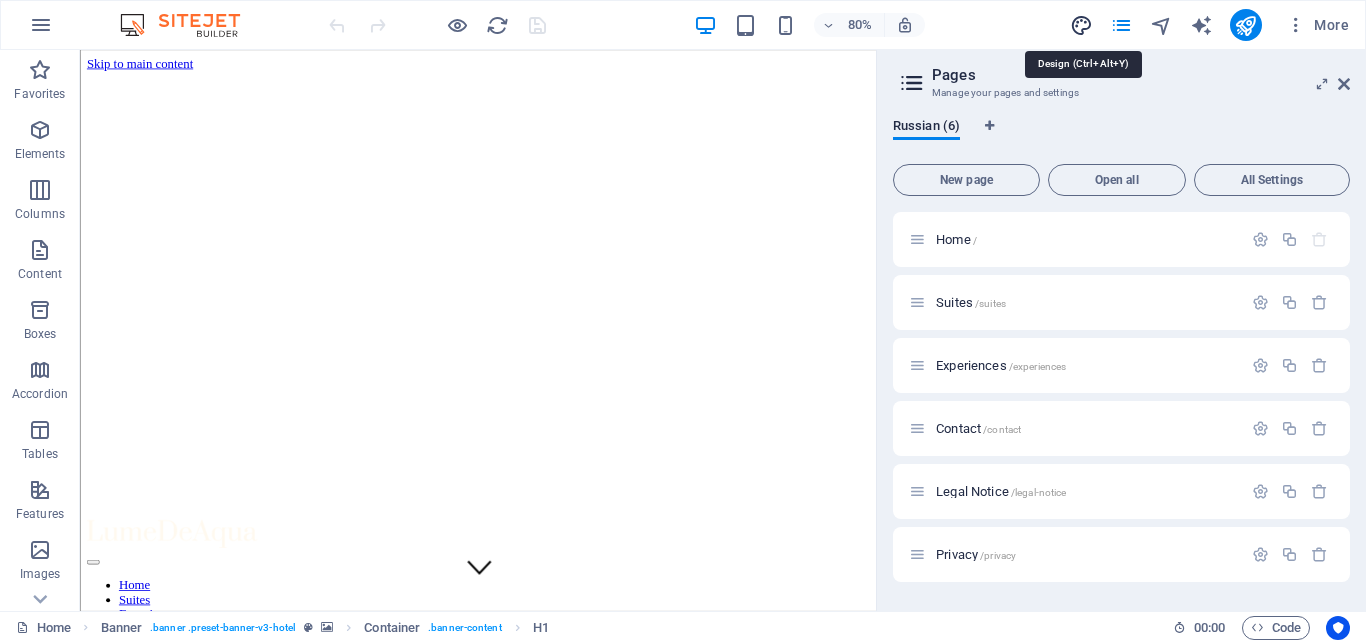 click at bounding box center [1081, 25] 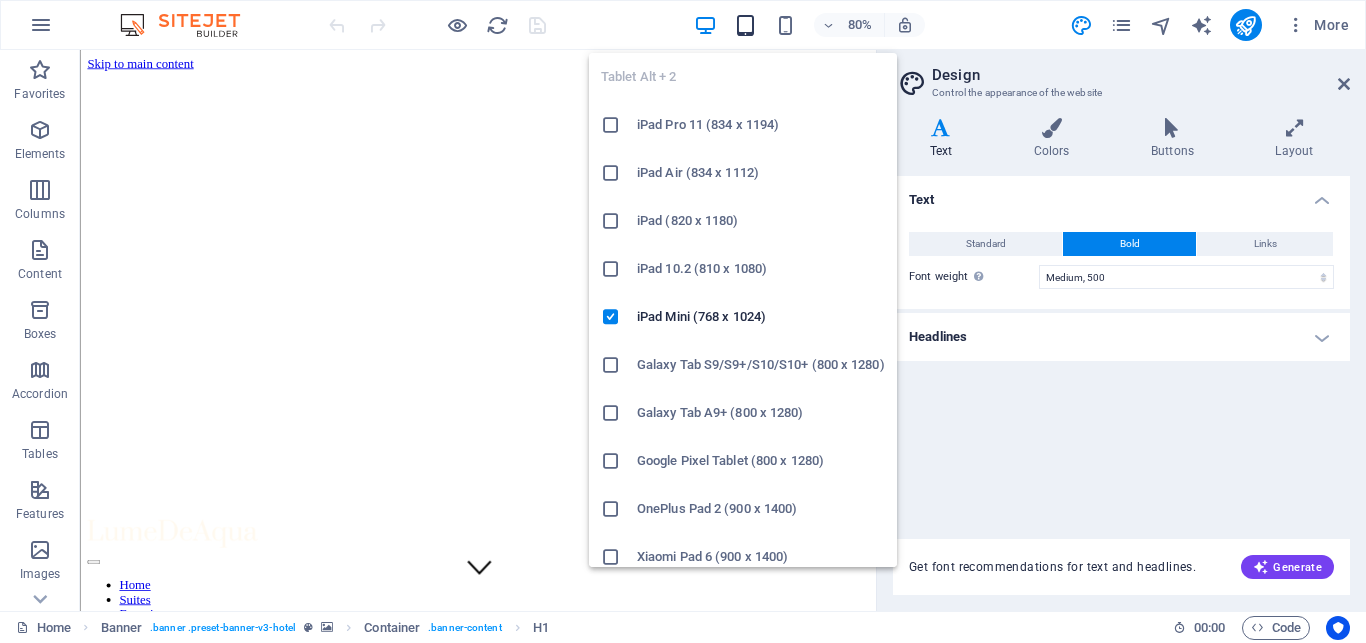click at bounding box center [745, 25] 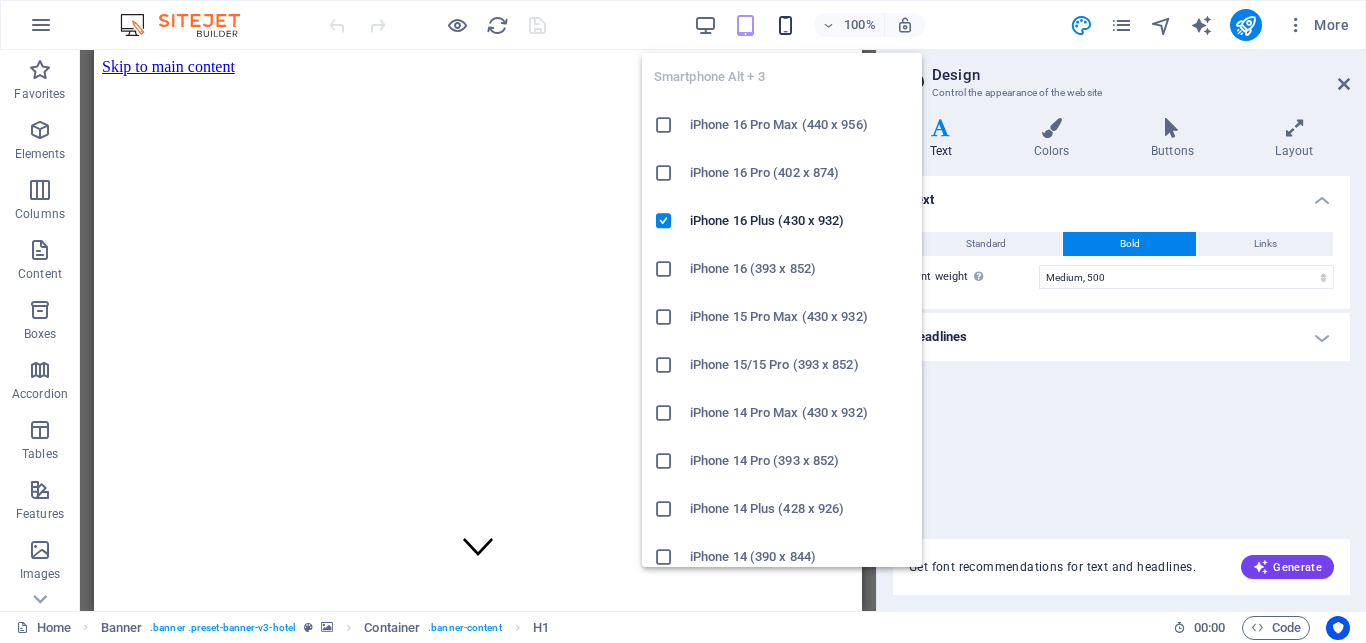click at bounding box center [785, 25] 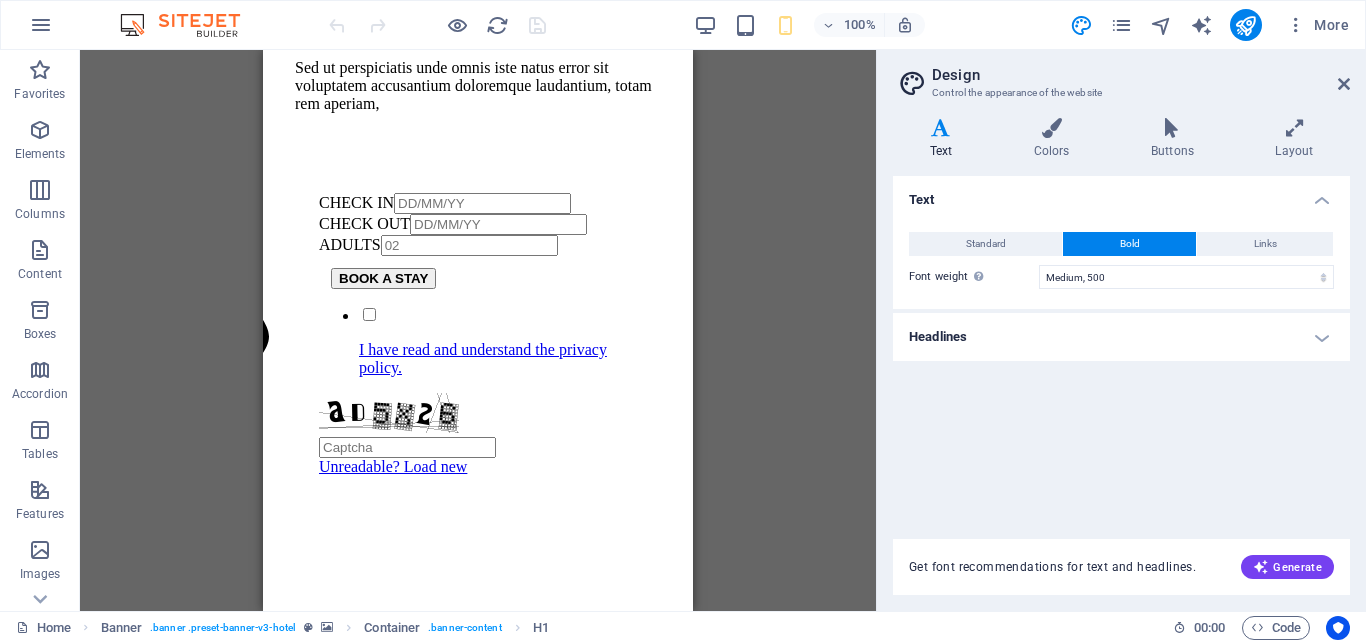 scroll, scrollTop: 7140, scrollLeft: 0, axis: vertical 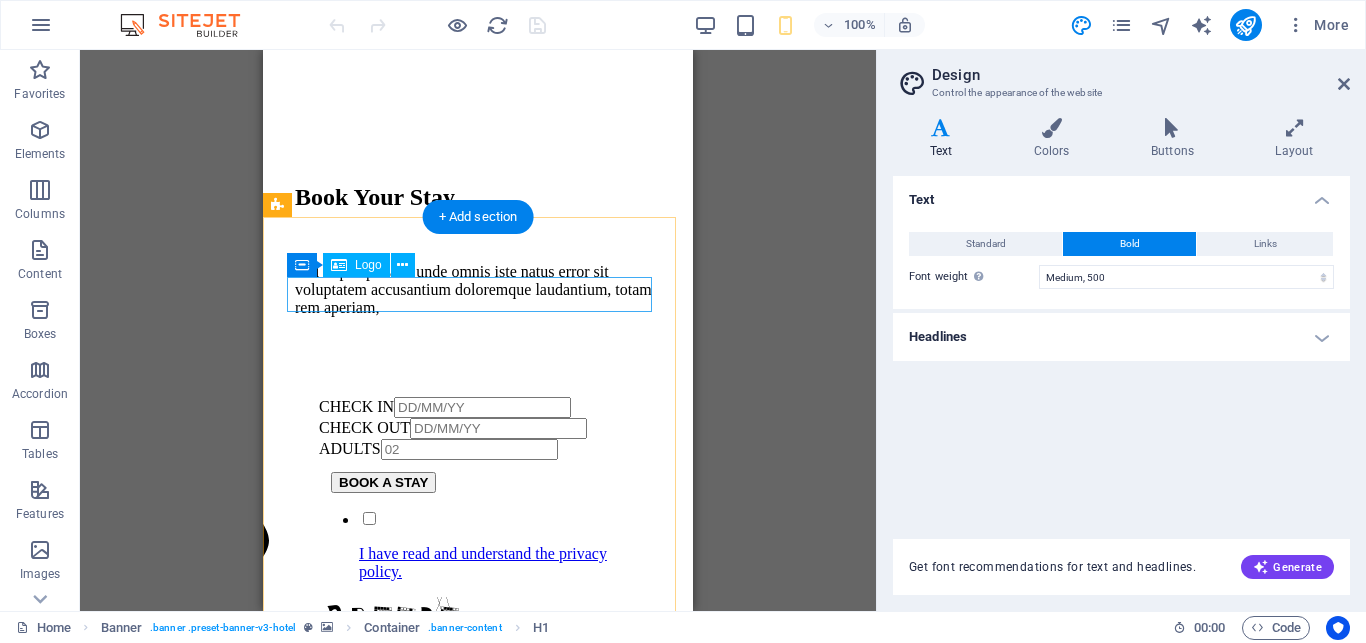 click at bounding box center (478, 1507) 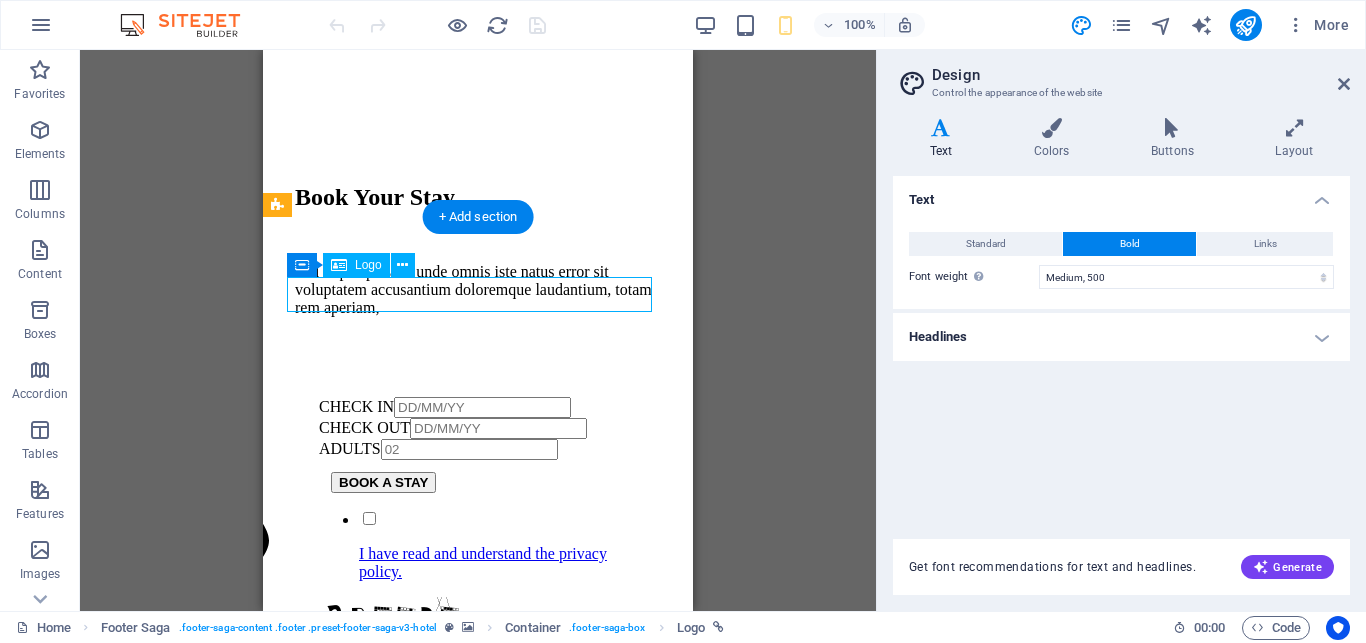 click at bounding box center [478, 1507] 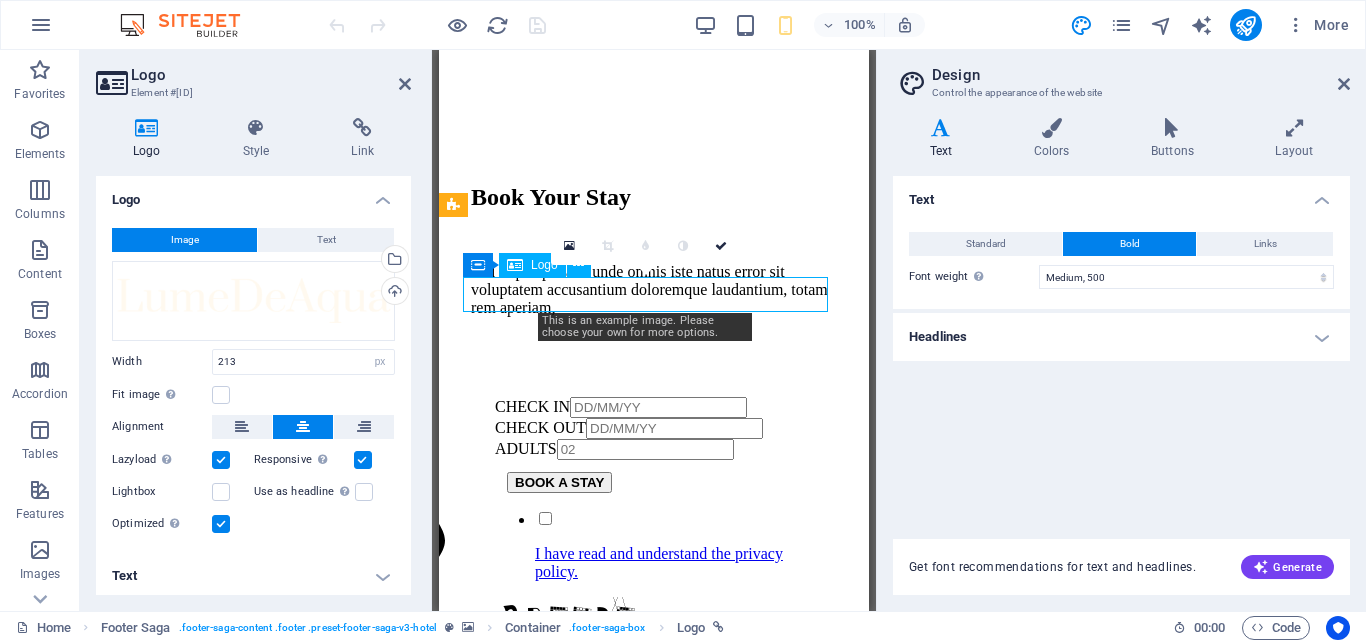 drag, startPoint x: 539, startPoint y: 289, endPoint x: 731, endPoint y: 299, distance: 192.26024 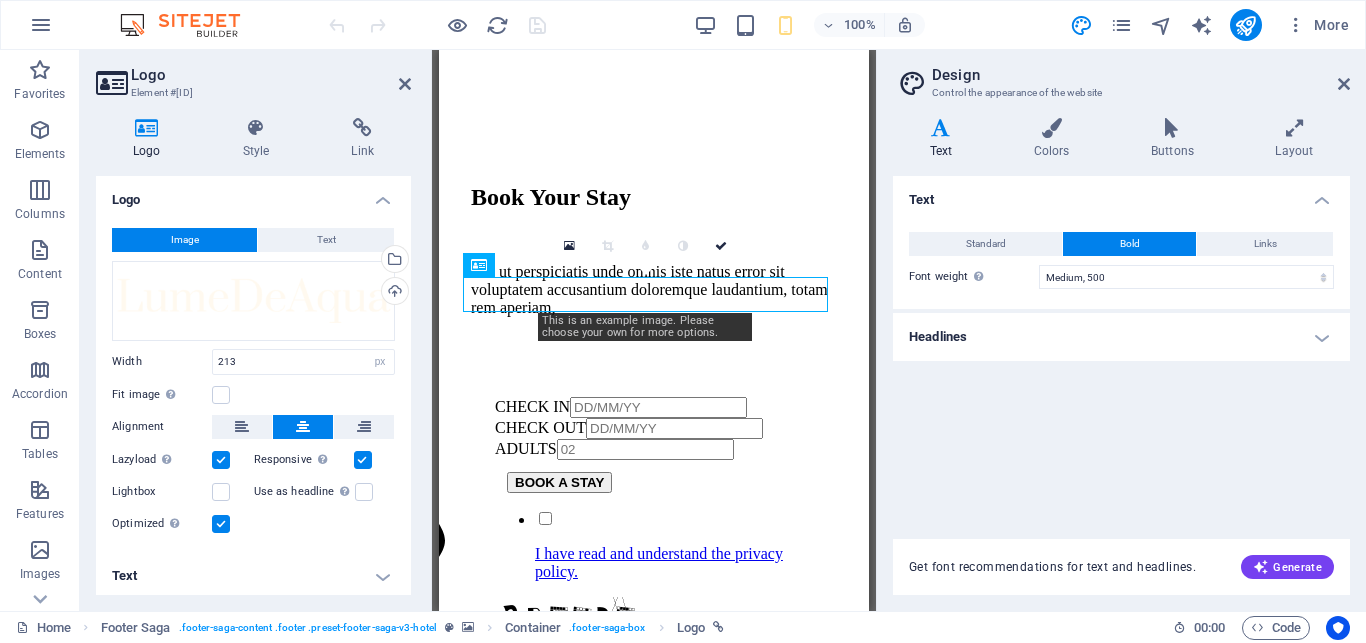 click at bounding box center (654, 804) 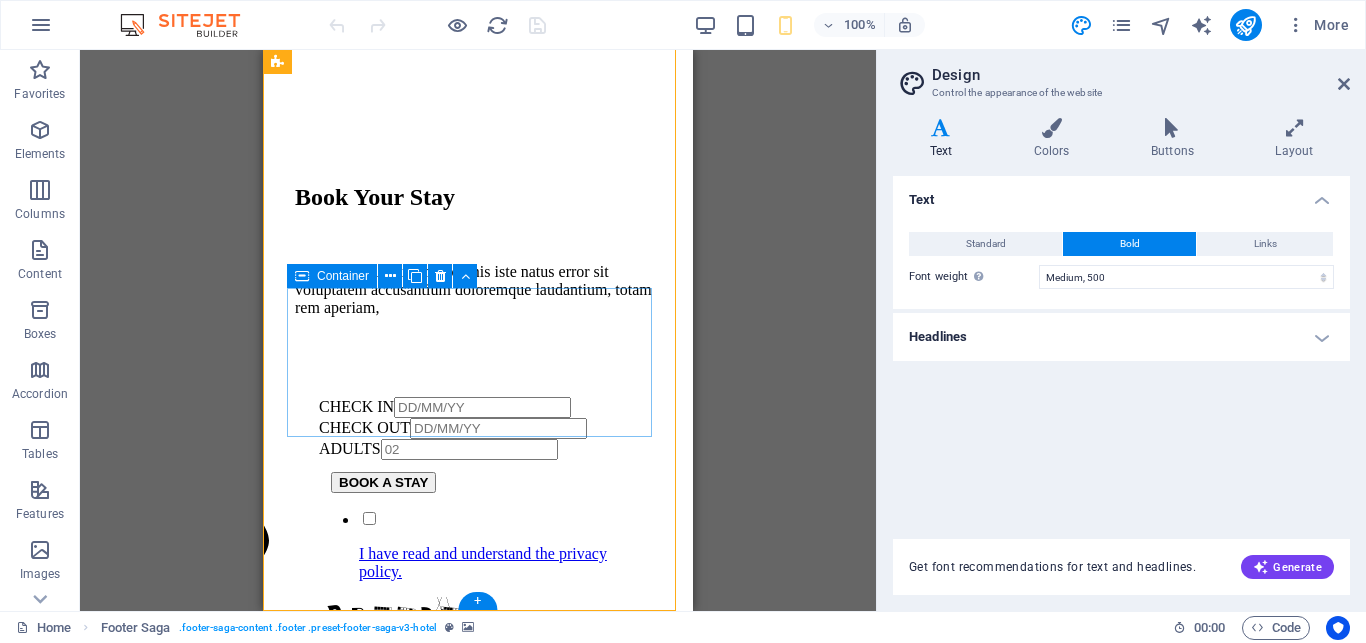 scroll, scrollTop: 7370, scrollLeft: 0, axis: vertical 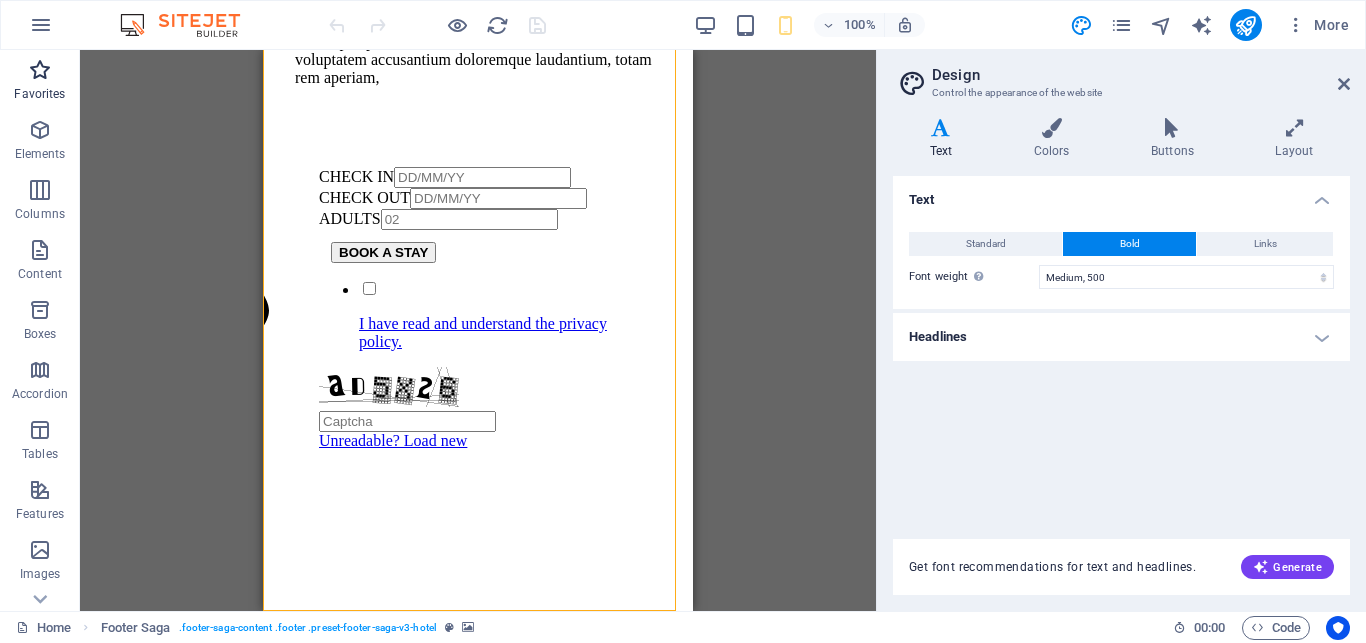 click at bounding box center [40, 70] 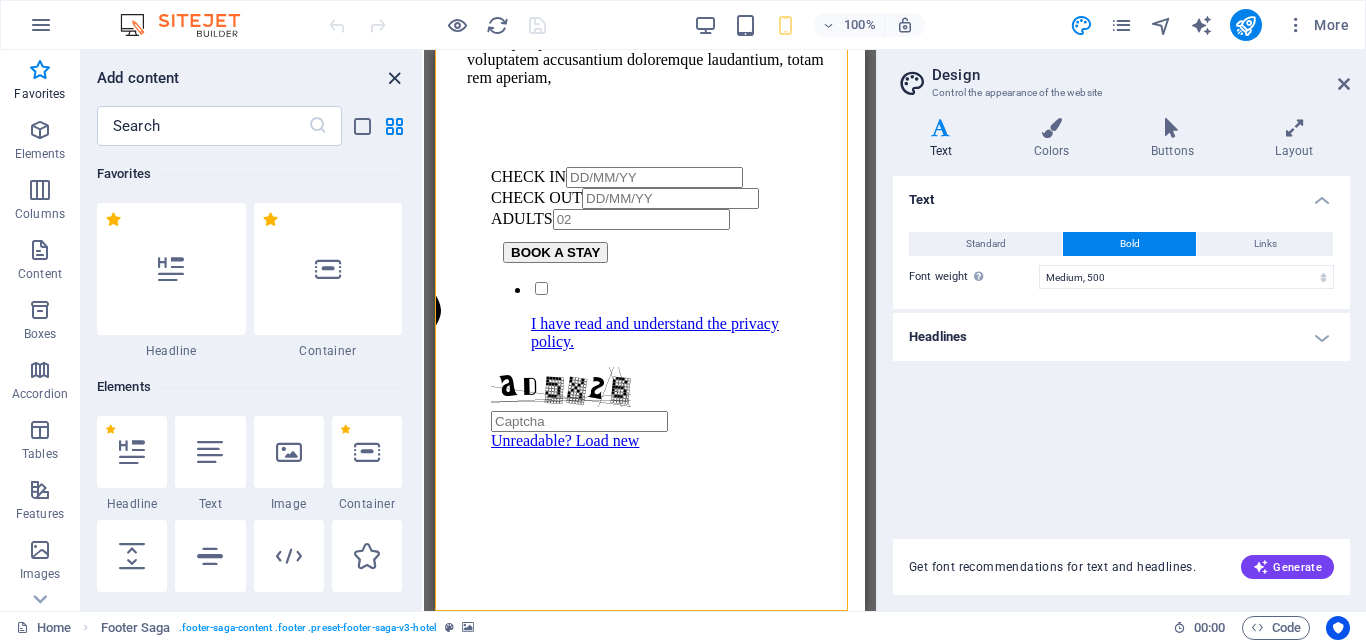 click at bounding box center (394, 78) 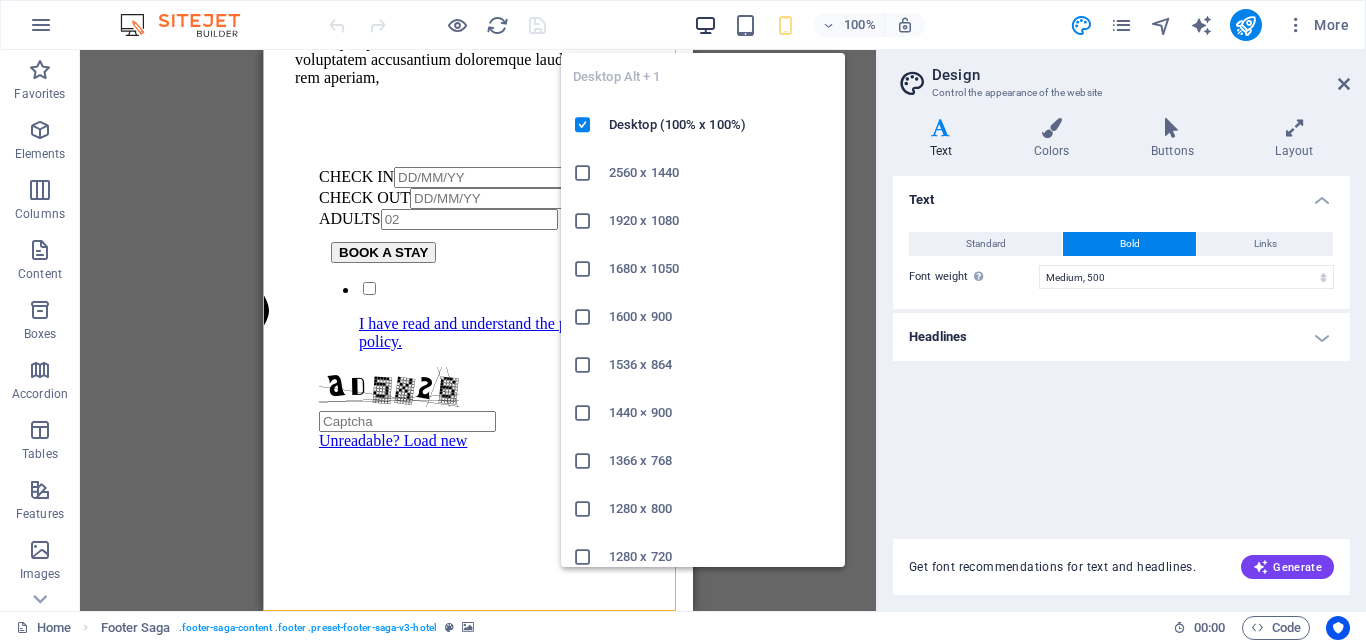 click at bounding box center (705, 25) 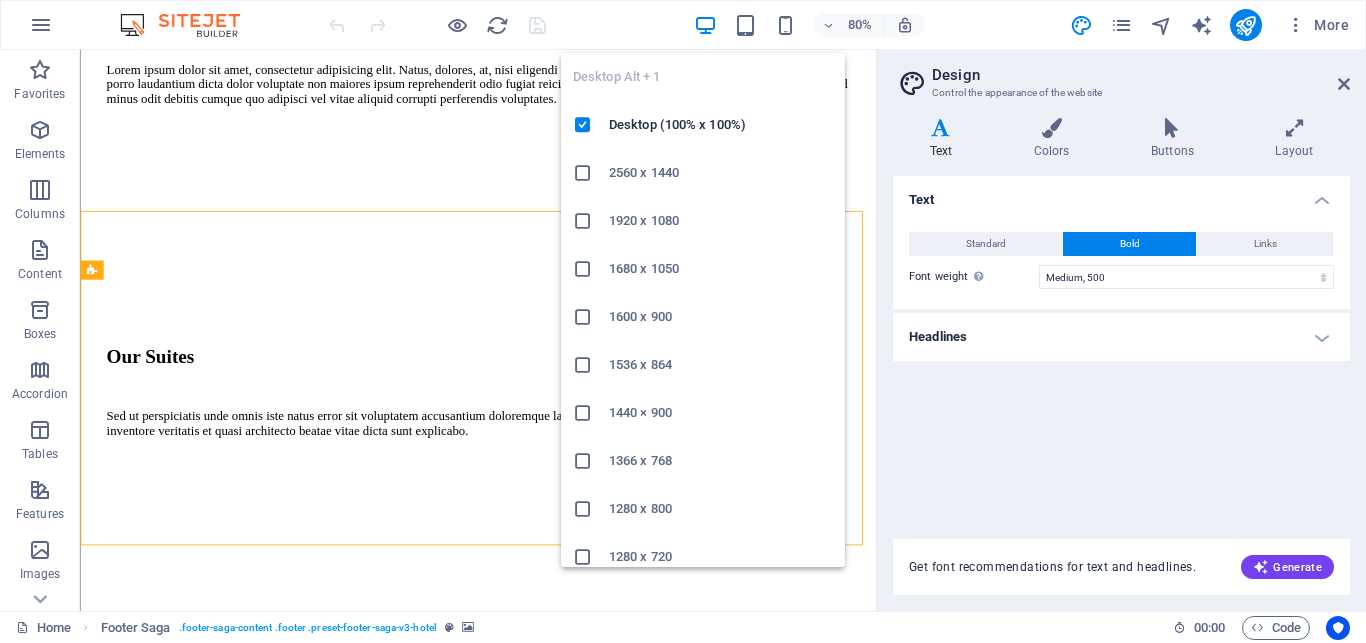 scroll, scrollTop: 6642, scrollLeft: 0, axis: vertical 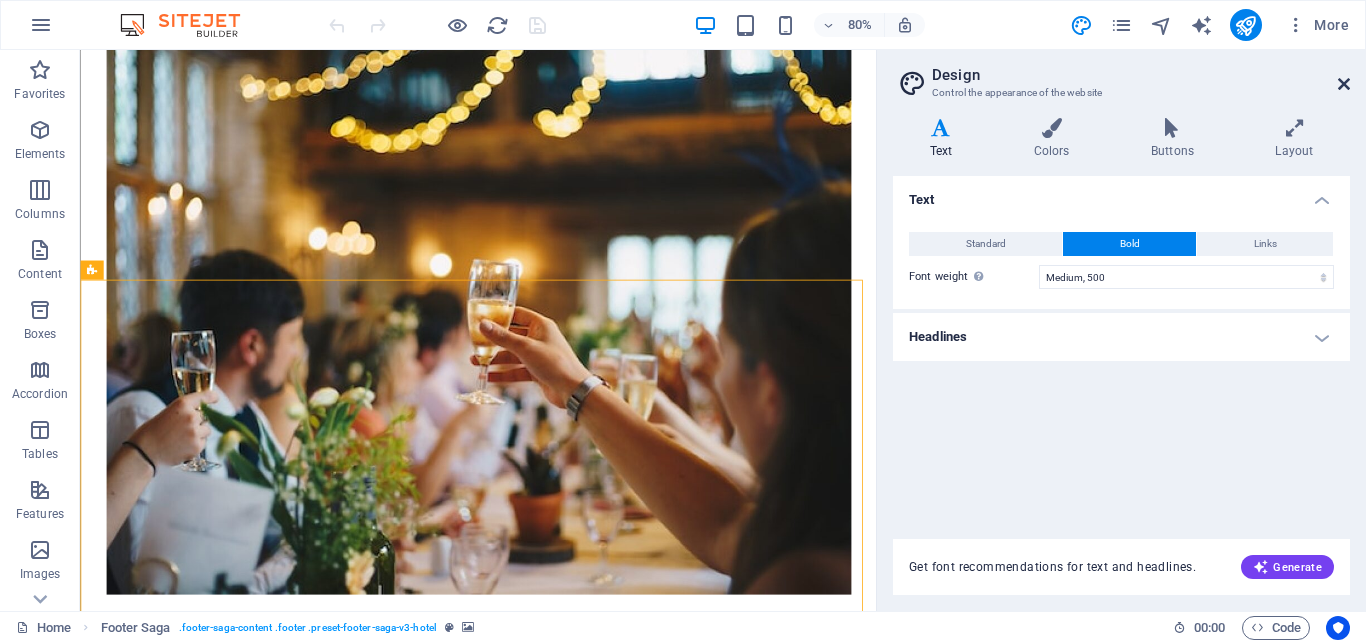 click at bounding box center (1344, 84) 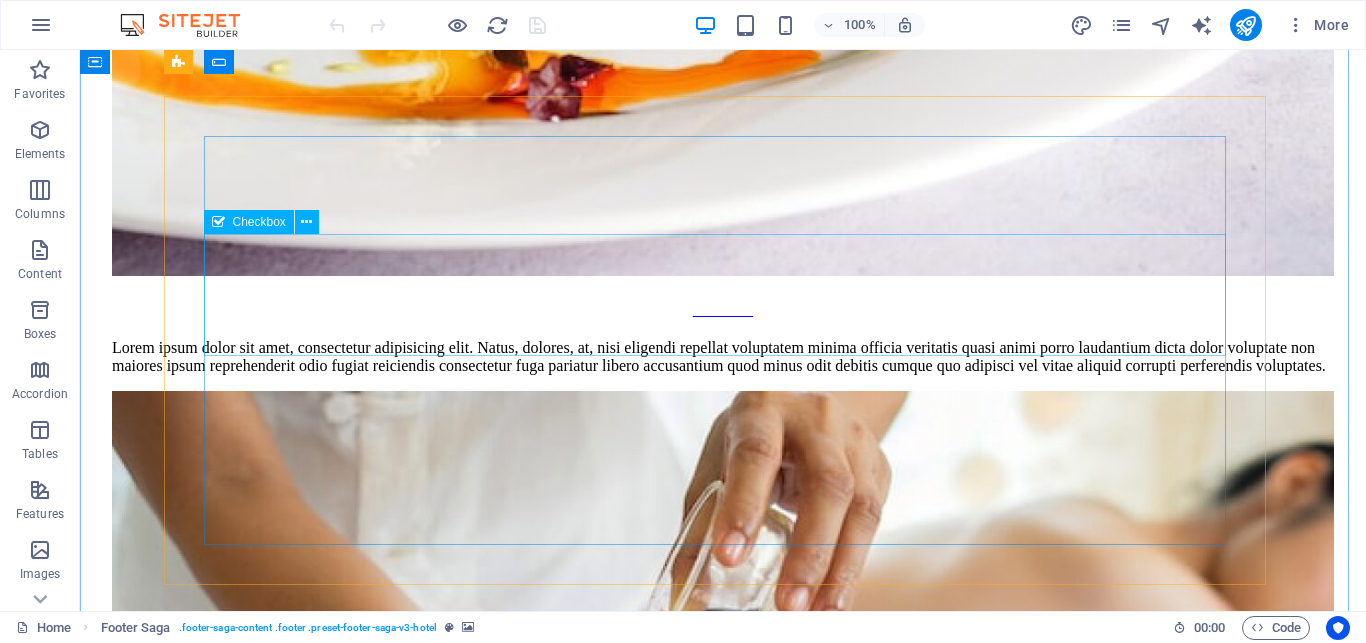 scroll, scrollTop: 6090, scrollLeft: 0, axis: vertical 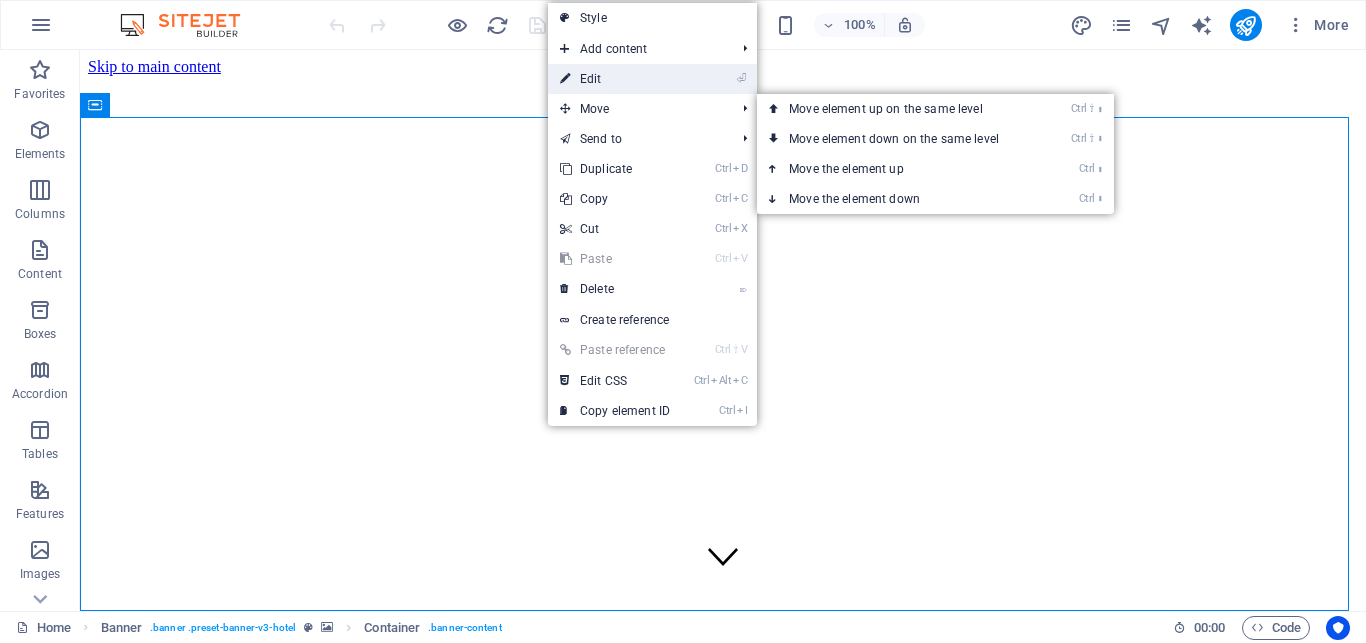 click on "⏎  Edit" at bounding box center [615, 79] 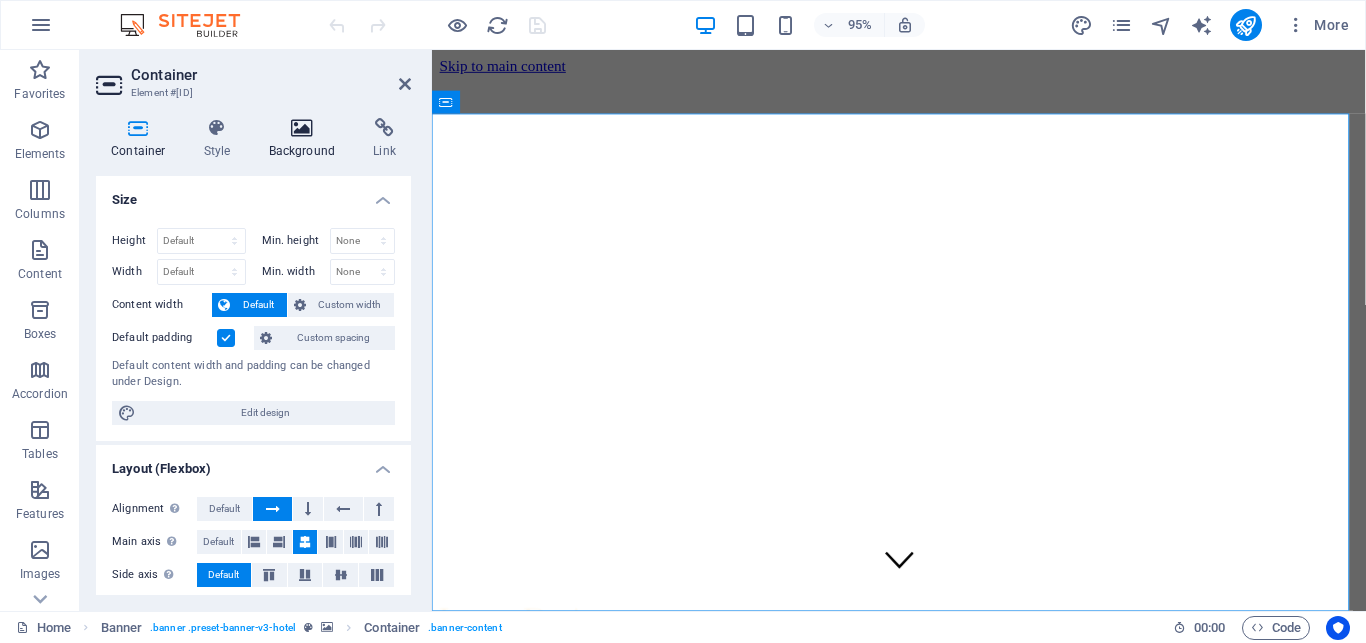 click at bounding box center (302, 128) 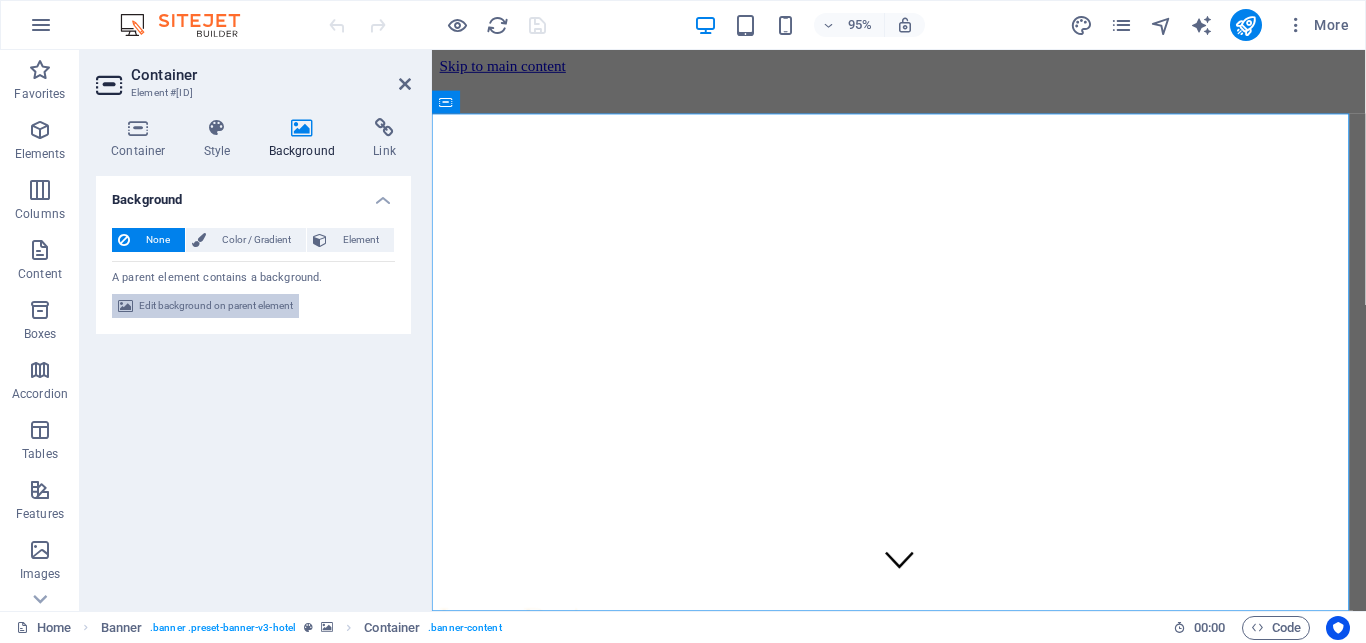 click on "Edit background on parent element" at bounding box center [216, 306] 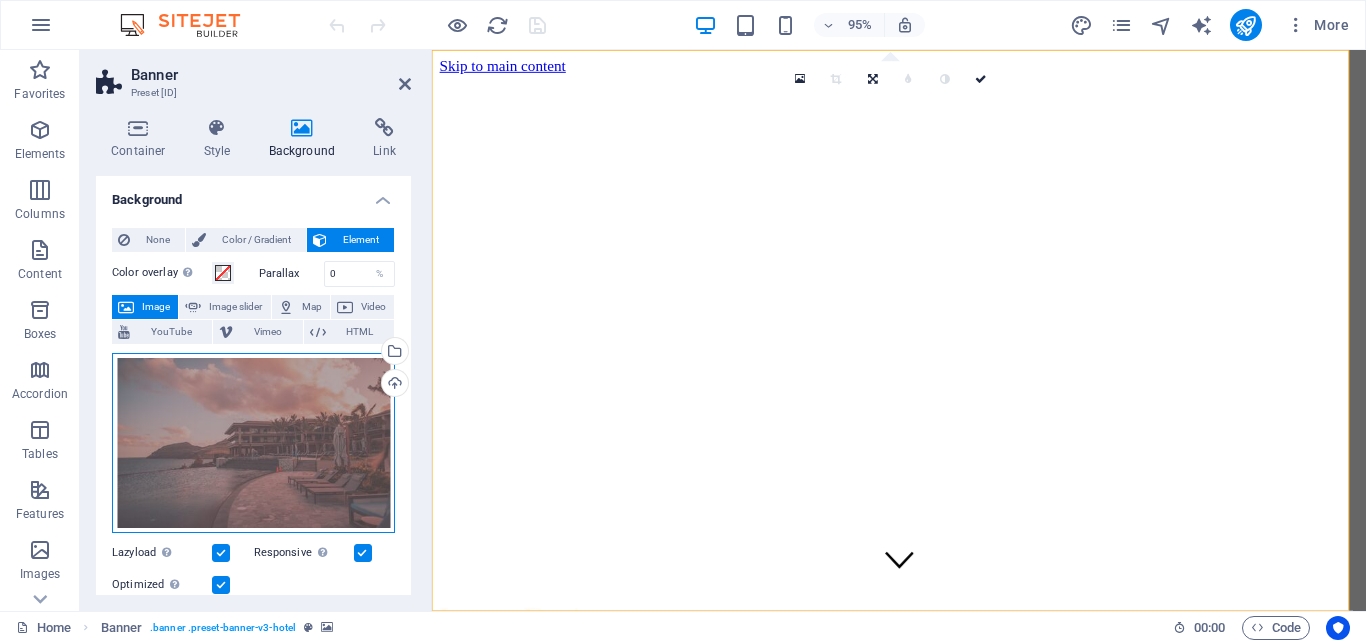 click on "Drag files here, click to choose files or select files from Files or our free stock photos & videos" at bounding box center (253, 443) 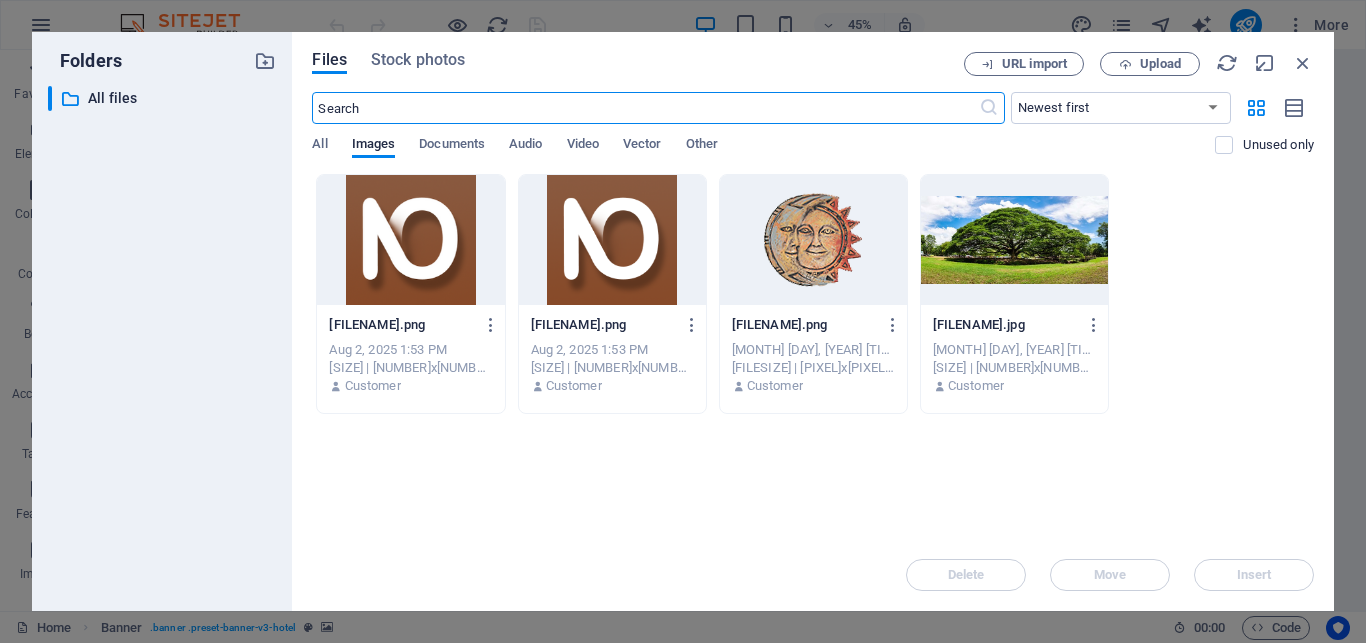 click at bounding box center [1014, 240] 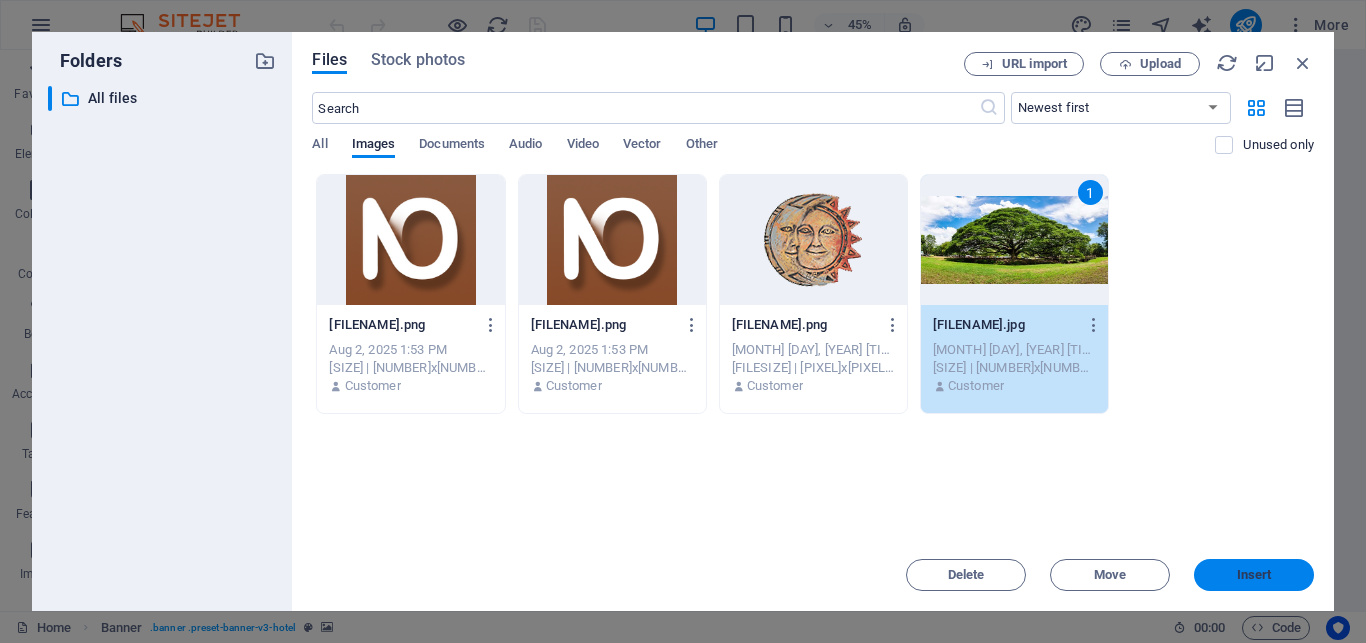 drag, startPoint x: 1269, startPoint y: 577, endPoint x: 882, endPoint y: 549, distance: 388.0116 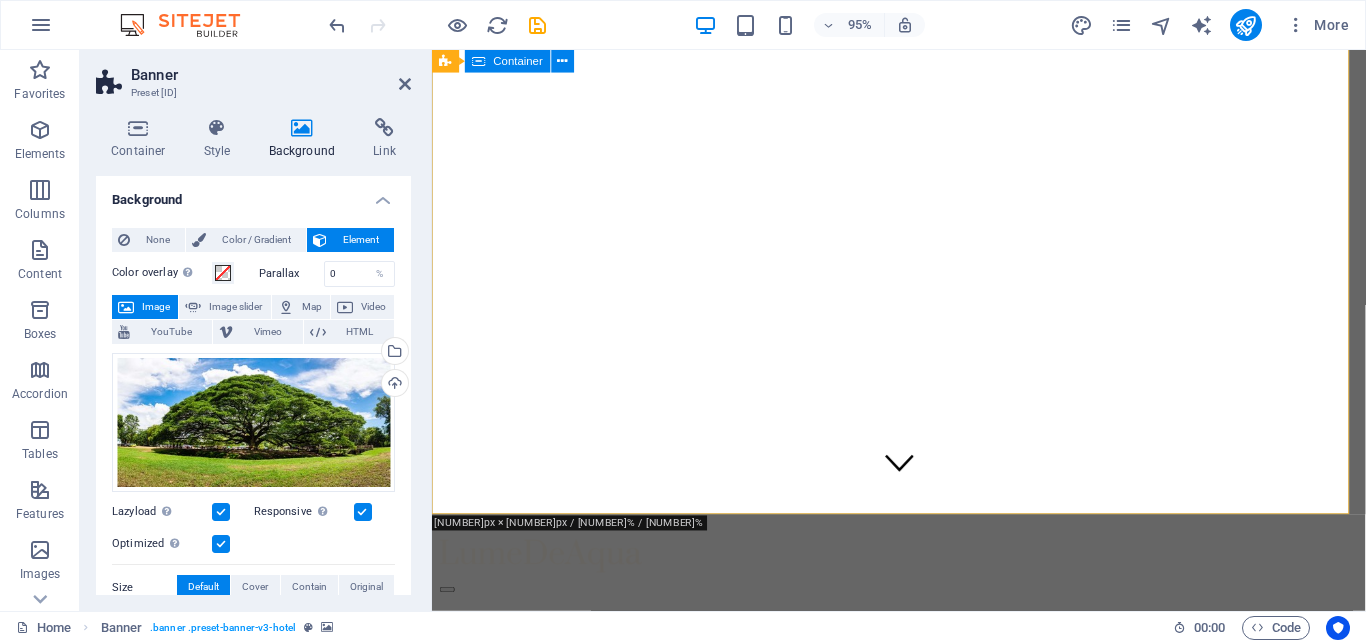 scroll, scrollTop: 0, scrollLeft: 0, axis: both 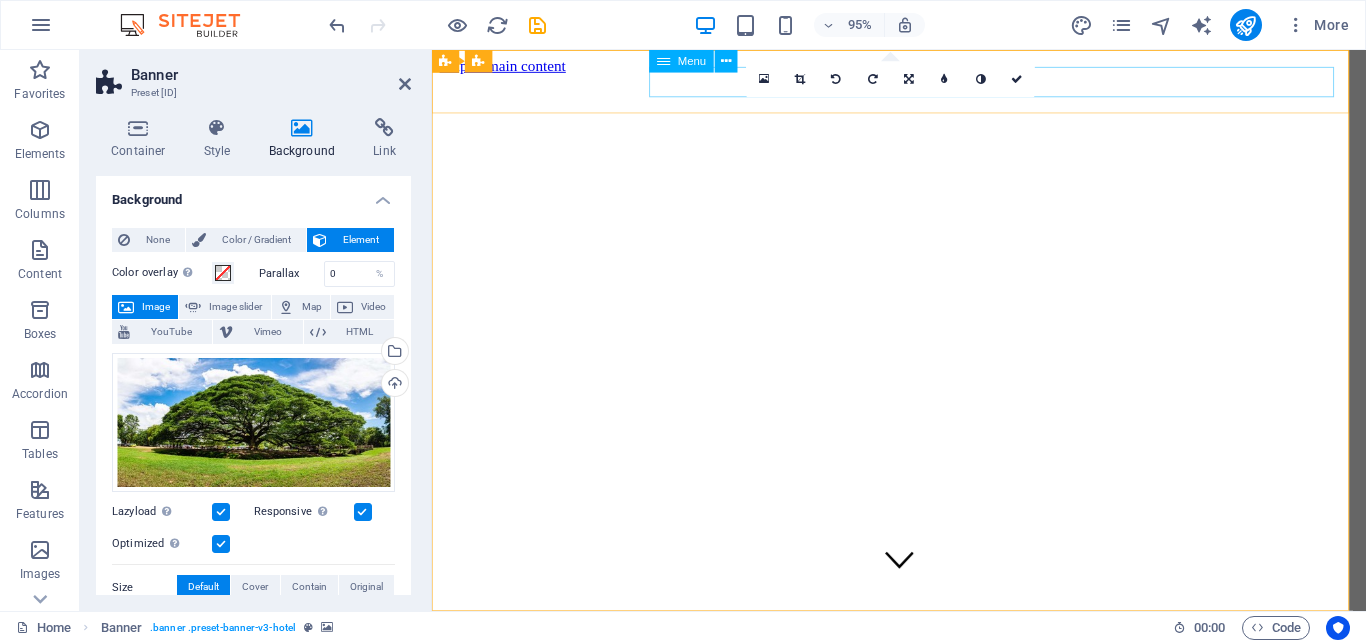 click on "Home Suites Experiences Contact" at bounding box center (923, 776) 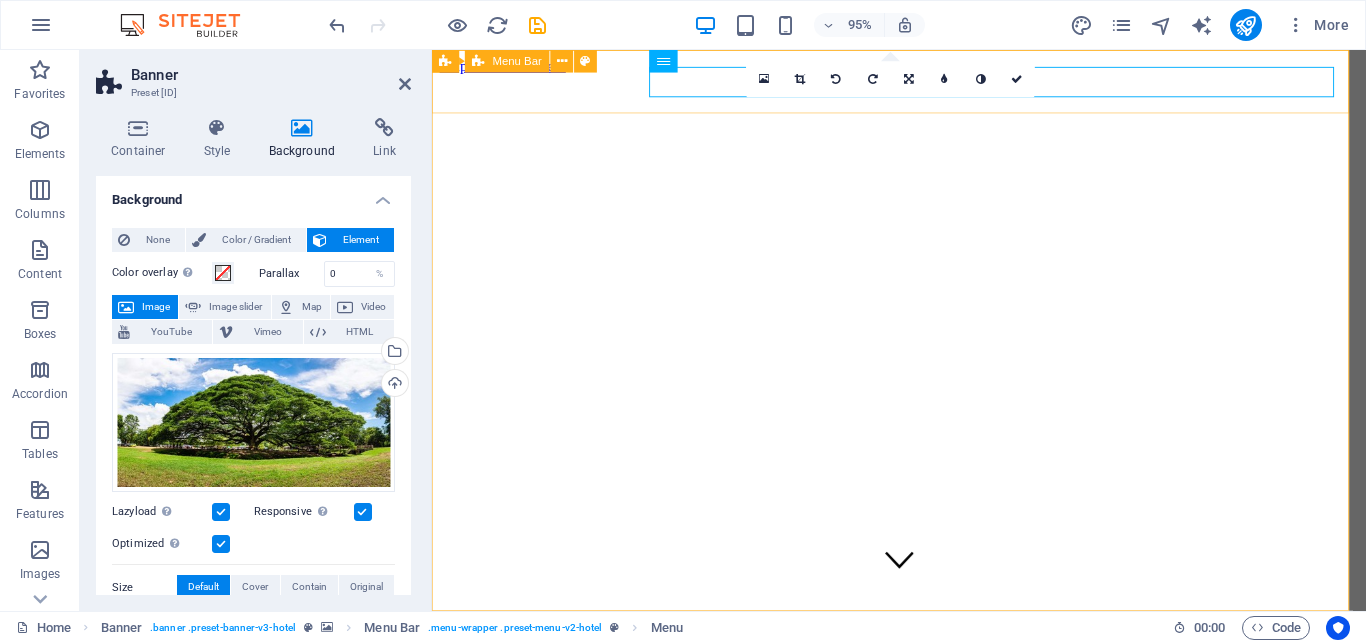 click on "Home Suites Experiences Contact" at bounding box center [923, 739] 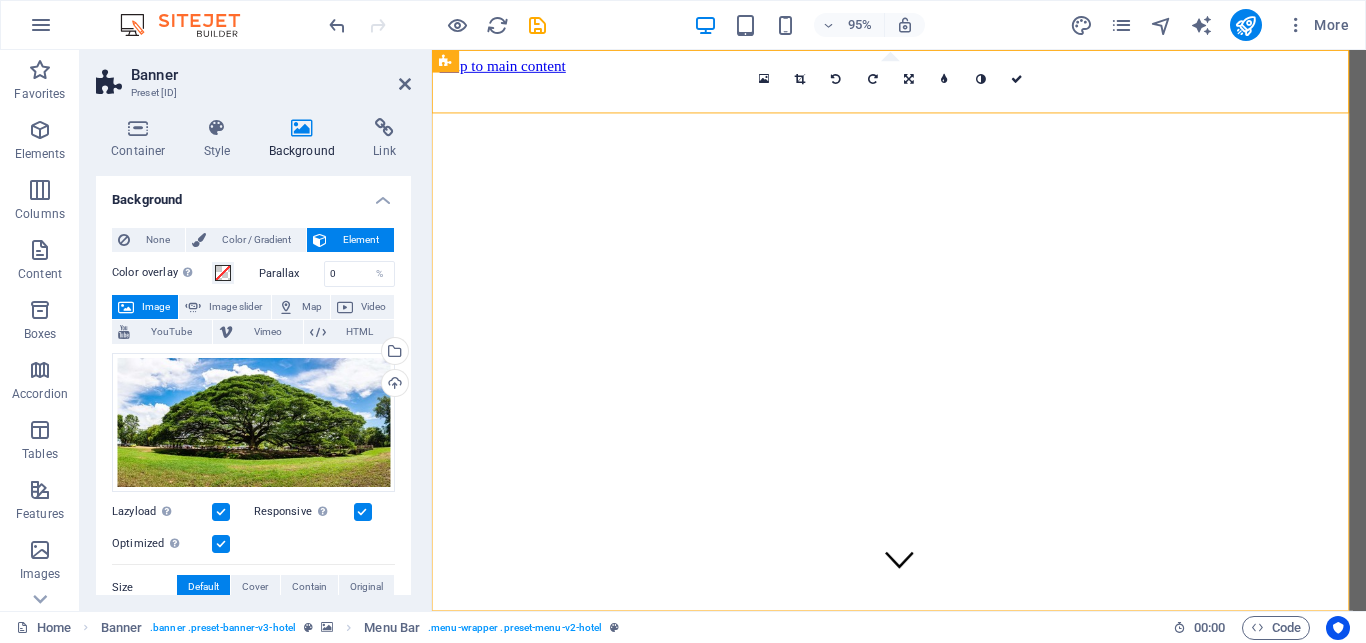 click on "16:10 16:9 4:3 1:1 1:2 0" at bounding box center (890, 79) 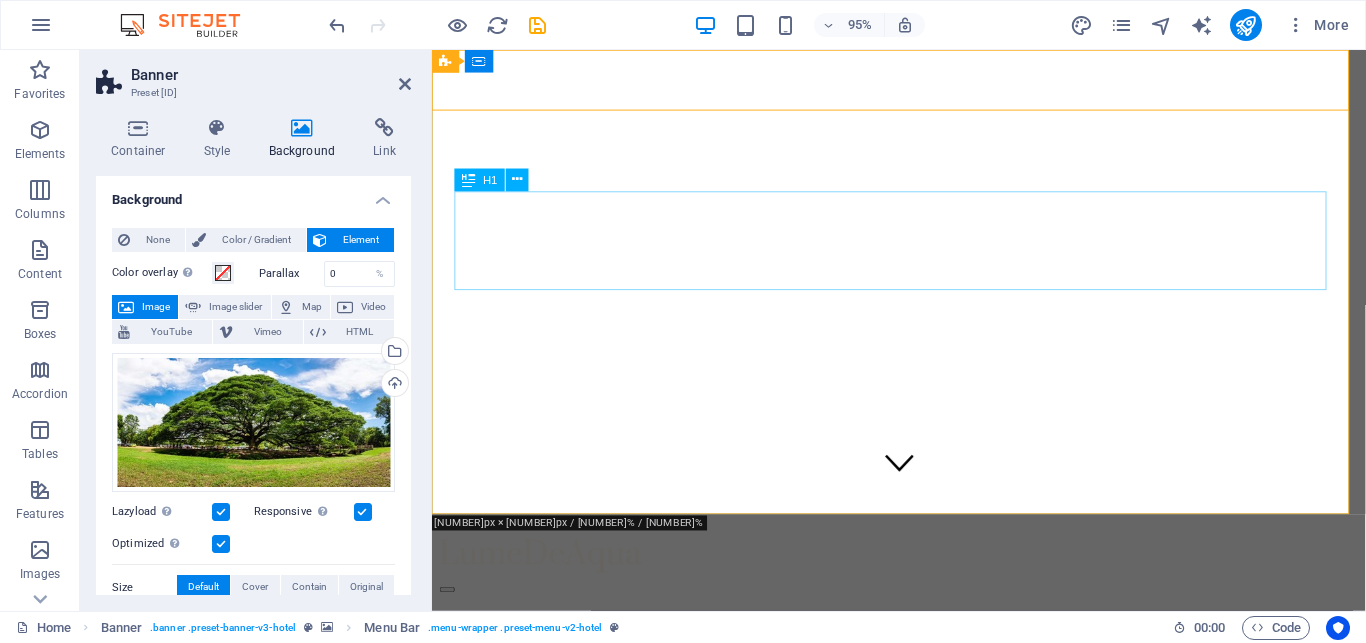 scroll, scrollTop: 0, scrollLeft: 0, axis: both 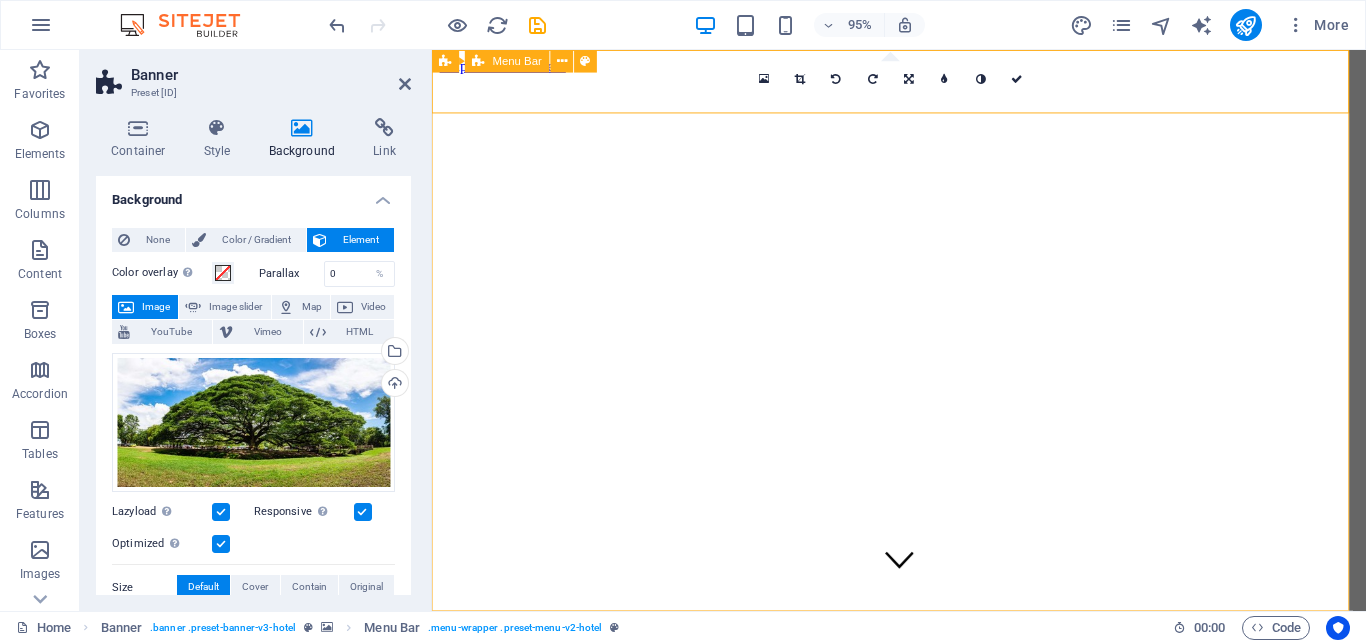 click on "Home Suites Experiences Contact" at bounding box center (923, 739) 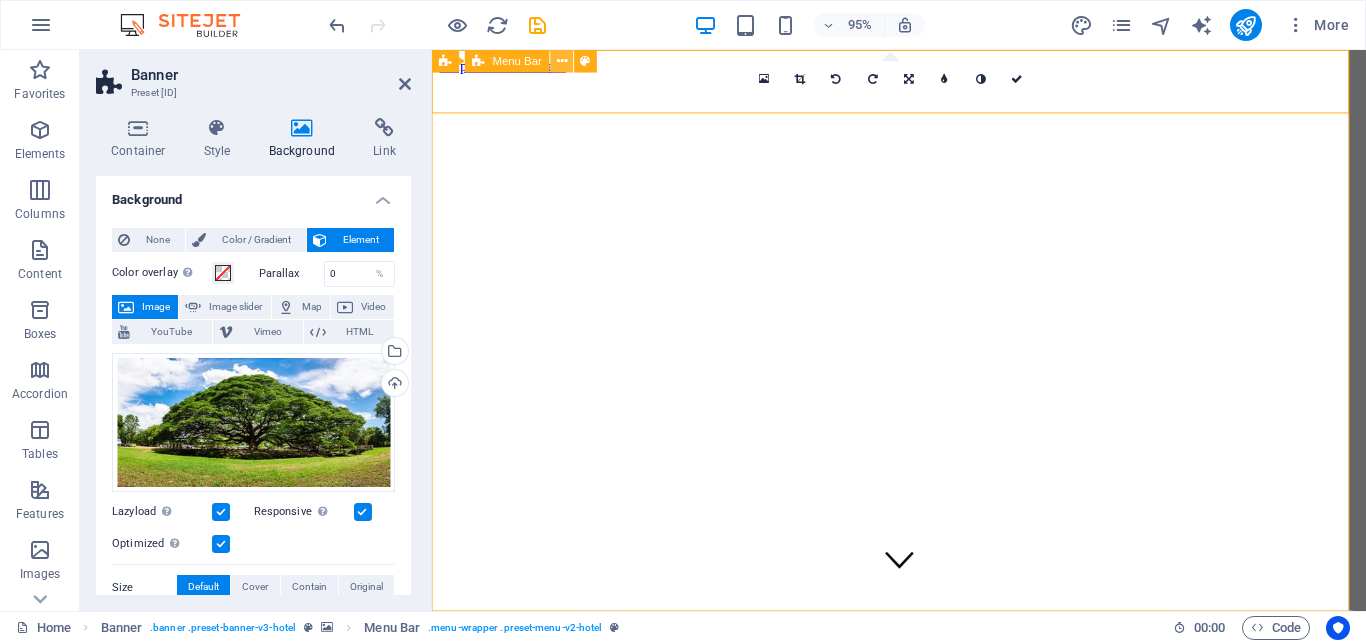 click at bounding box center [562, 61] 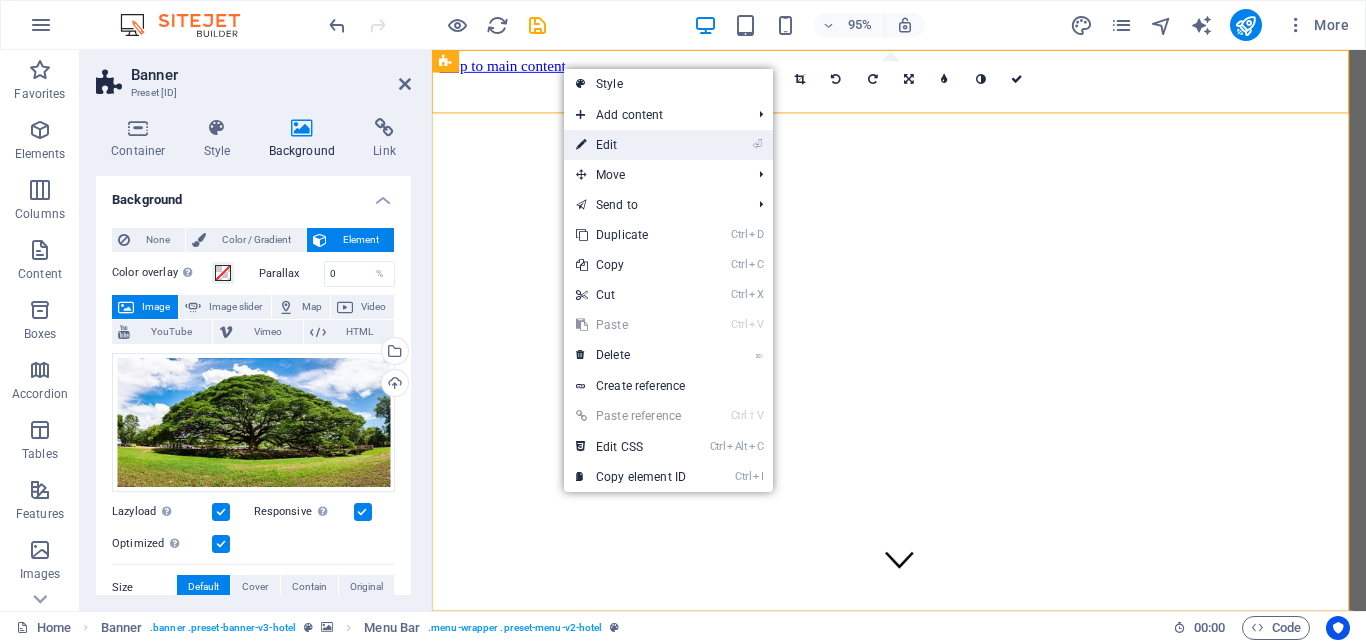 drag, startPoint x: 615, startPoint y: 148, endPoint x: 195, endPoint y: 103, distance: 422.40384 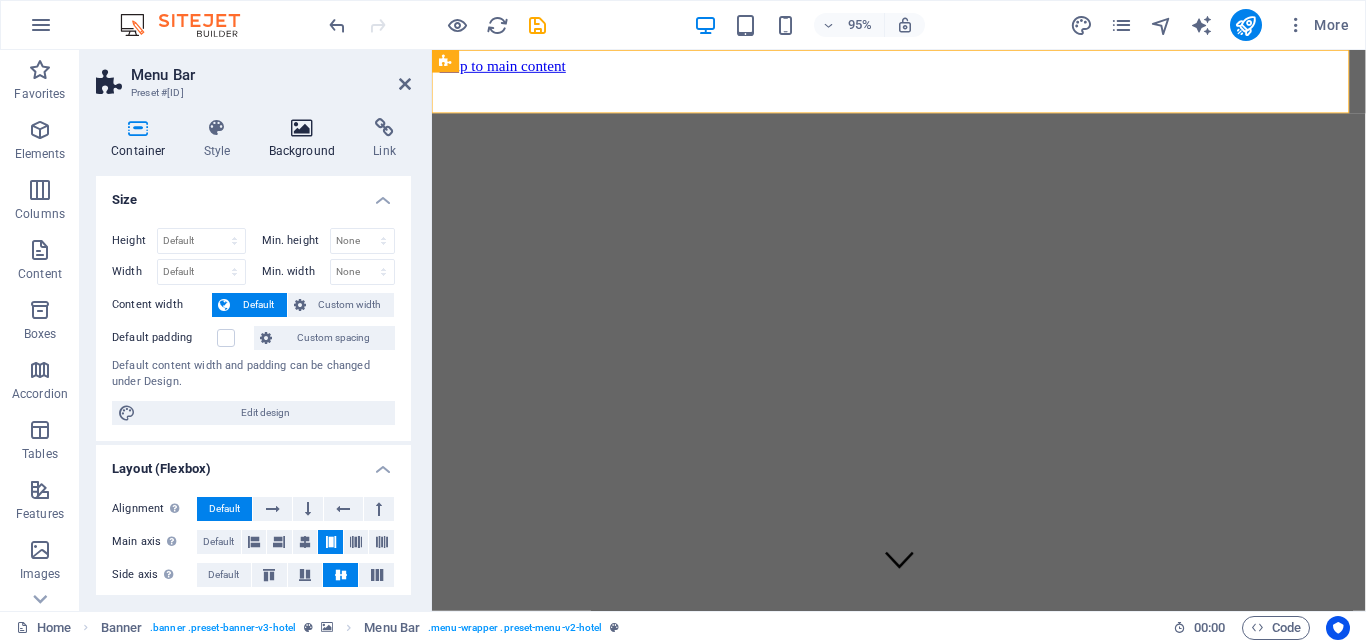 click on "Background" at bounding box center [306, 139] 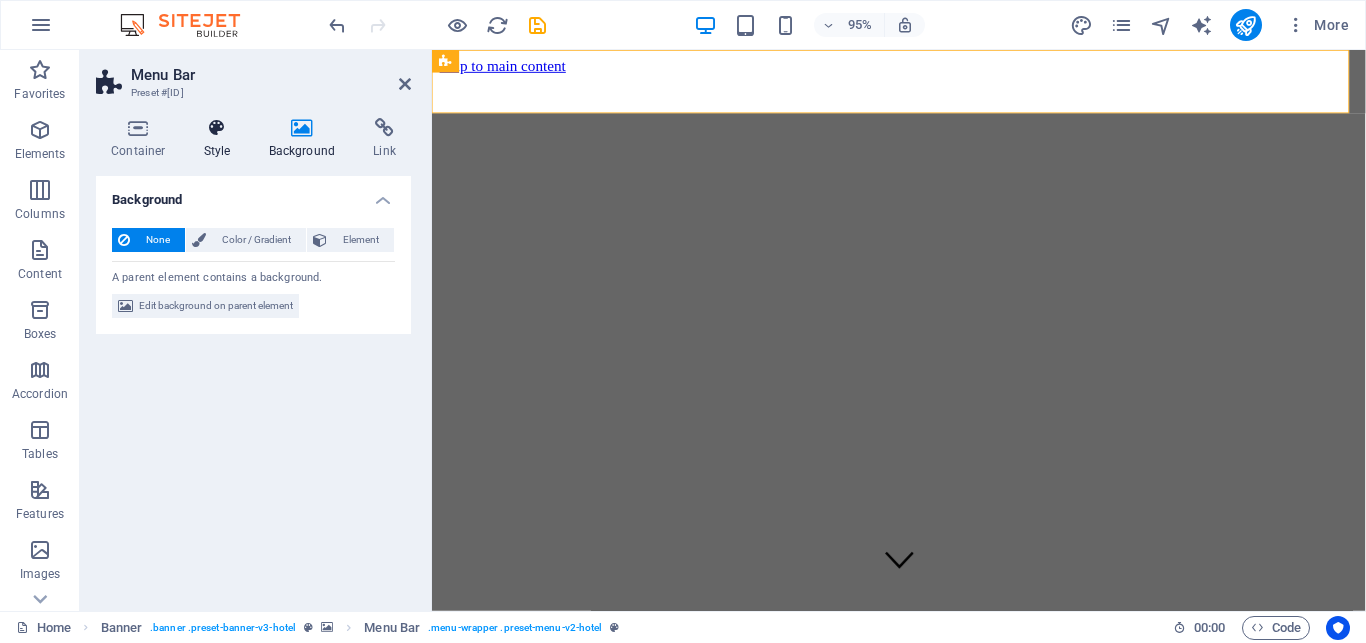 click at bounding box center [217, 128] 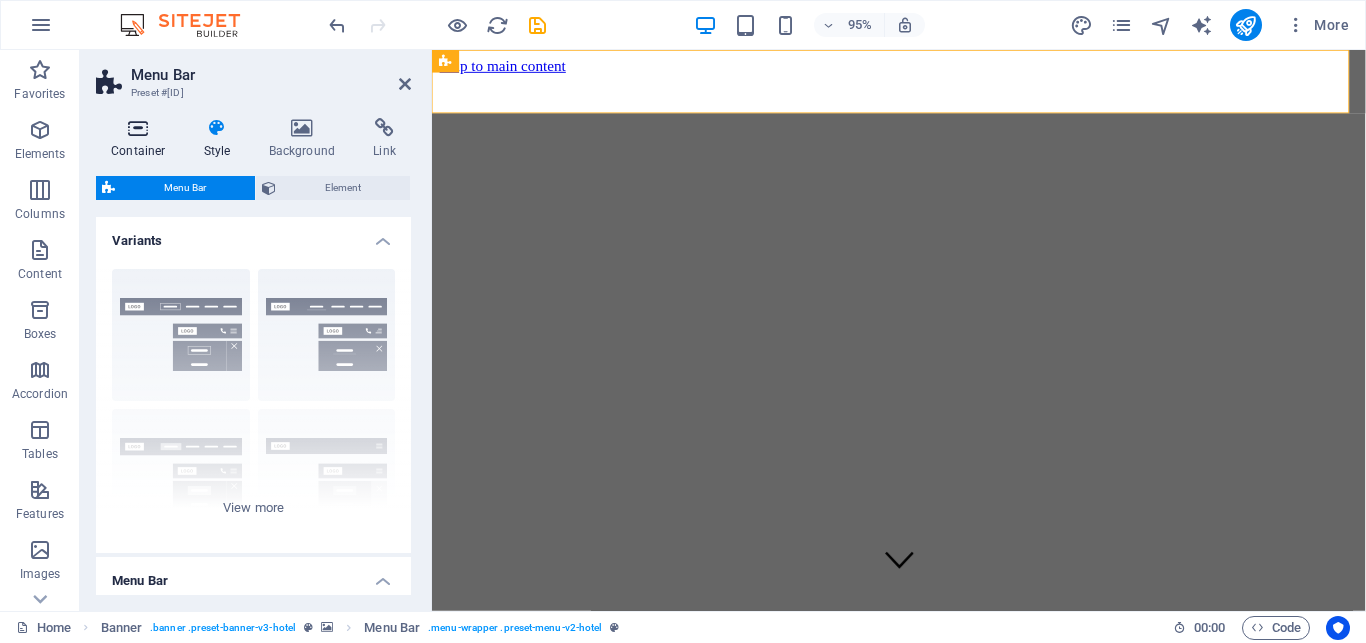 click on "Container" at bounding box center [142, 139] 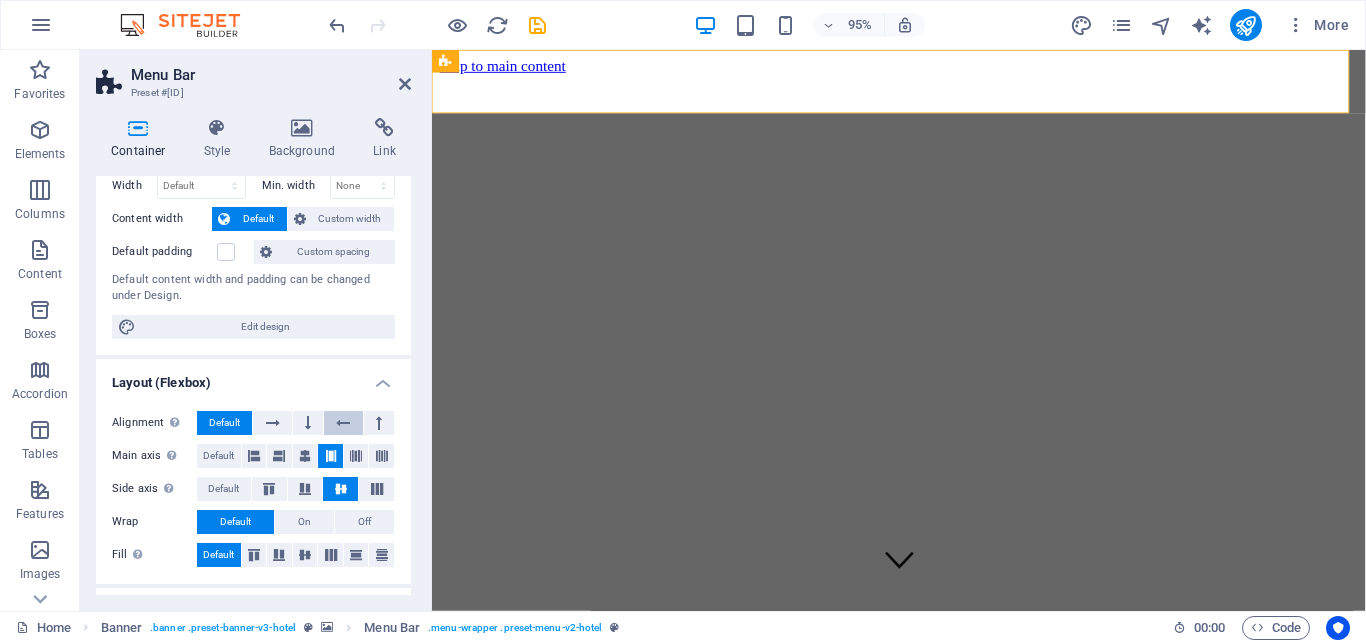 scroll, scrollTop: 0, scrollLeft: 0, axis: both 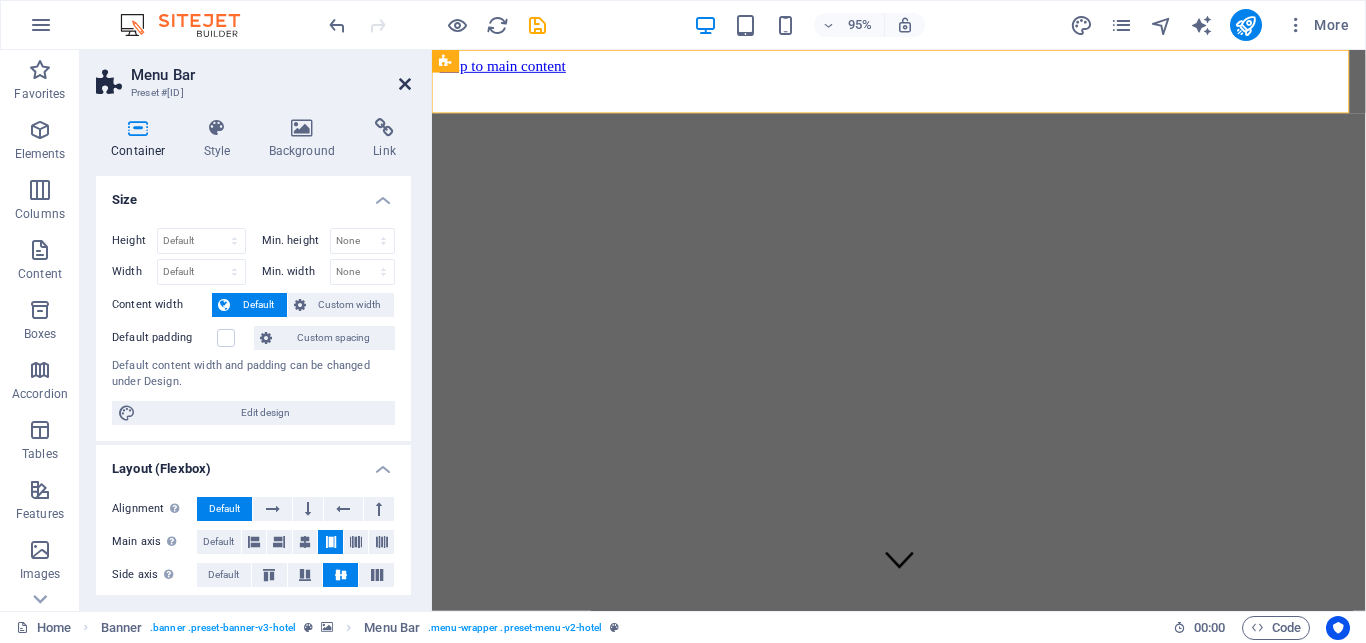 click at bounding box center (405, 84) 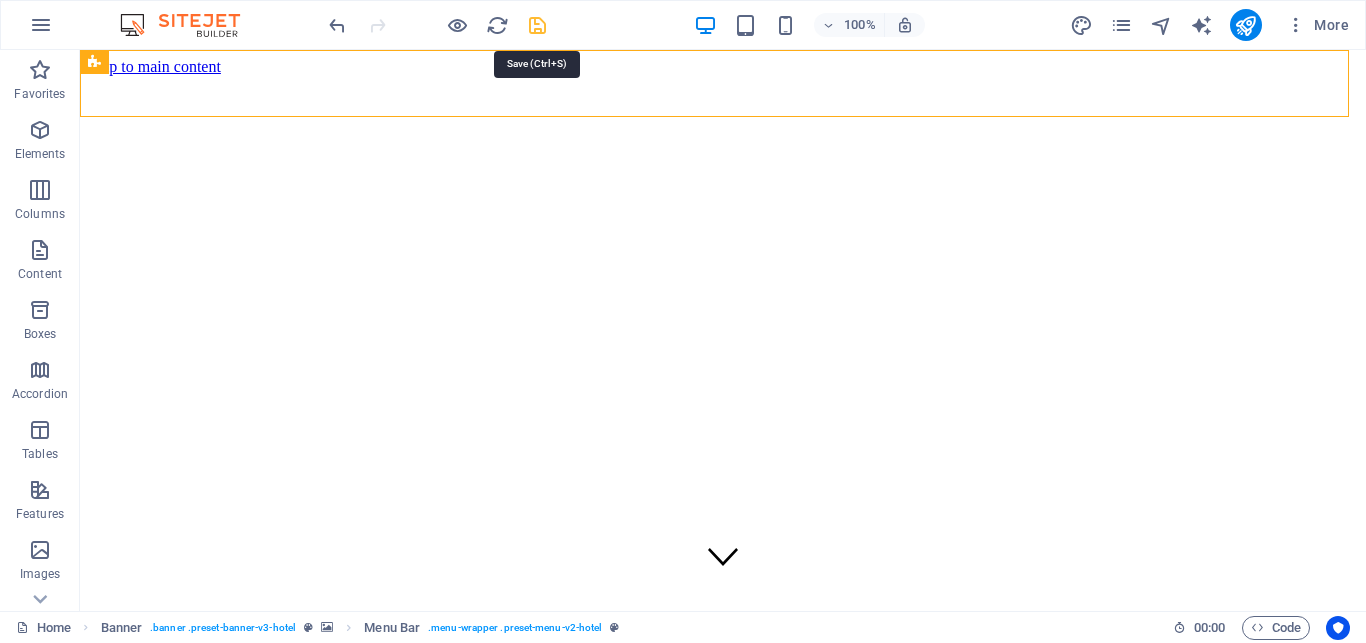 click at bounding box center [537, 25] 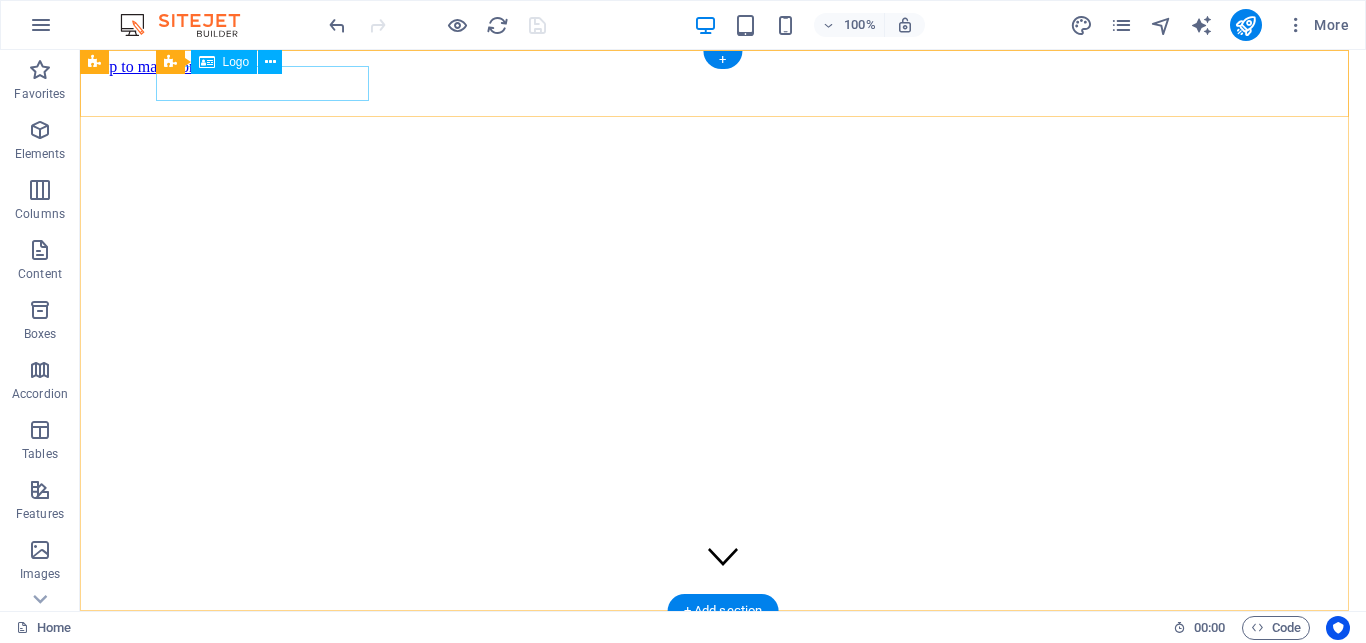 click at bounding box center (723, 656) 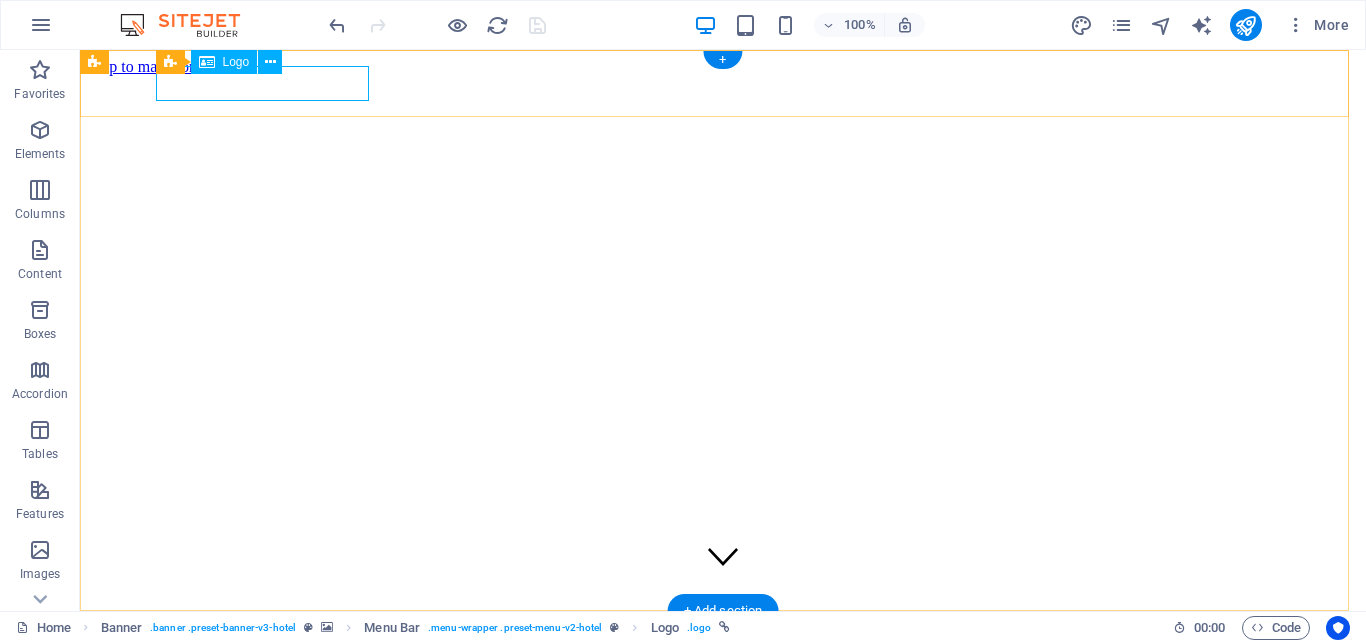 click at bounding box center [723, 656] 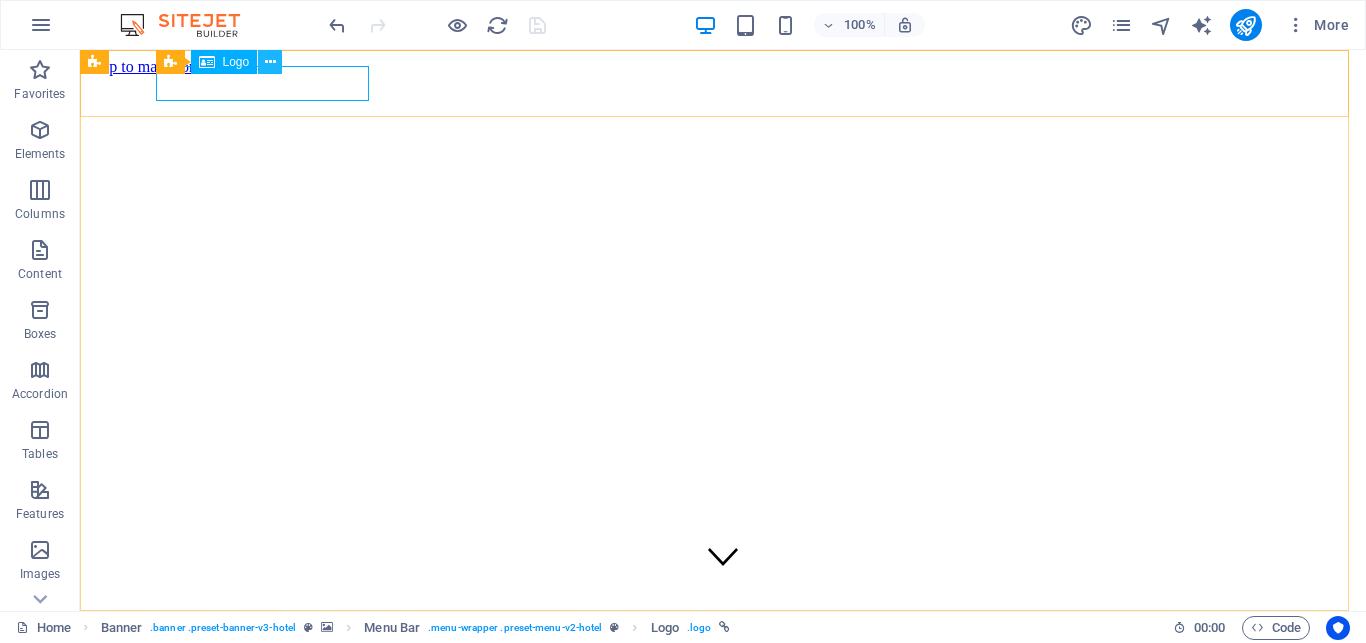 click at bounding box center [270, 62] 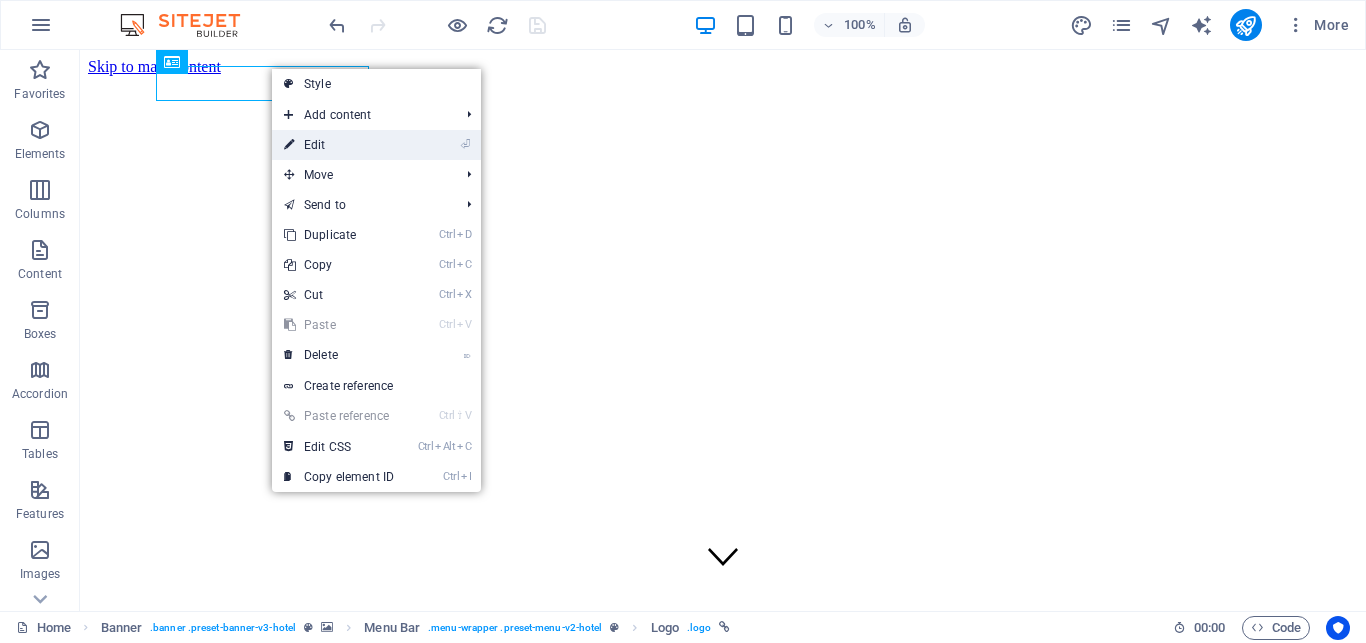 click on "⏎  Edit" at bounding box center (339, 145) 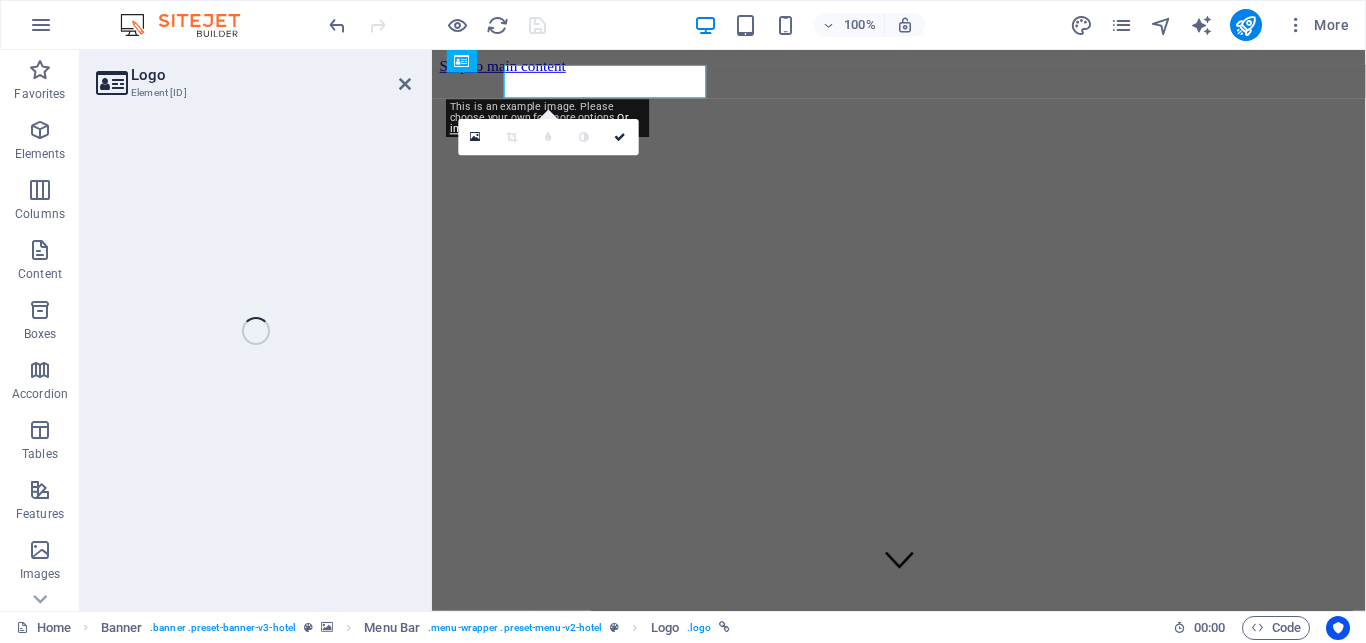 select on "px" 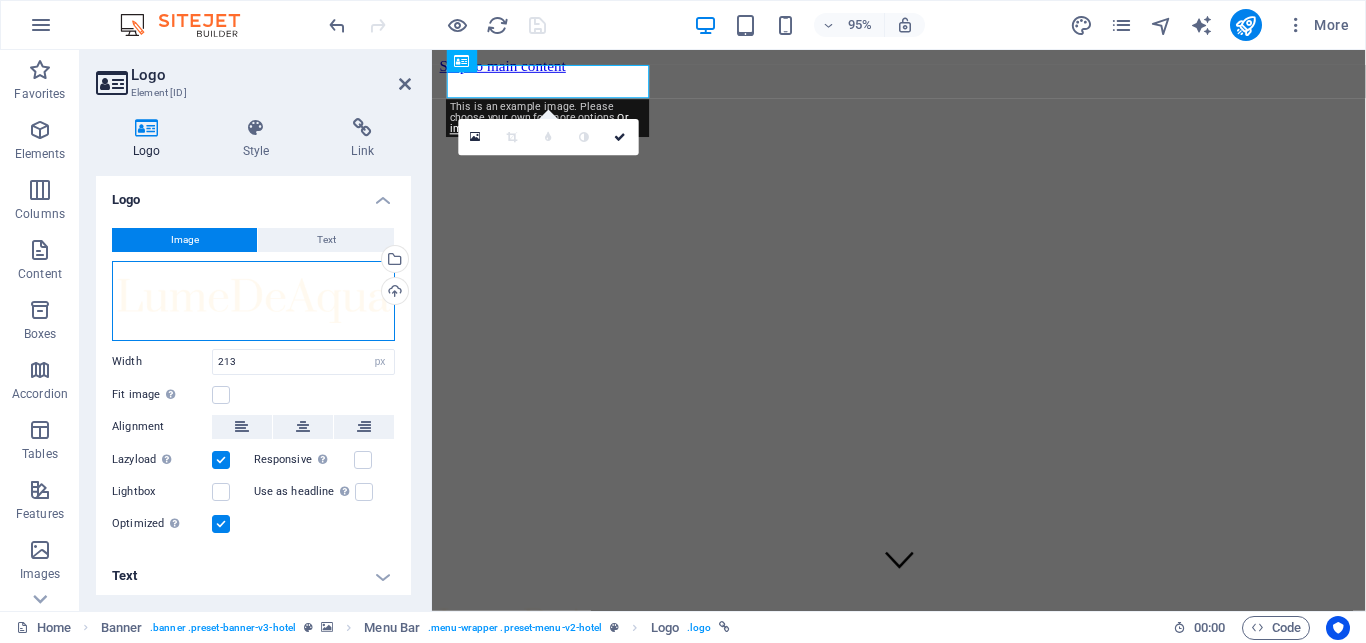 click on "Drag files here, click to choose files or select files from Files or our free stock photos & videos" at bounding box center [253, 301] 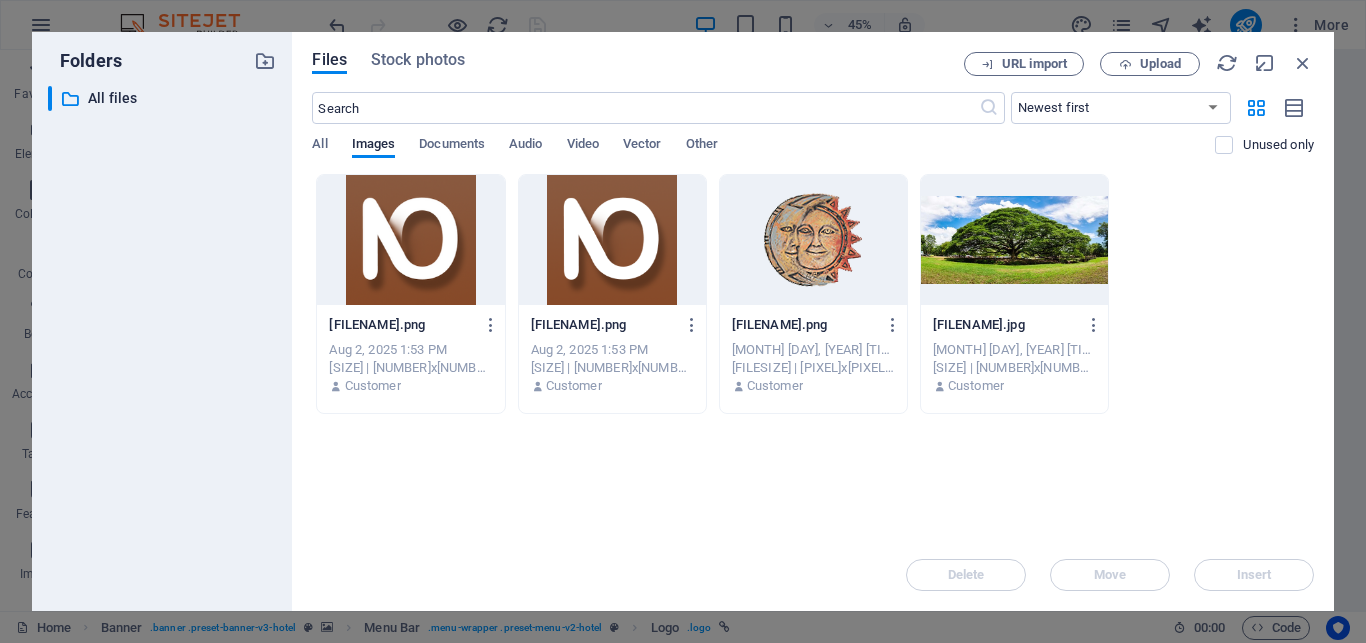 click at bounding box center (813, 240) 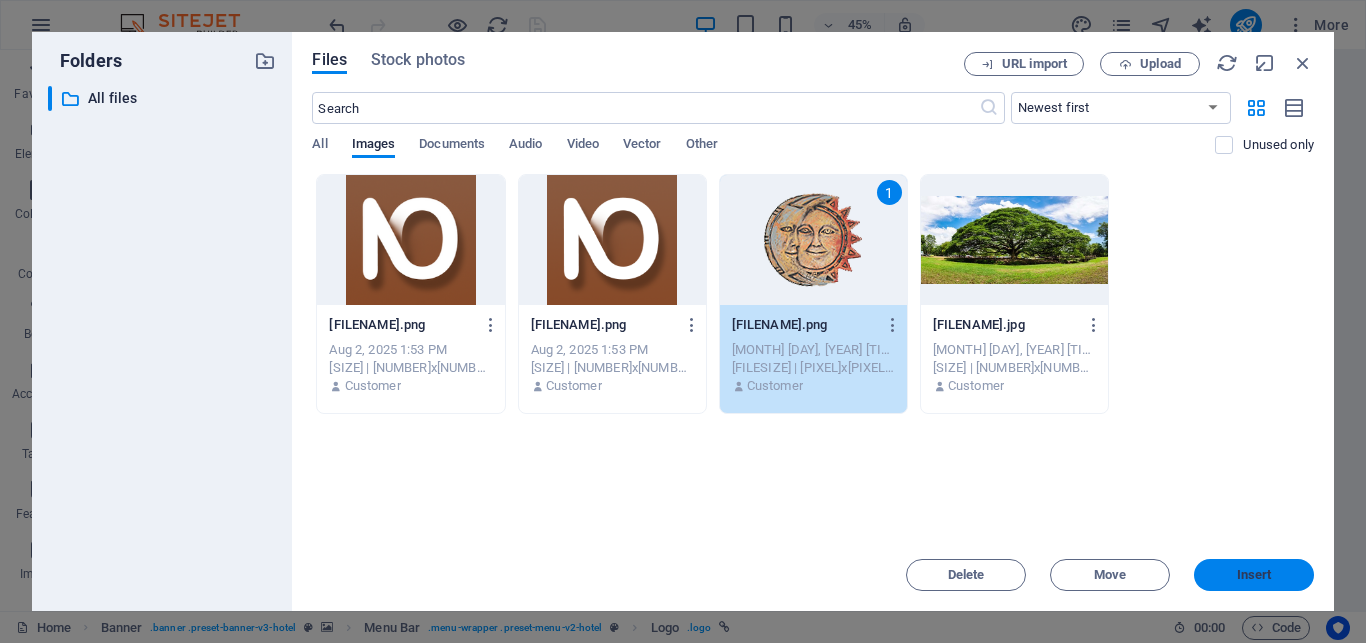 click on "Insert" at bounding box center (1254, 575) 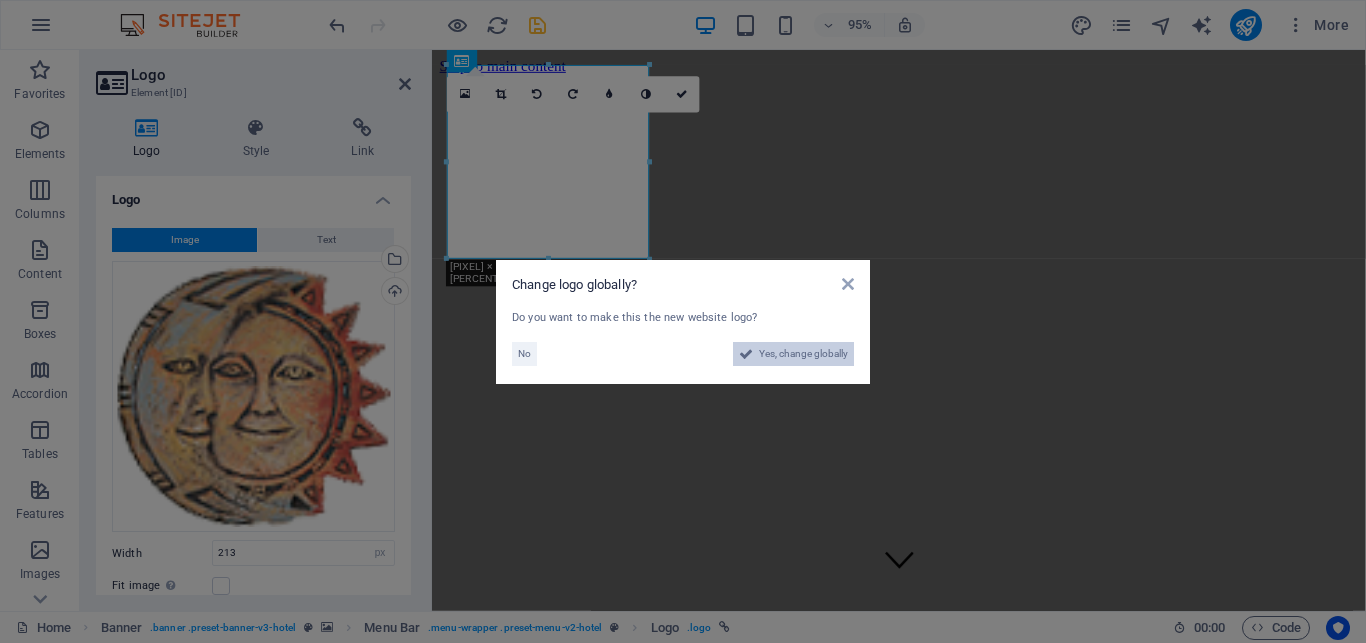 click on "Yes, change globally" at bounding box center (803, 354) 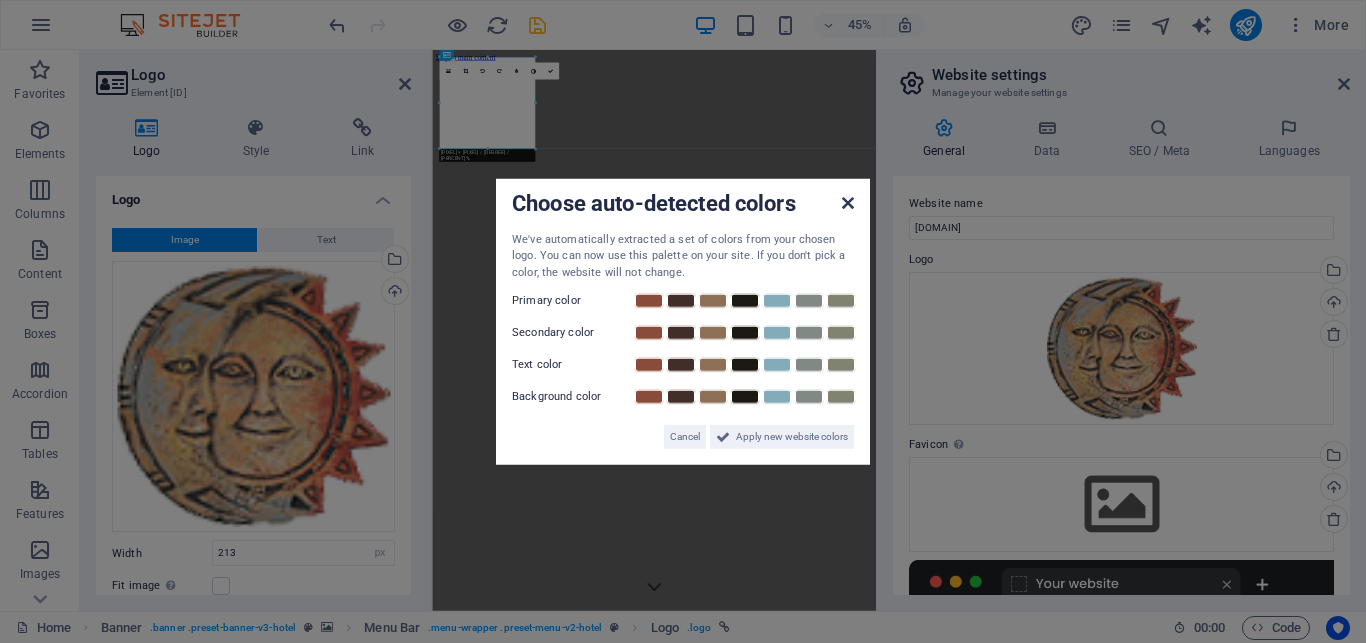 click at bounding box center [848, 202] 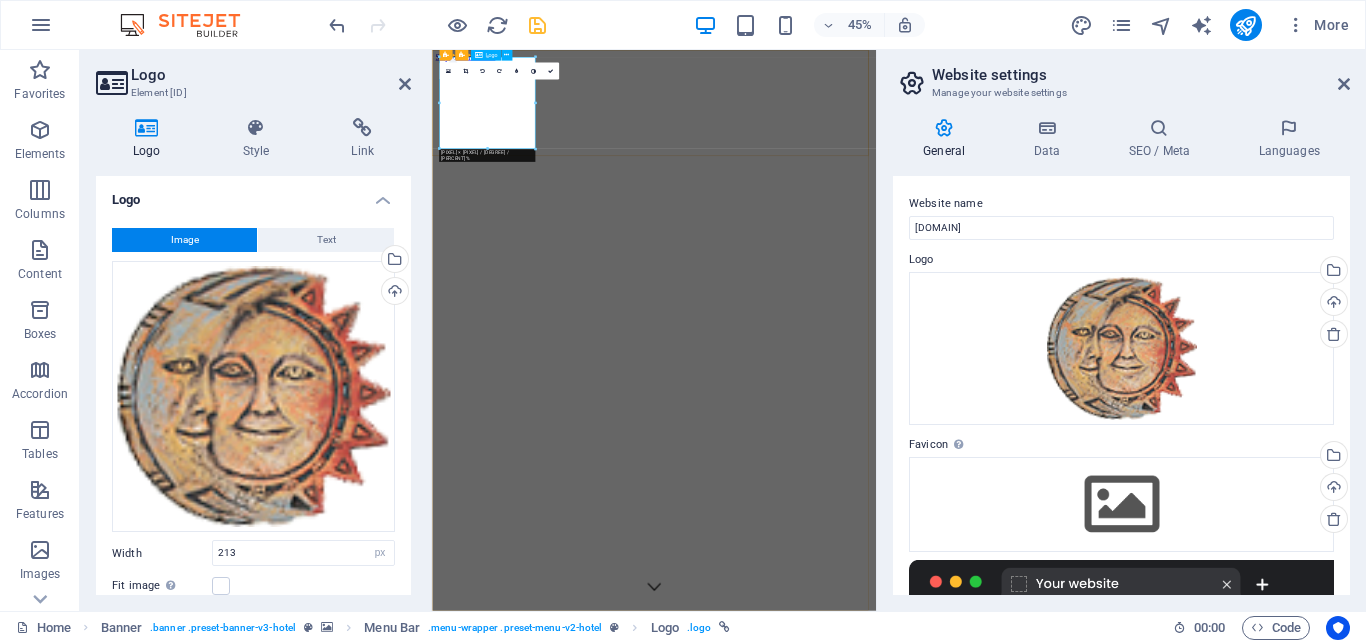 drag, startPoint x: 966, startPoint y: 197, endPoint x: 574, endPoint y: 174, distance: 392.67416 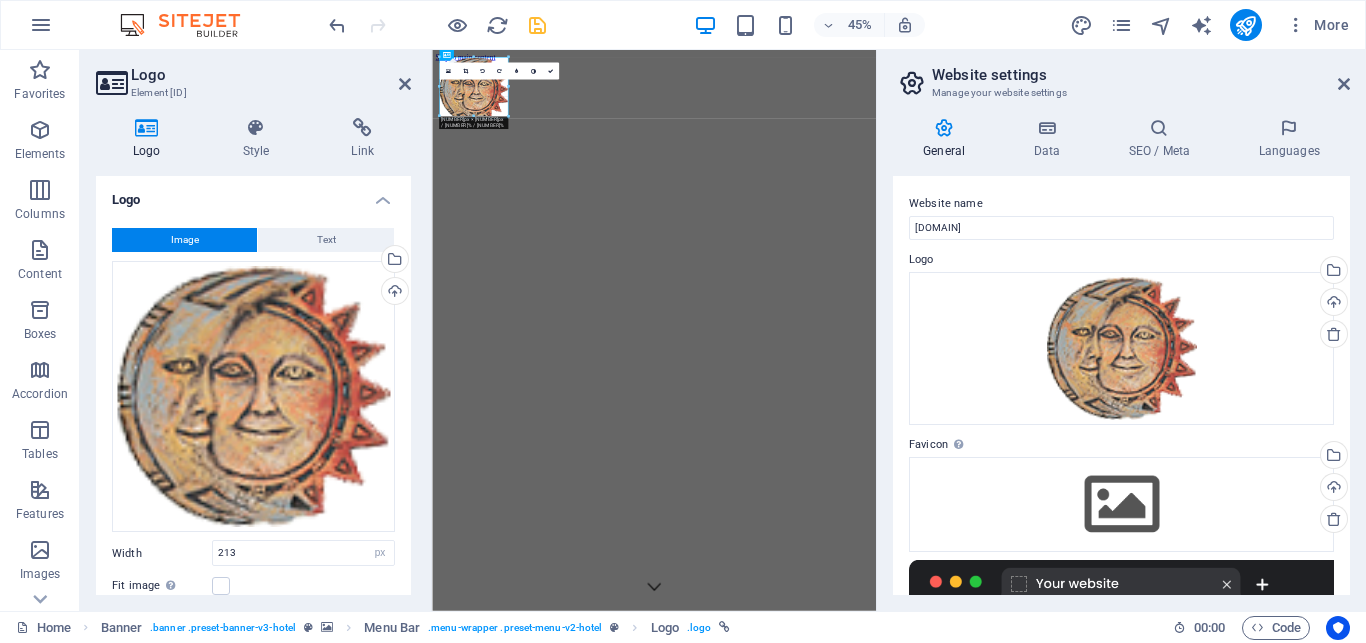 drag, startPoint x: 528, startPoint y: 136, endPoint x: 467, endPoint y: 85, distance: 79.51101 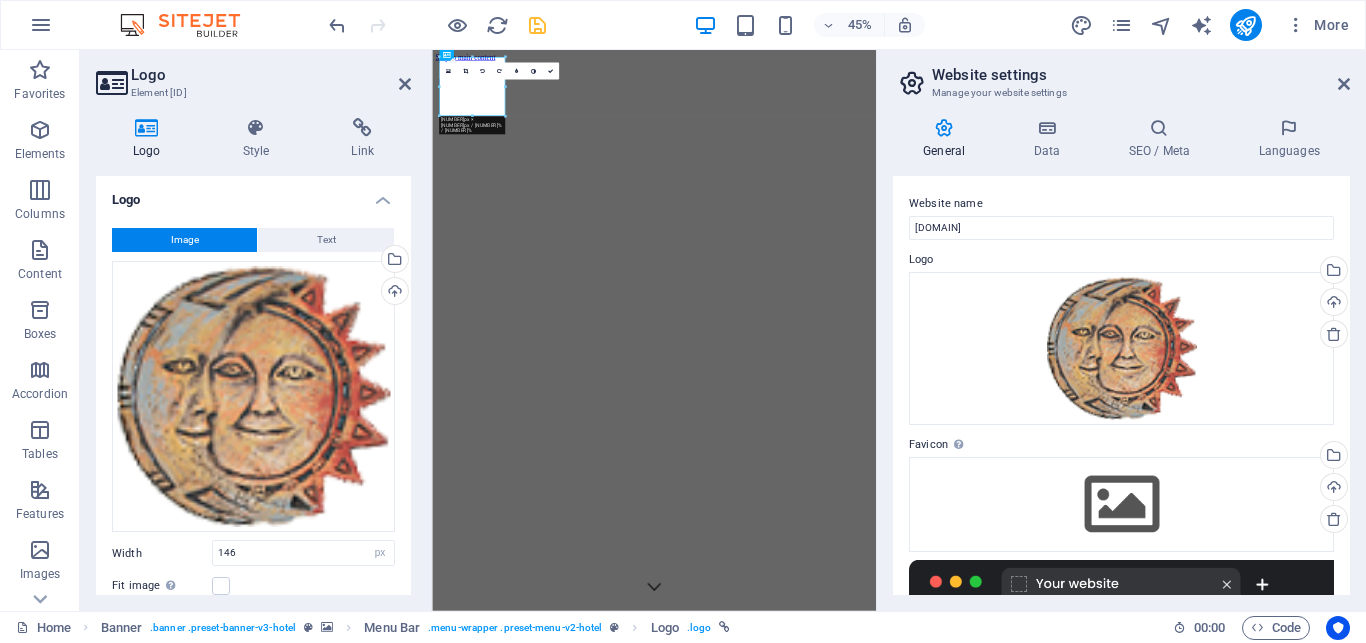 type on "146" 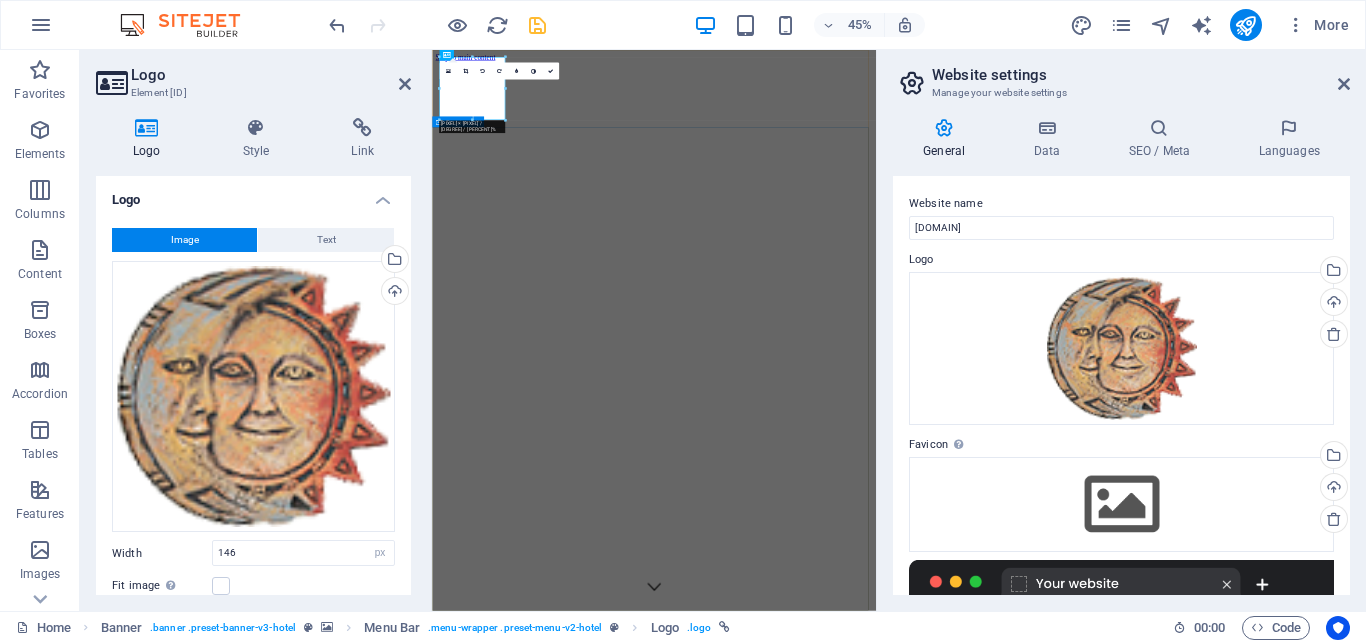 click on "Where Dreams Meet Real Life" at bounding box center (925, 1654) 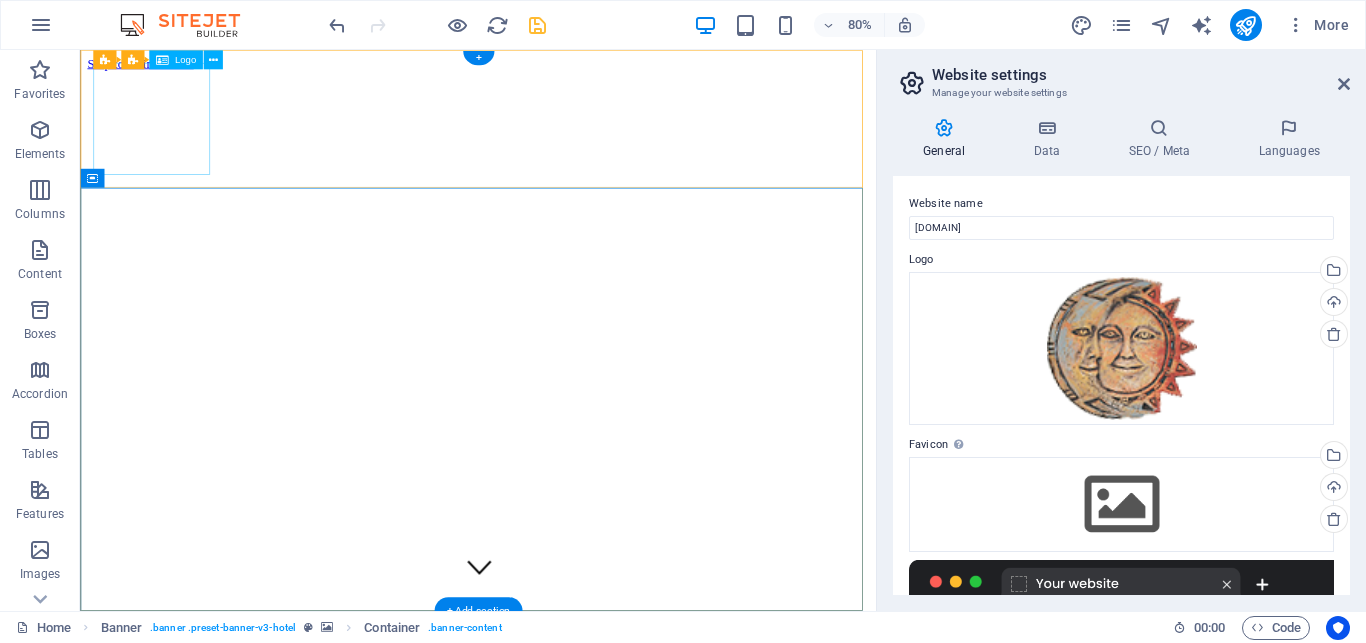 click at bounding box center [577, 1395] 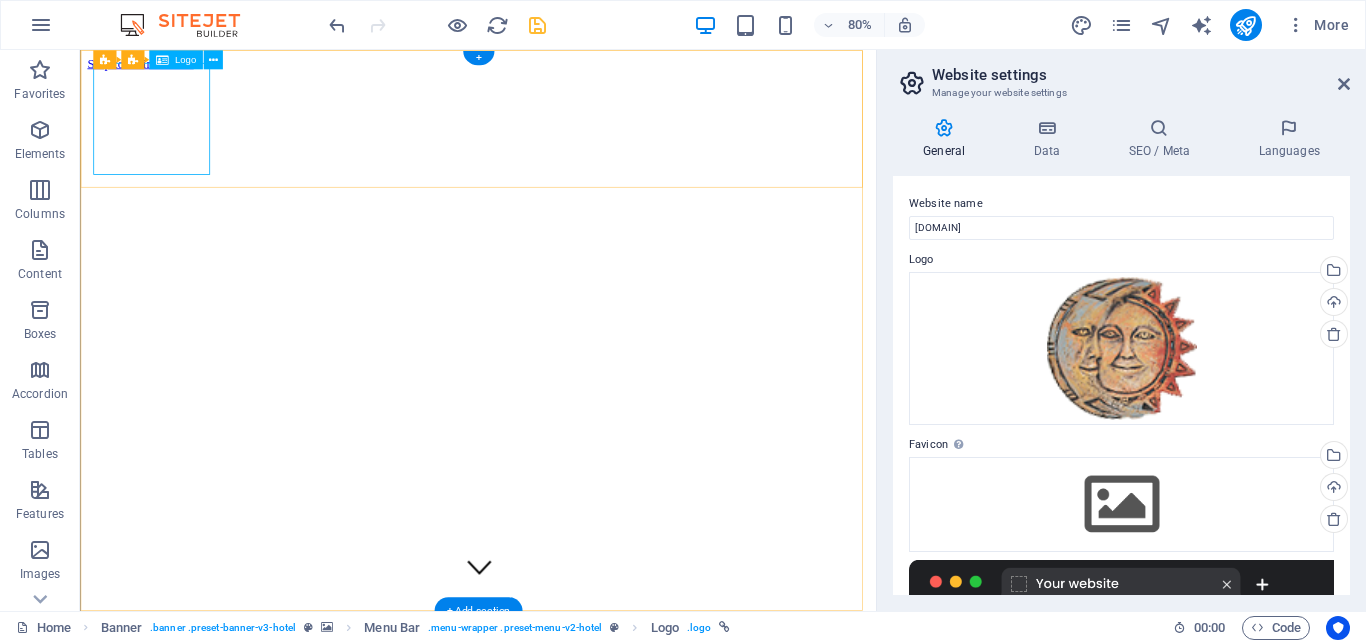 click at bounding box center (577, 1395) 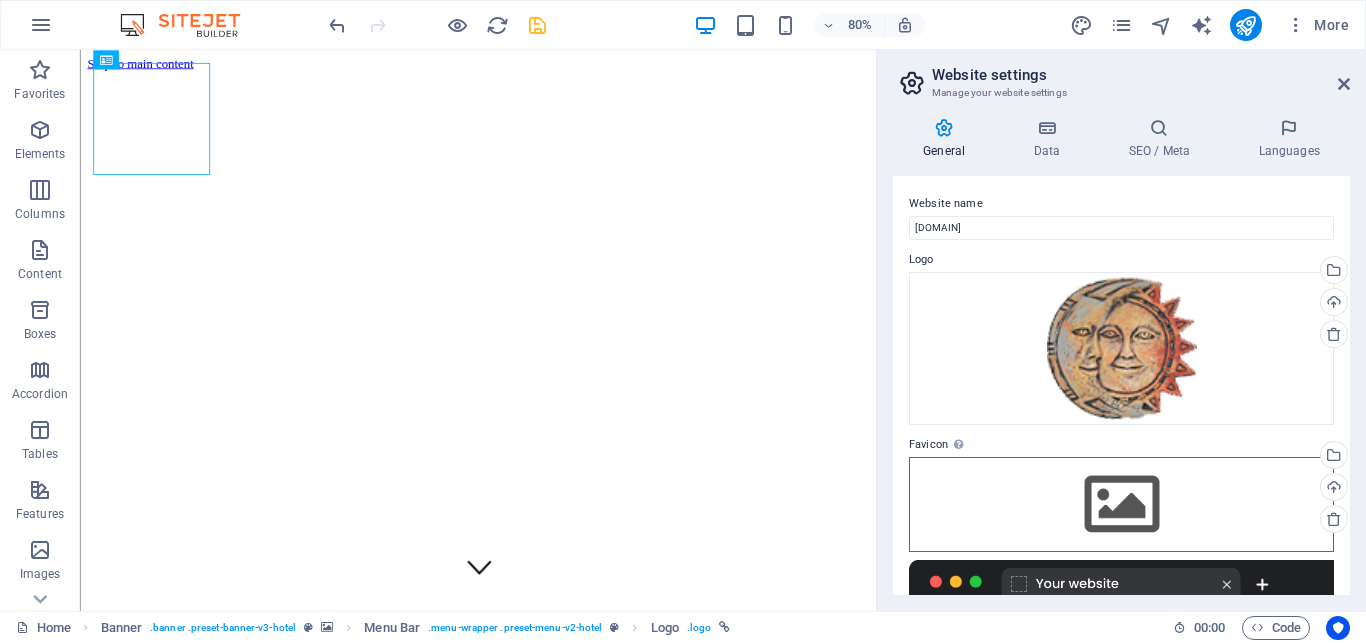 click on "Drag files here, click to choose files or select files from Files or our free stock photos & videos" at bounding box center [1121, 504] 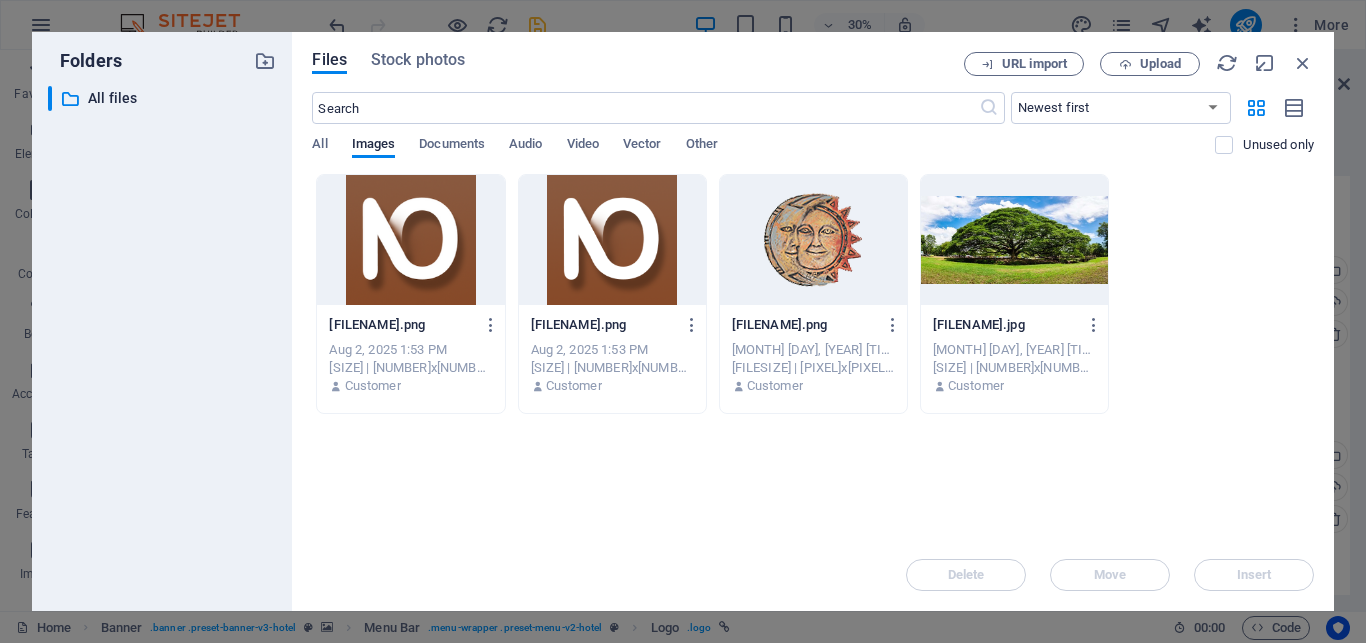 click at bounding box center [612, 240] 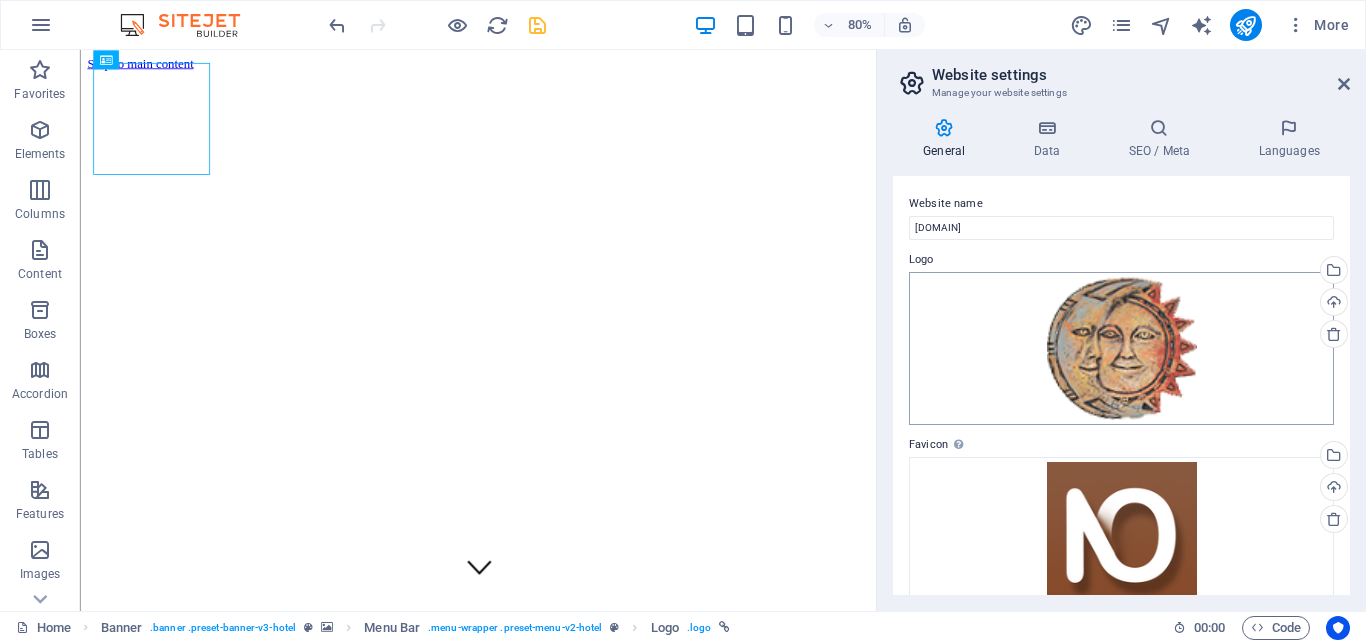 scroll, scrollTop: 180, scrollLeft: 0, axis: vertical 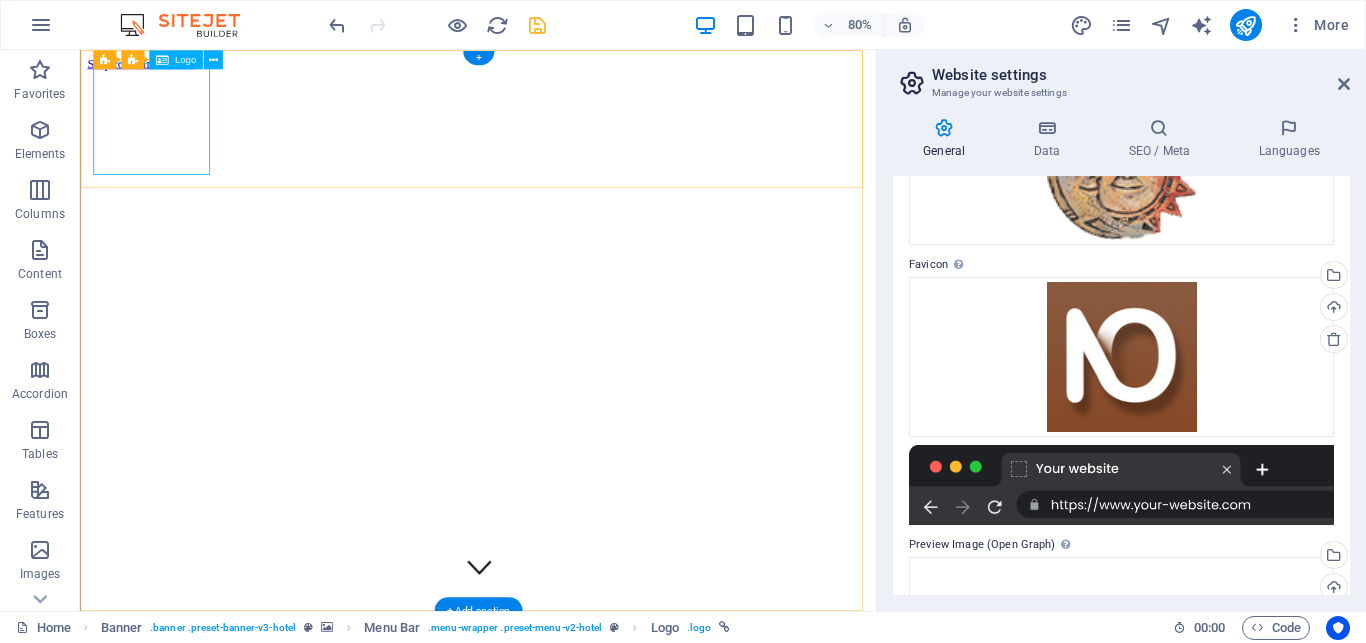 click at bounding box center [577, 1395] 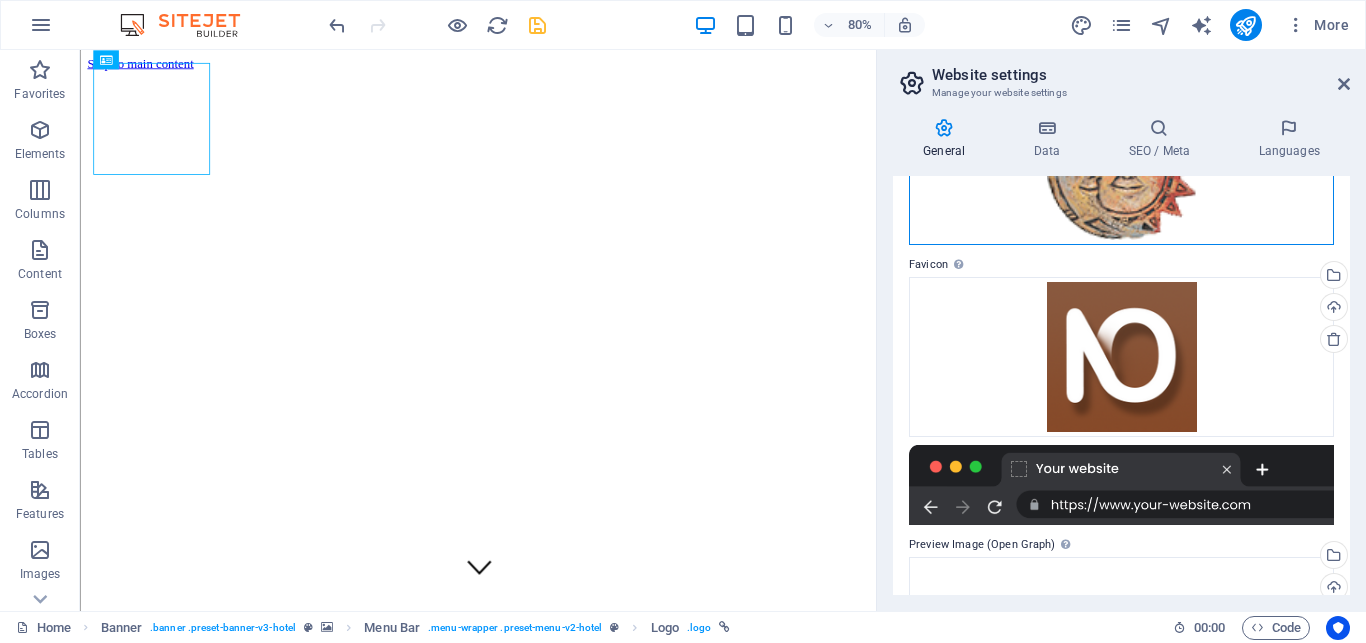 click on "Drag files here, click to choose files or select files from Files or our free stock photos & videos" at bounding box center (1121, 169) 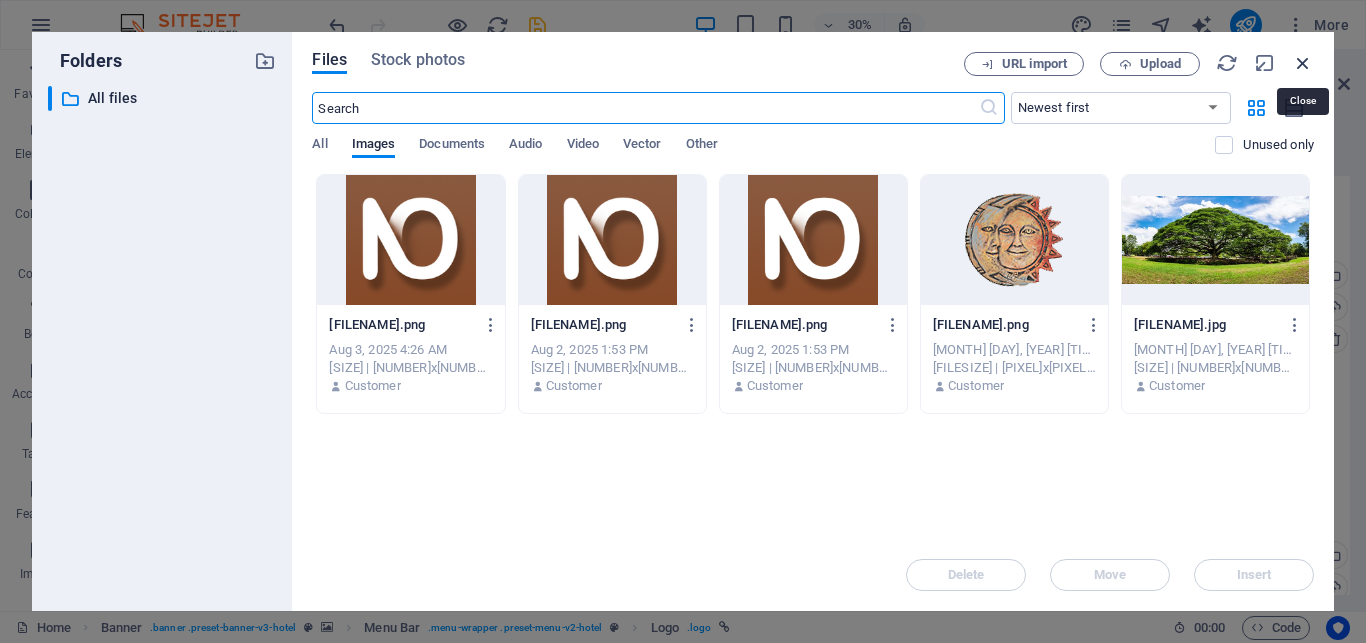 click at bounding box center [1303, 63] 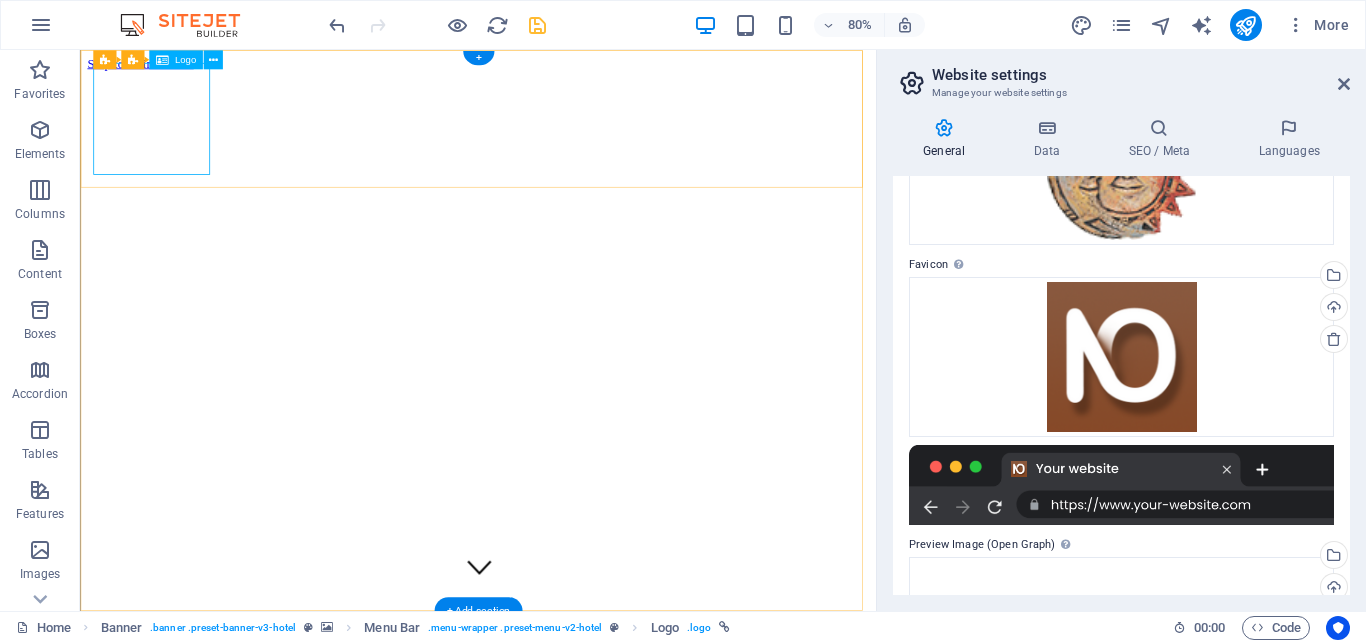 click at bounding box center (577, 1395) 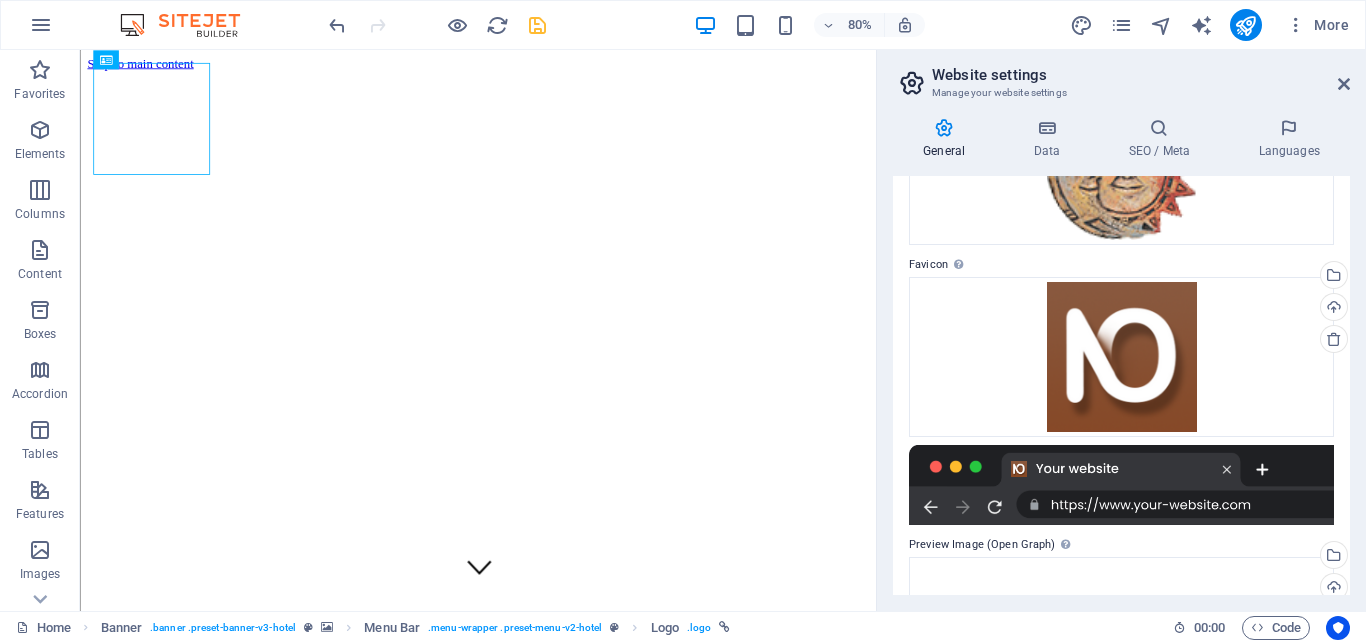 click on "Website settings Manage your website settings General Data SEO / Meta Languages Website name [DOMAIN] Logo Drag files here, click to choose files or select files from Files or our free stock photos & videos Select files from the file manager, stock photos, or upload file(s) Upload Favicon Set the favicon of your website here. A favicon is a small icon shown in the browser tab next to your website title. It helps visitors identify your website. Drag files here, click to choose files or select files from Files or our free stock photos & videos Select files from the file manager, stock photos, or upload file(s) Upload Preview Image (Open Graph) This image will be shown when the website is shared on social networks Drag files here, click to choose files or select files from Files or our free stock photos & videos Select files from the file manager, stock photos, or upload file(s) Upload Contact data for this website. This can be used everywhere on the website and will update automatically. Company Fax" at bounding box center (1121, 330) 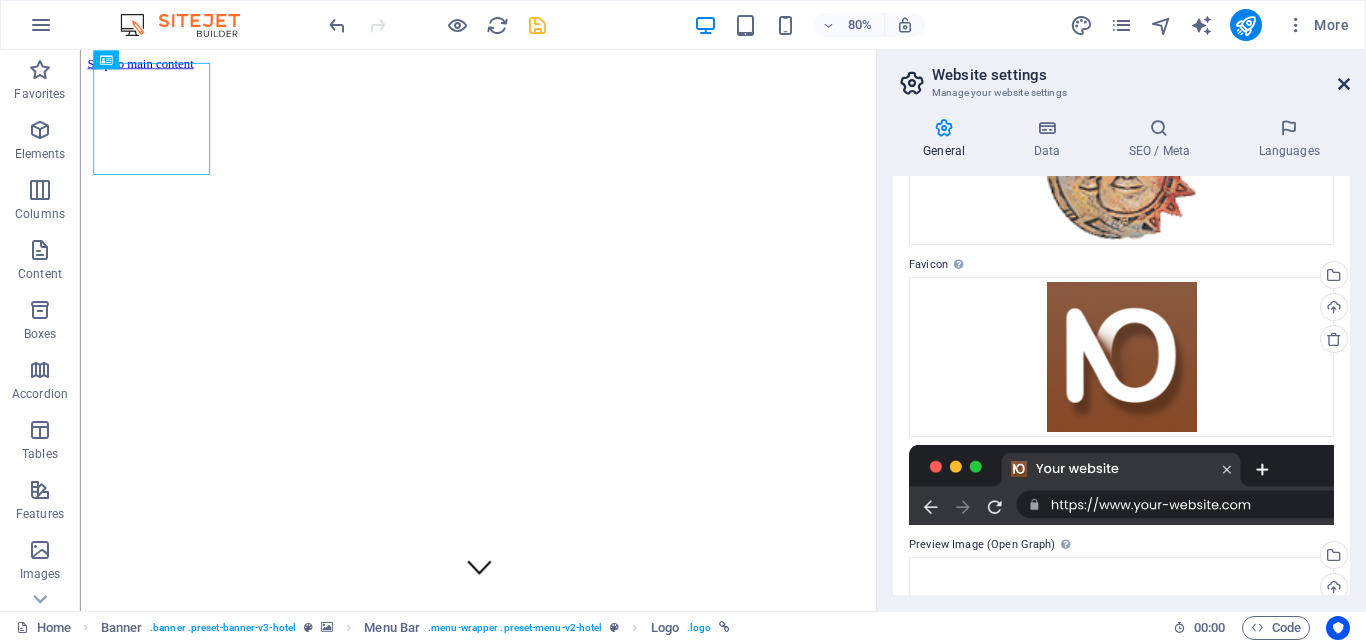 click at bounding box center (1344, 84) 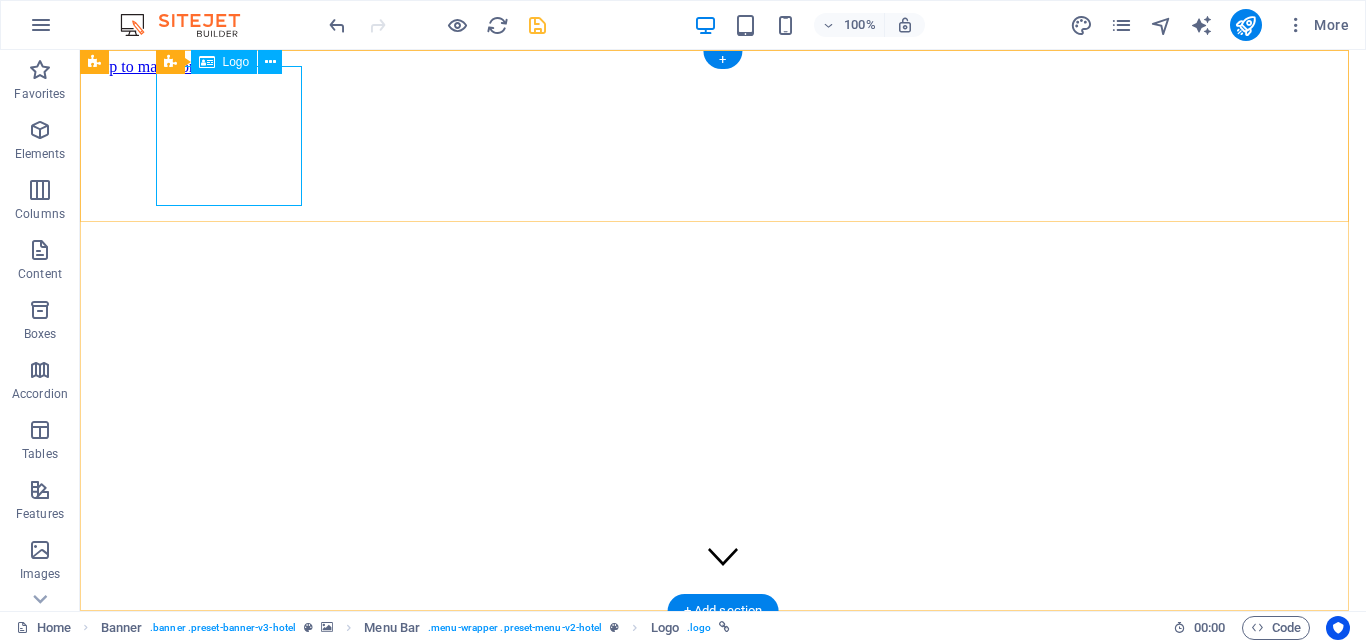click at bounding box center [723, 1395] 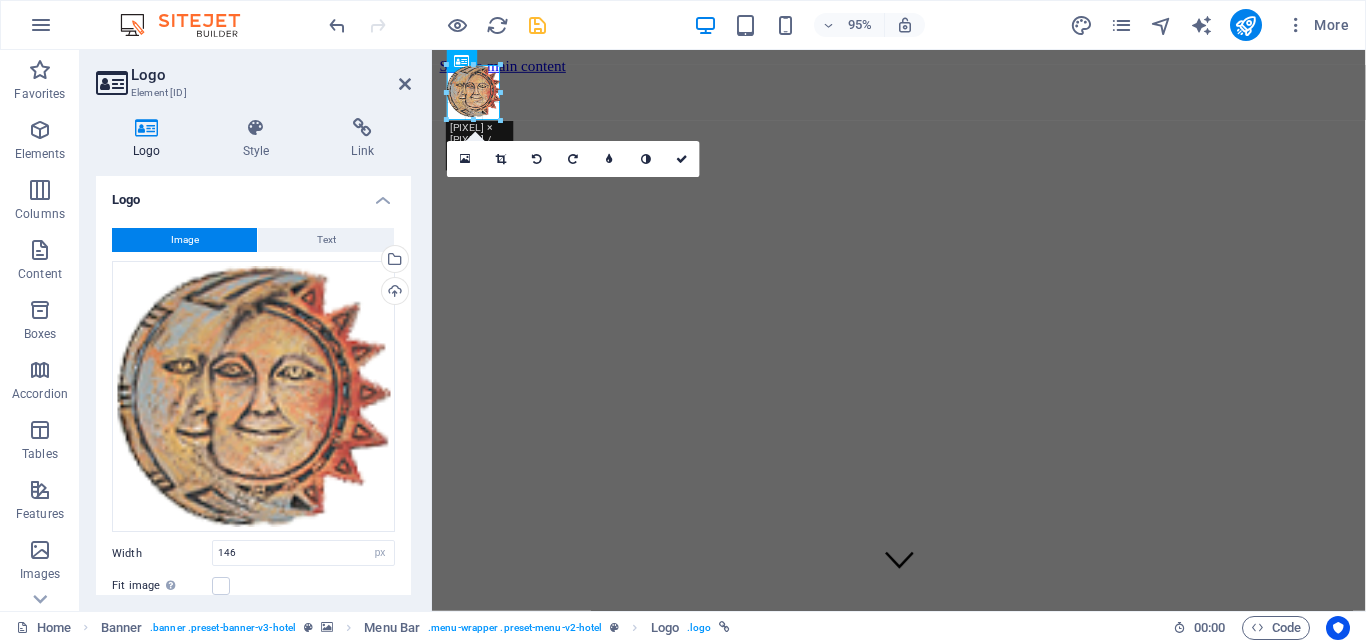 drag, startPoint x: 591, startPoint y: 198, endPoint x: 496, endPoint y: 100, distance: 136.4881 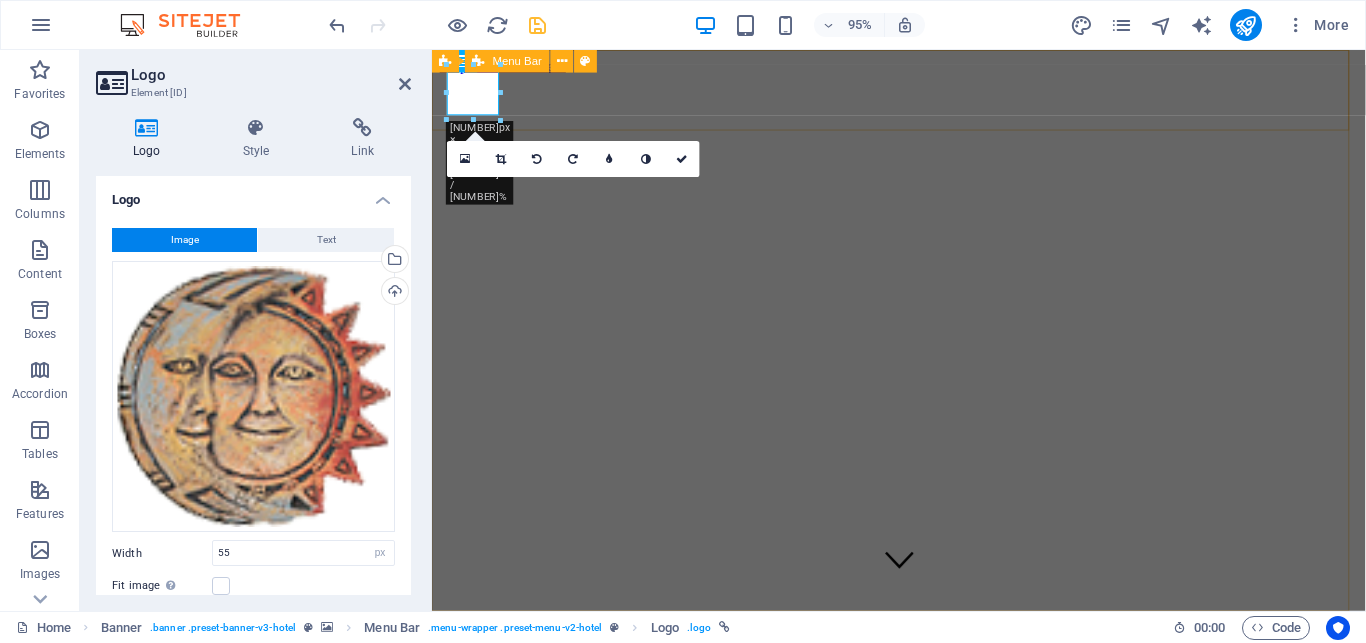 click on "Home Suites Experiences Contact" at bounding box center [923, 748] 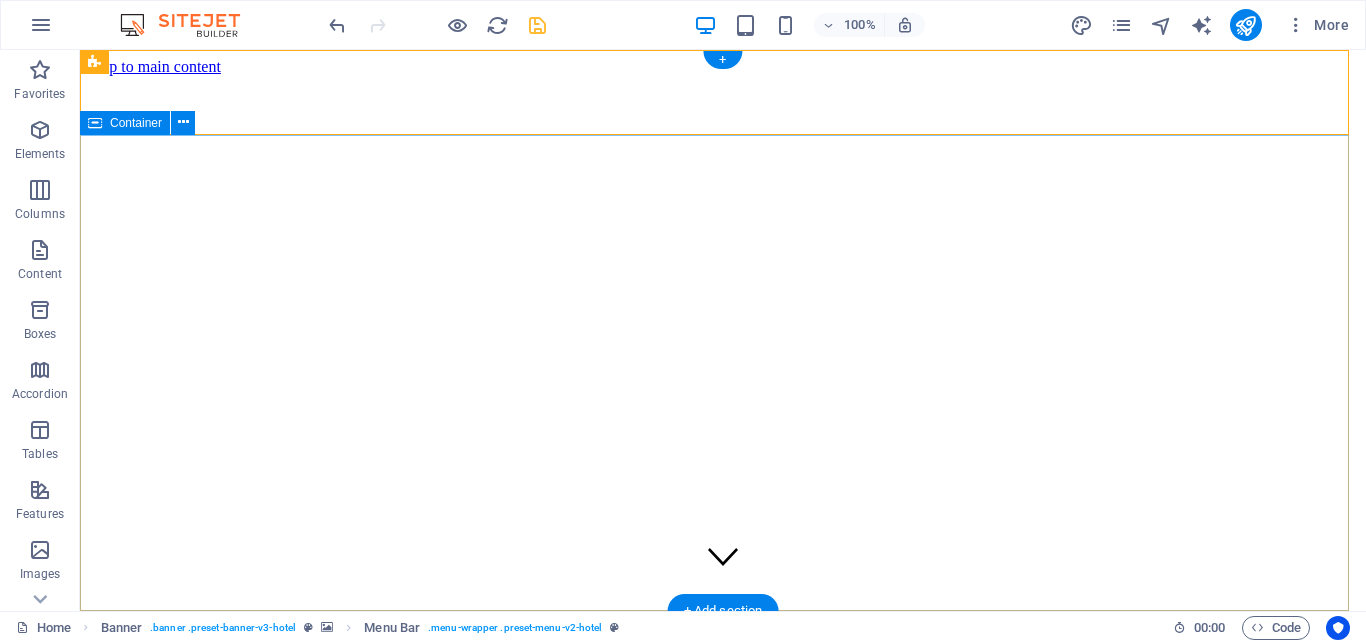 click on "Where Dreams Meet Real Life" at bounding box center [723, 911] 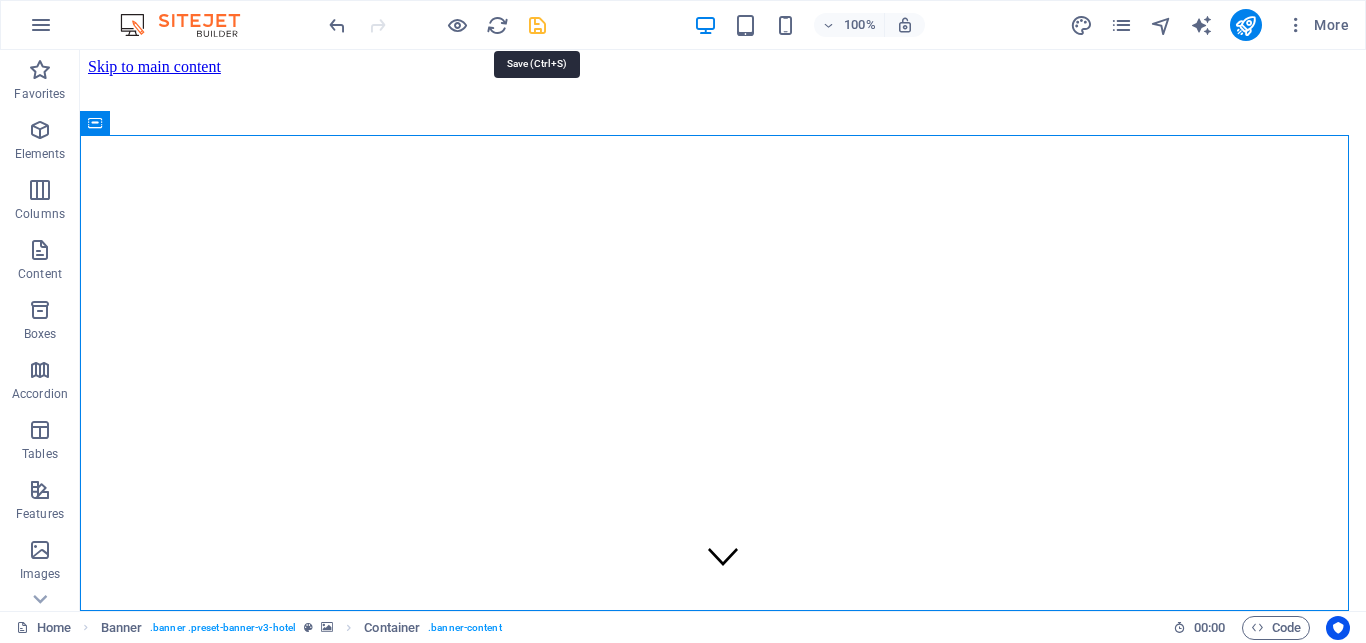 click at bounding box center [537, 25] 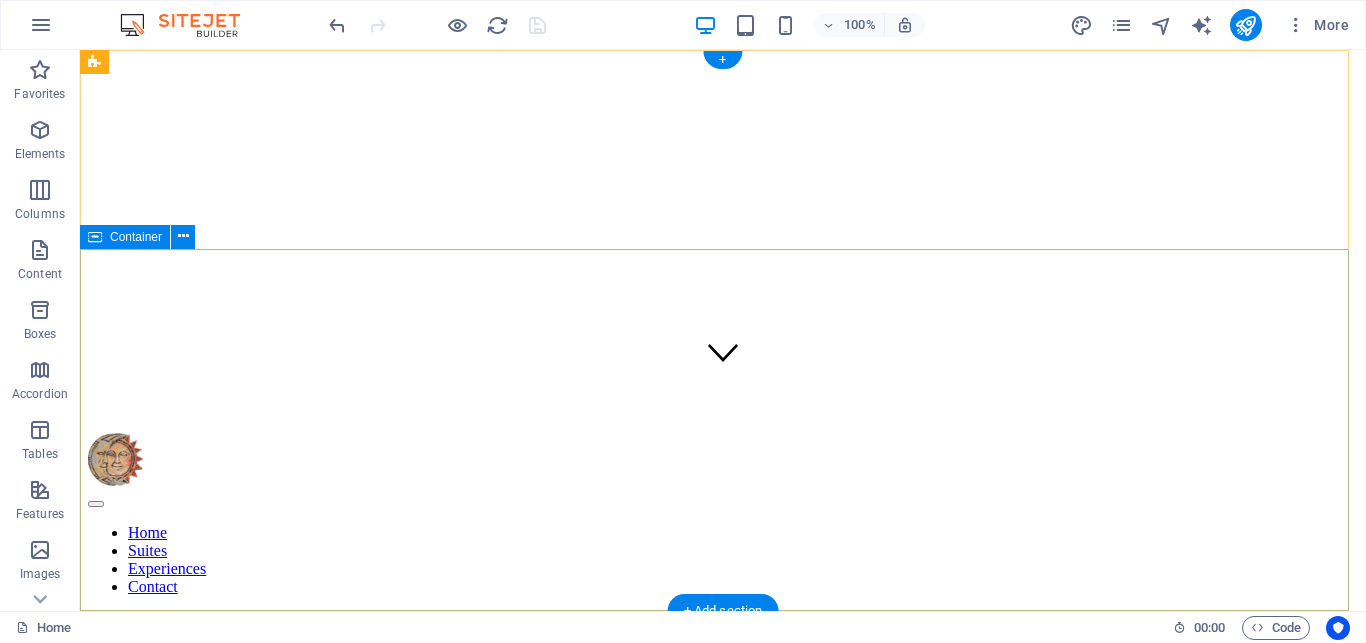 scroll, scrollTop: 0, scrollLeft: 0, axis: both 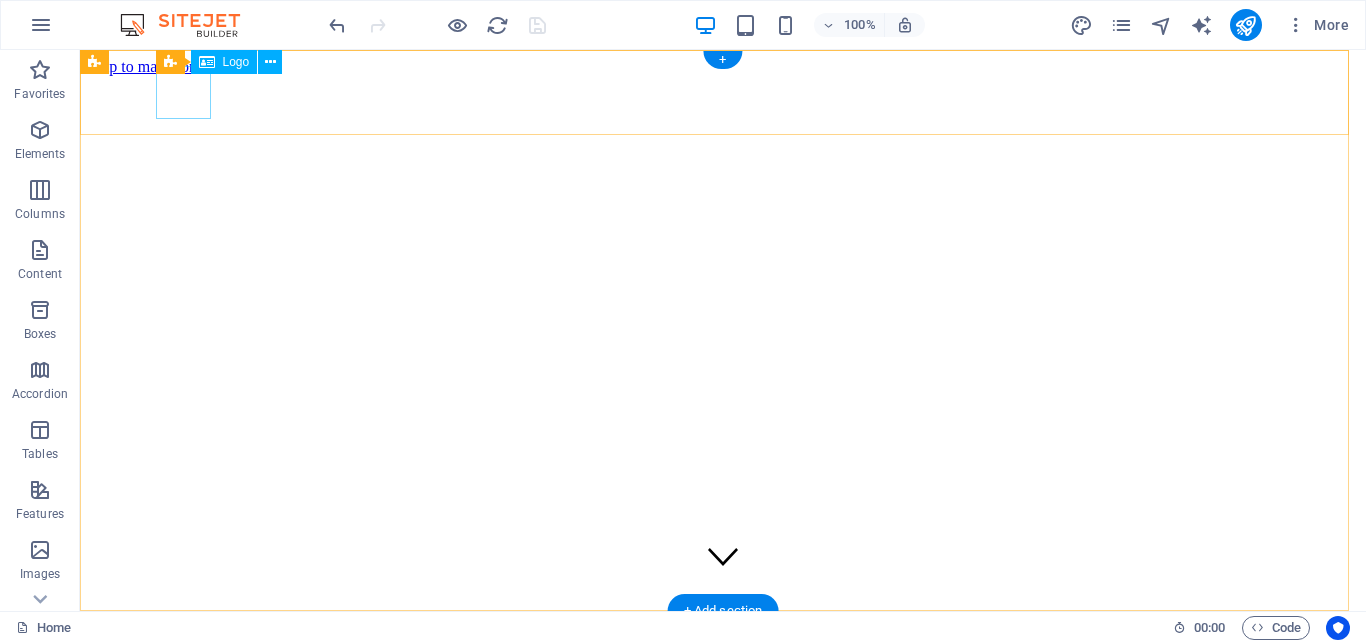 click at bounding box center (723, 665) 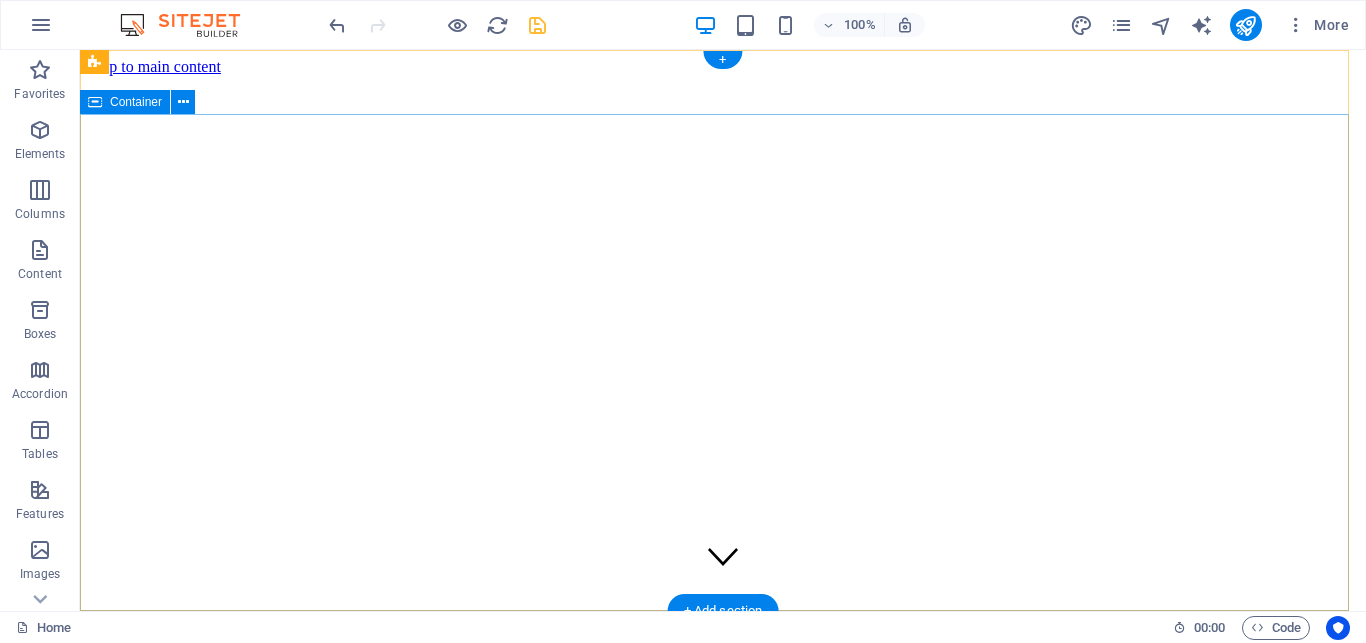 click on "Where Dreams Meet Real Life" at bounding box center [723, 824] 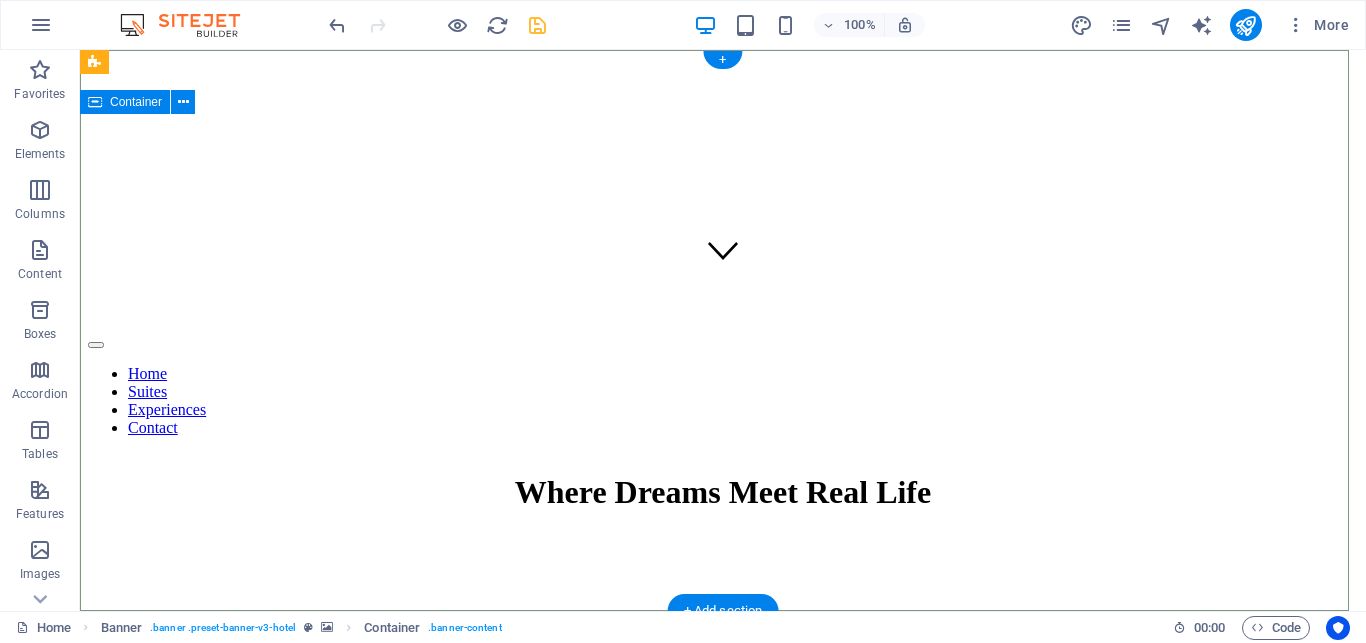 scroll, scrollTop: 0, scrollLeft: 0, axis: both 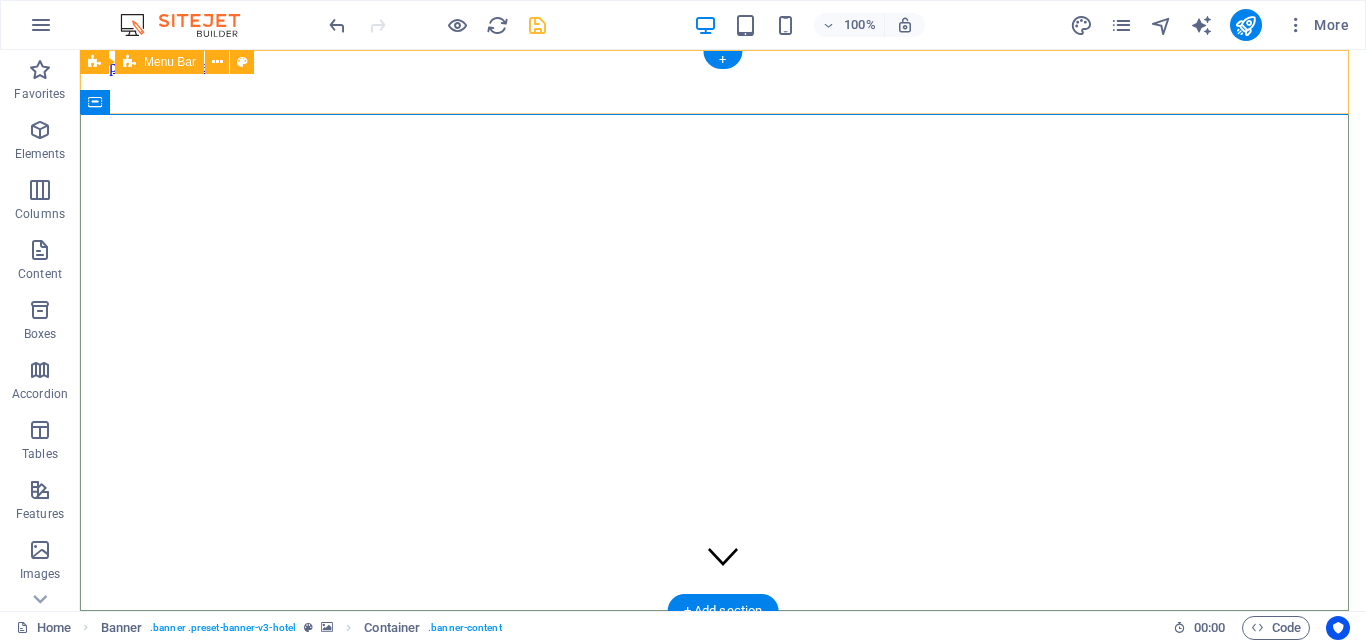 click on "Home Suites Experiences Contact" at bounding box center [723, 690] 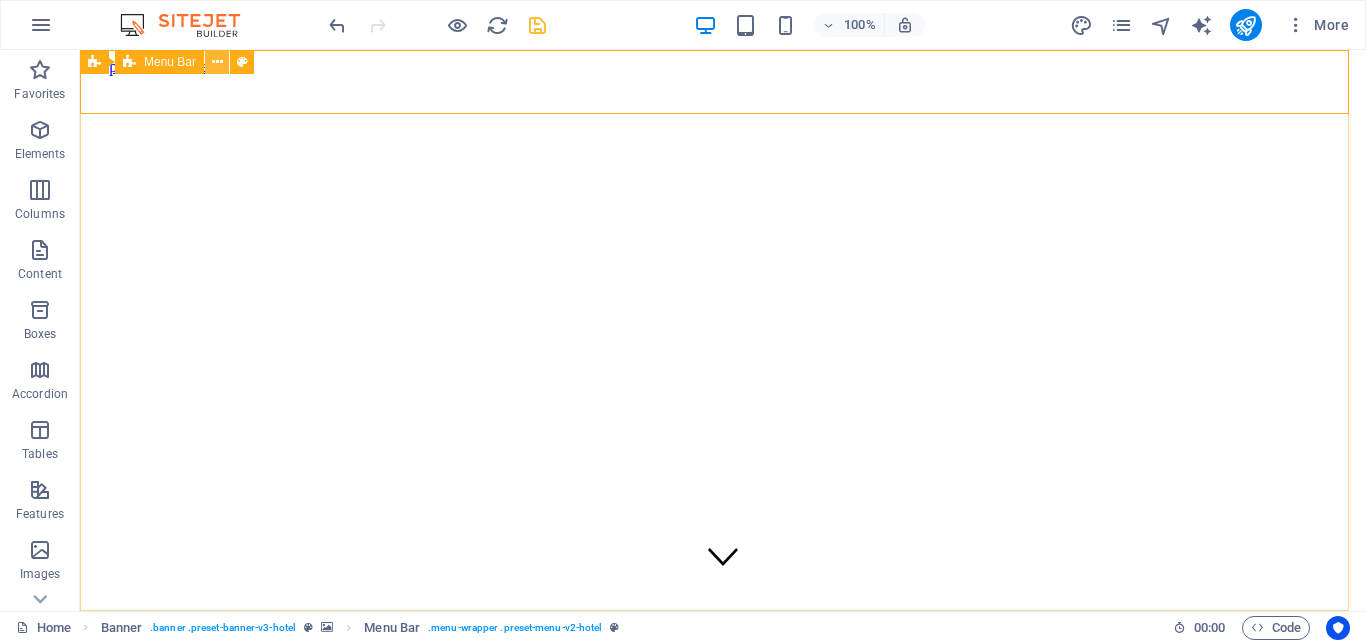click at bounding box center (217, 62) 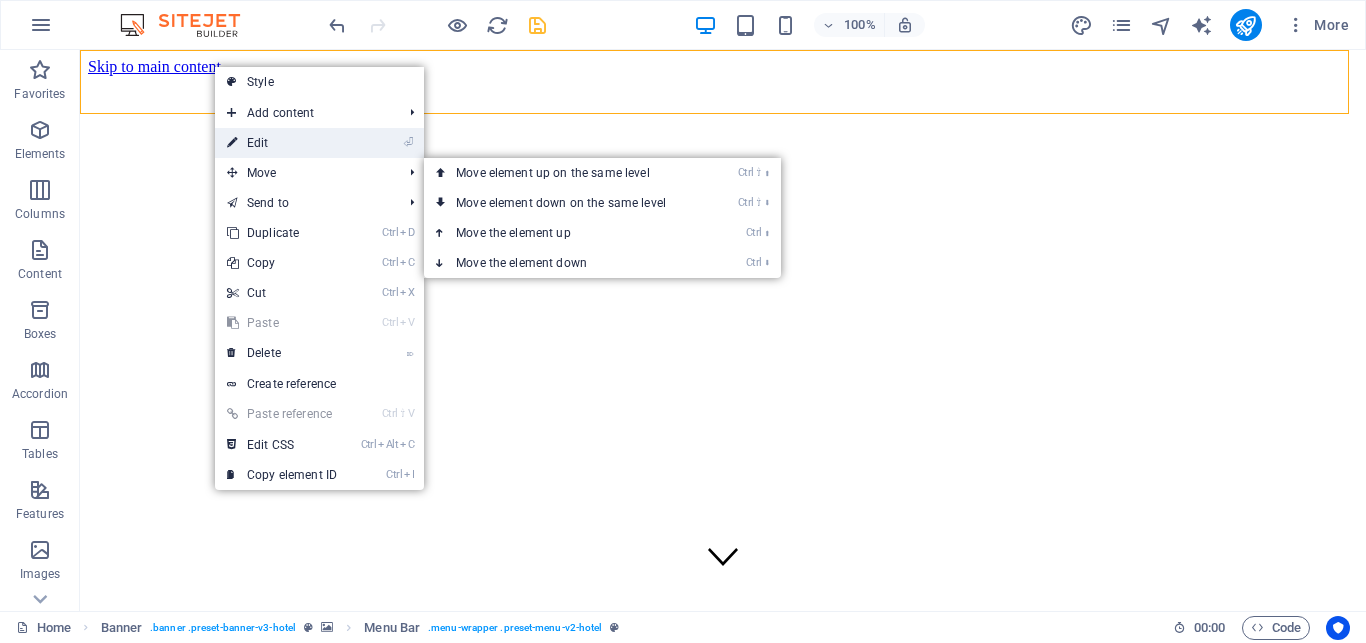 click on "⏎  Edit" at bounding box center [282, 143] 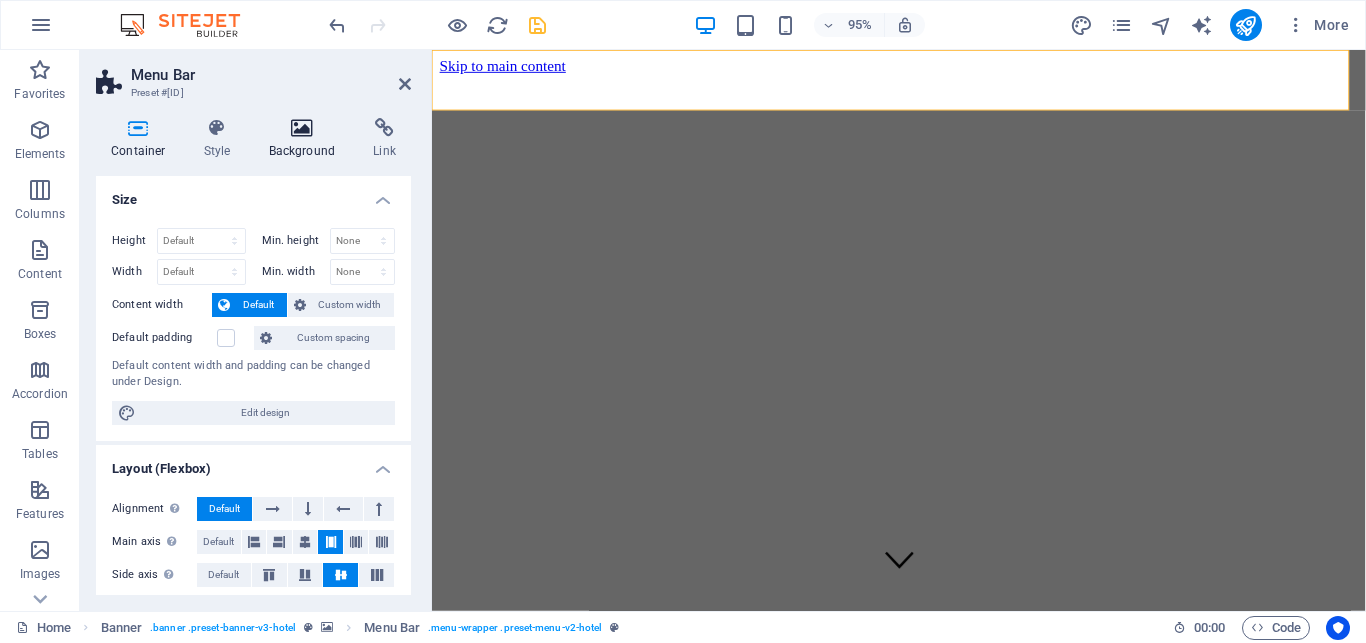click on "Background" at bounding box center (306, 139) 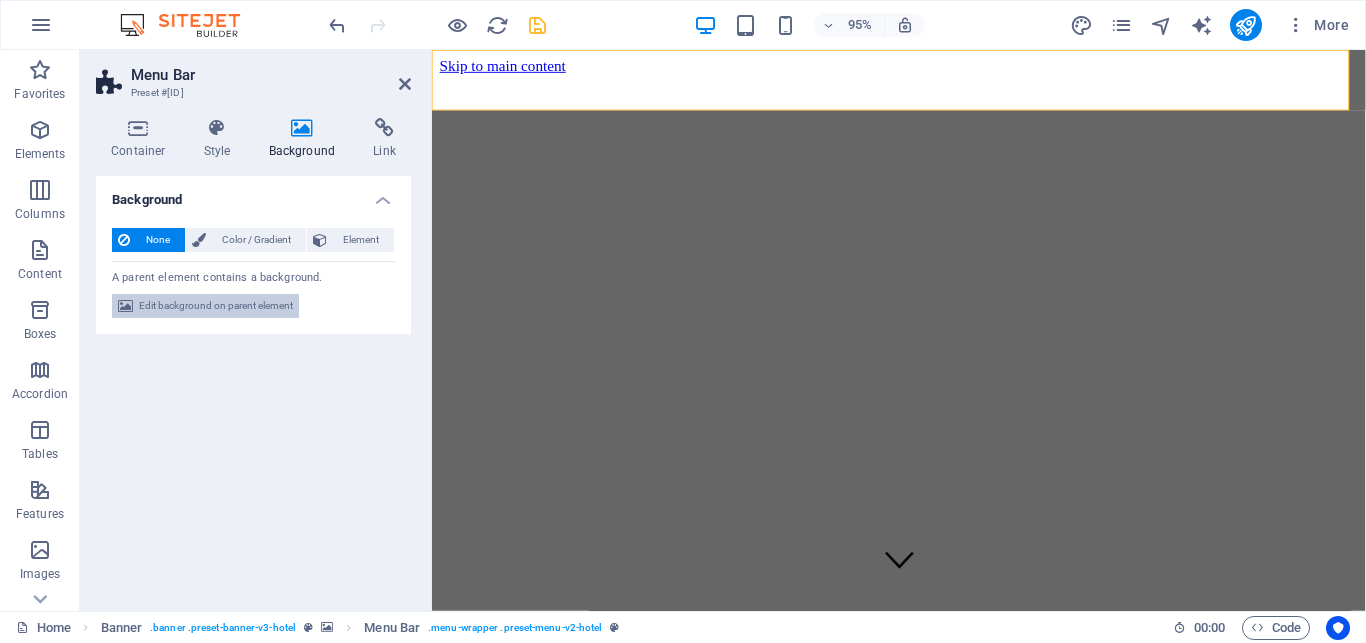 click on "Edit background on parent element" at bounding box center (216, 306) 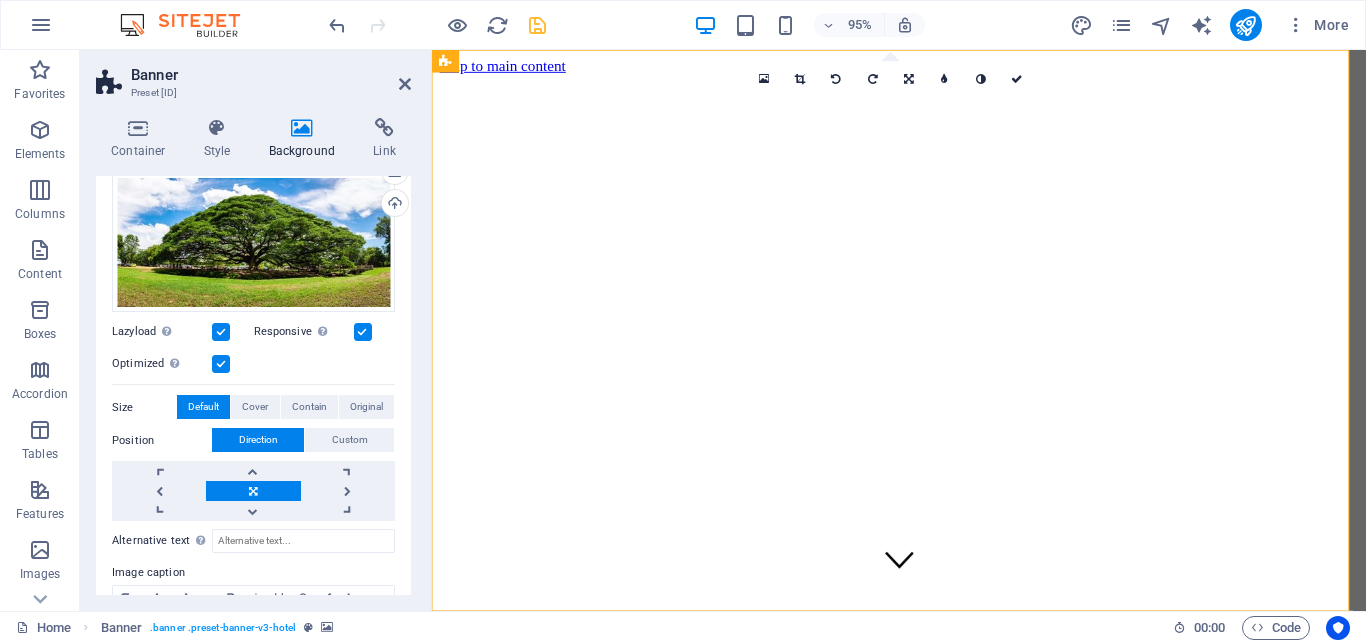 scroll, scrollTop: 290, scrollLeft: 0, axis: vertical 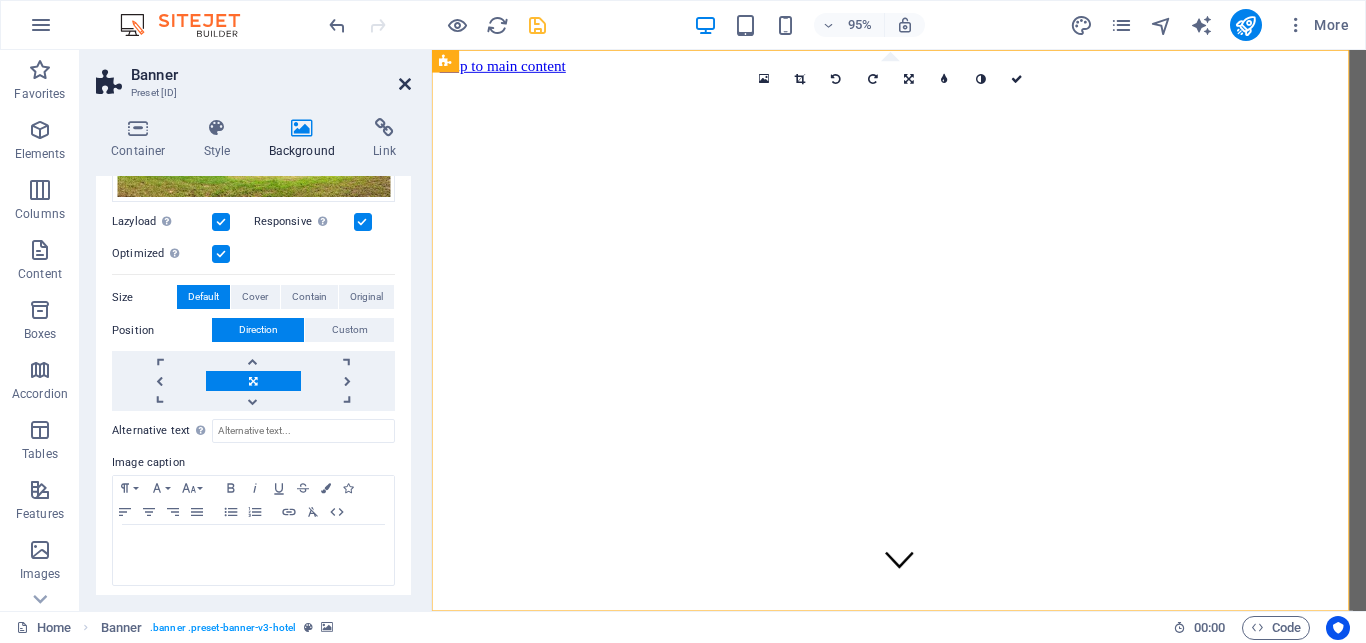 click at bounding box center [405, 84] 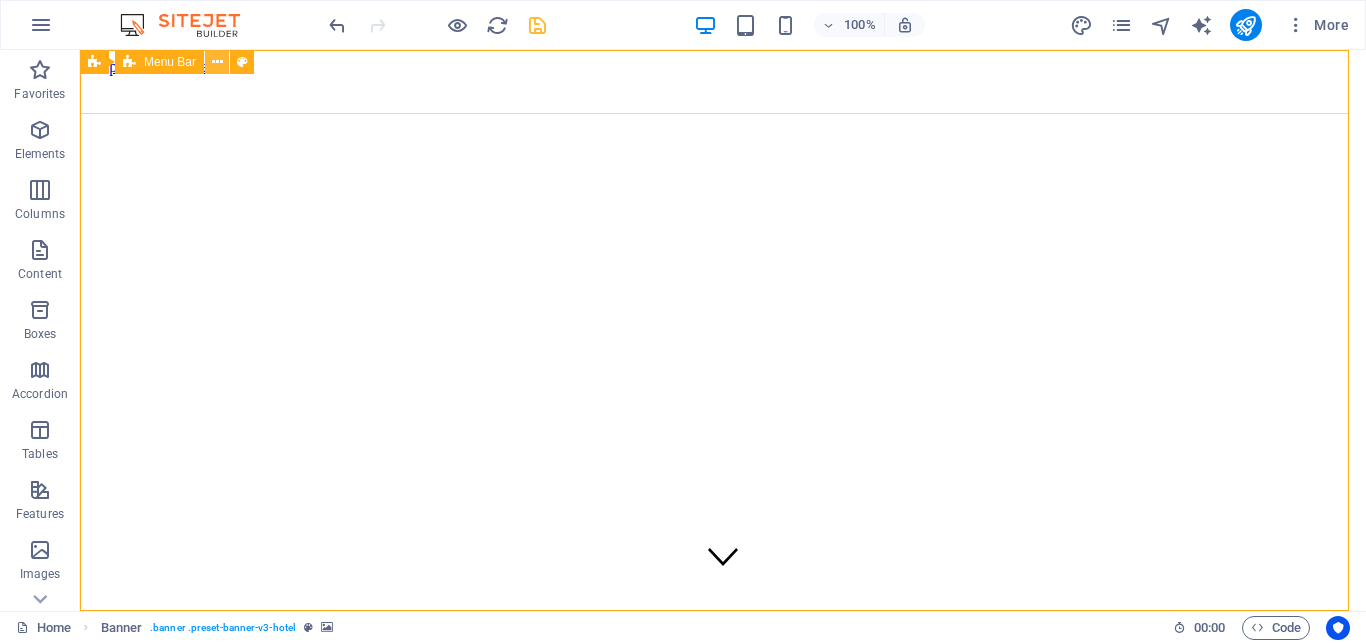 click at bounding box center [217, 62] 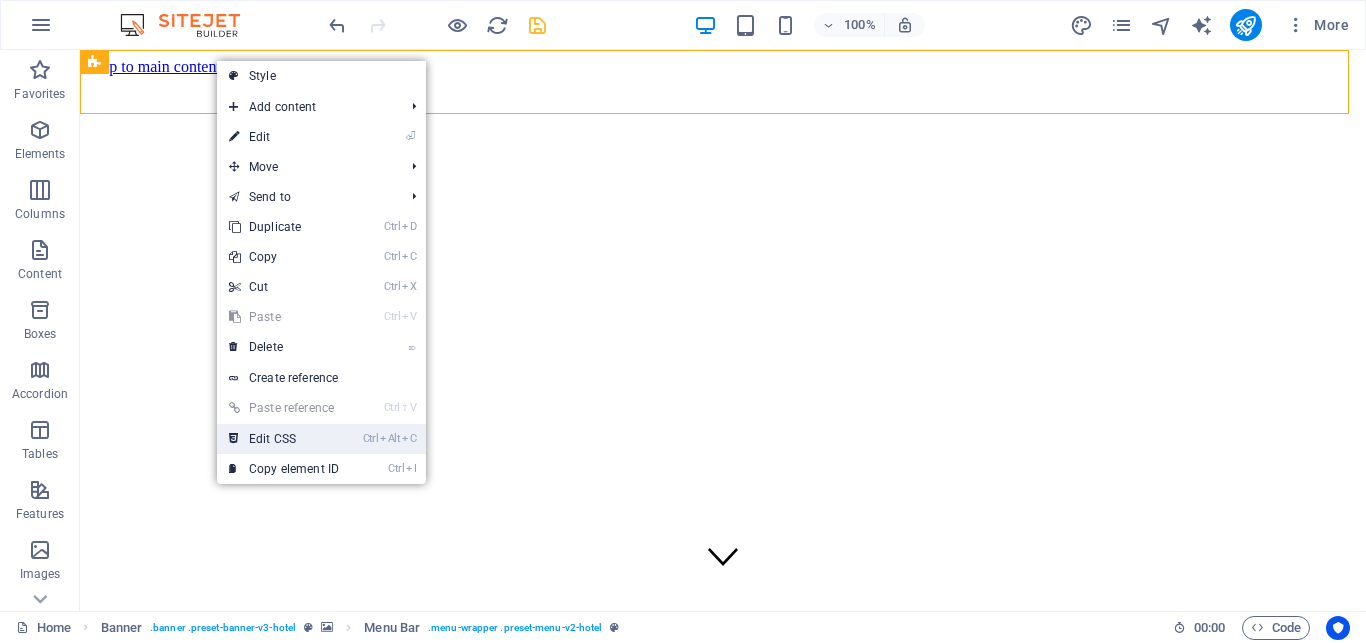drag, startPoint x: 305, startPoint y: 437, endPoint x: 543, endPoint y: 276, distance: 287.34125 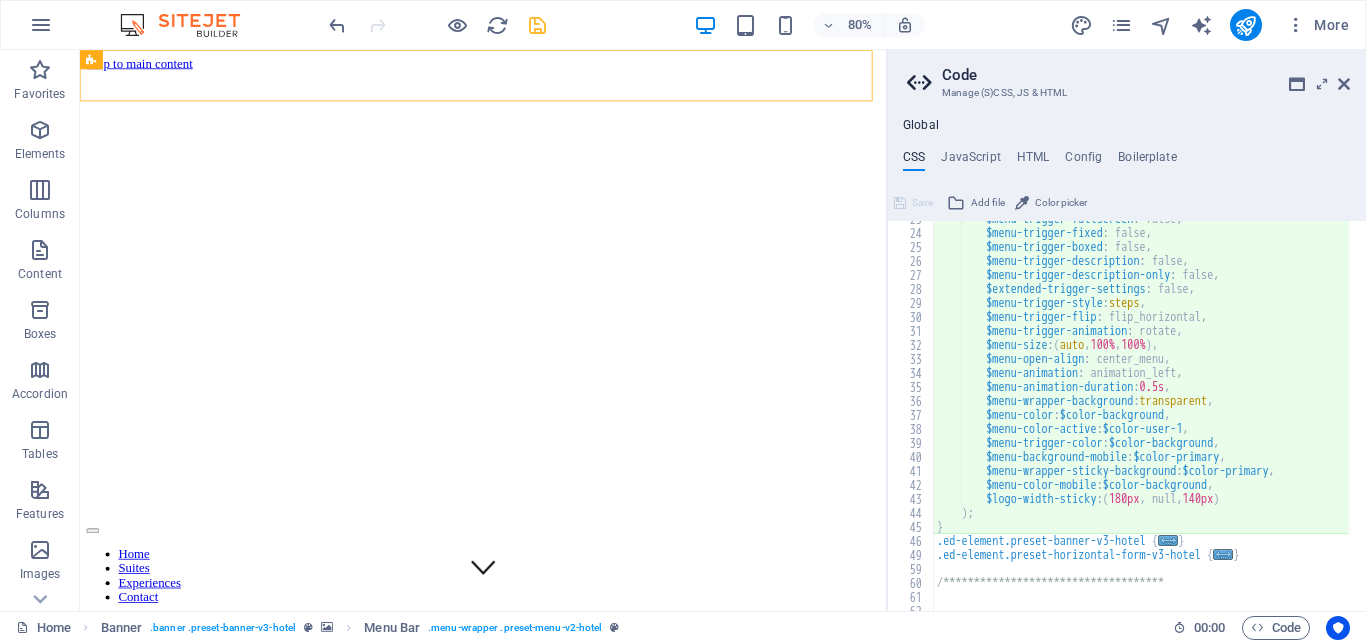 scroll, scrollTop: 317, scrollLeft: 0, axis: vertical 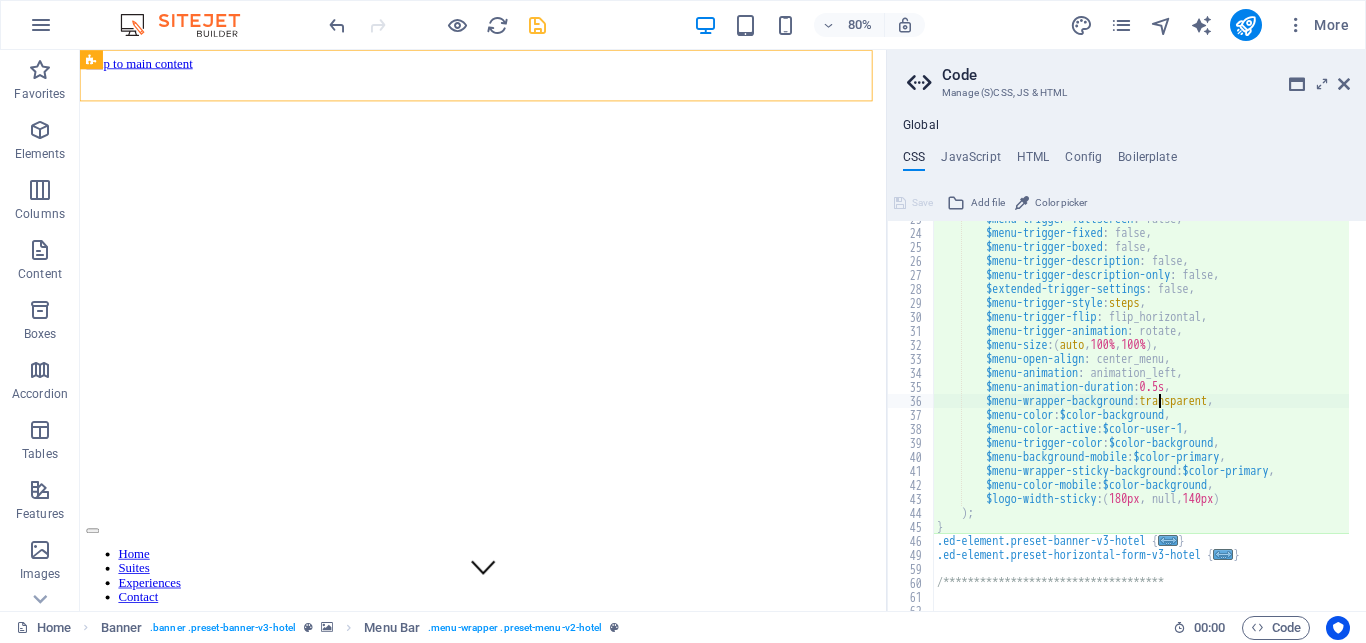 click on "$menu-trigger-fullscreen : false,            $menu-trigger-fixed : false,            $menu-trigger-boxed : false,            $menu-trigger-description : false,            $menu-trigger-description-only : false,            $extended-trigger-settings : false,            $menu-trigger-style :  steps ,            $menu-trigger-flip : flip_horizontal,            $menu-trigger-animation : rotate,            $menu-size :  ( auto ,  100% ,  100% ) ,            $menu-open-align : center_menu,            $menu-animation : animation_left,            $menu-animation-duration :  0.5s ,            $menu-wrapper-background :  transparent ,            $menu-color :  $color-background ,            $menu-color-active :  $color-user-1 ,            $menu-trigger-color :  $color-background ,            $menu-background-mobile :  $color-primary ,            $menu-wrapper-sticky-background :  $color-primary ,            $menu-color-mobile :  $color-background ,            $logo-width-sticky :  ( 180px , null,  140px ) ) ;" at bounding box center [1146, 412] 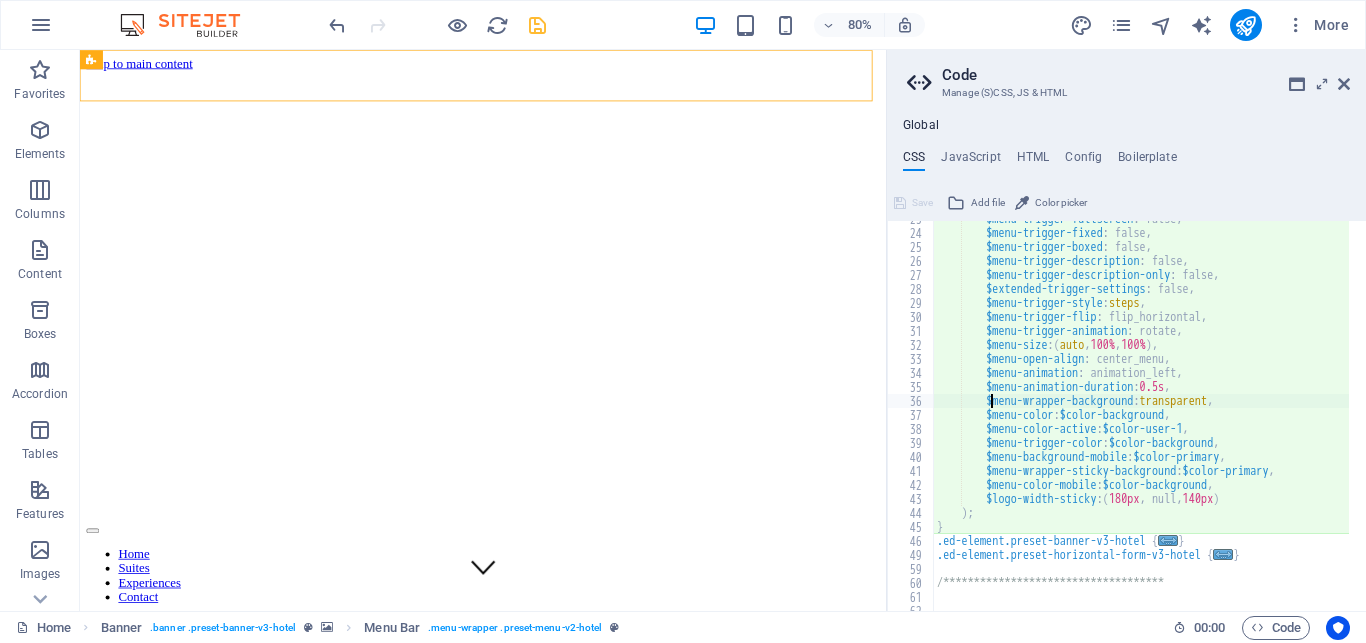 scroll, scrollTop: 0, scrollLeft: 9, axis: horizontal 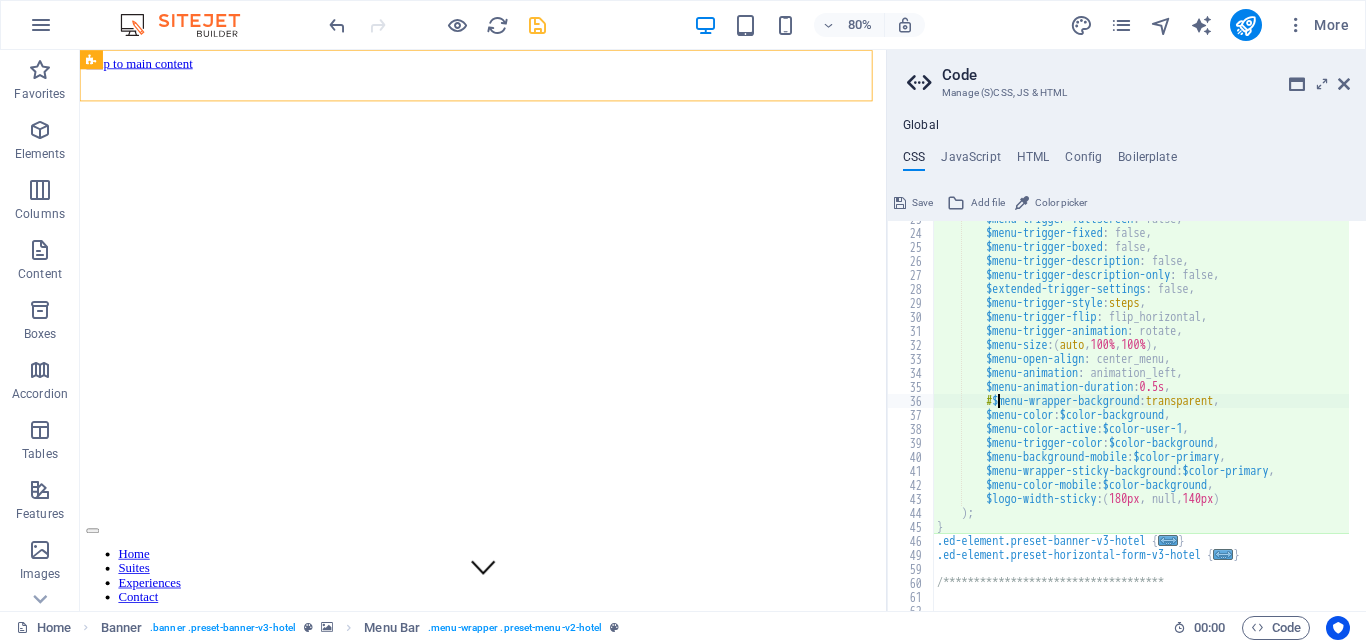 click on "$menu-trigger-fullscreen : false, $menu-trigger-fixed : false, $menu-trigger-boxed : false, $menu-trigger-description : false, $menu-trigger-description-only : false, $extended-trigger-settings : false, $menu-trigger-style : steps , $menu-trigger-flip : flip_horizontal, $menu-trigger-animation : rotate, $menu-size : ( auto , 100% , 100% ) , $menu-open-align : center_menu, $menu-animation : animation_left, $menu-animation-duration : 0.5s , # $menu-wrapper-background : transparent , $menu-color : $color-background , $menu-color-active : $color-user-1 , $menu-trigger-color : $color-background , $menu-background-mobile : $color-primary , $menu-wrapper-sticky-background : $color-primary , $menu-color-mobile : $color-background , $logo-width-sticky : ( 180px , null, 140px )" at bounding box center [1146, 412] 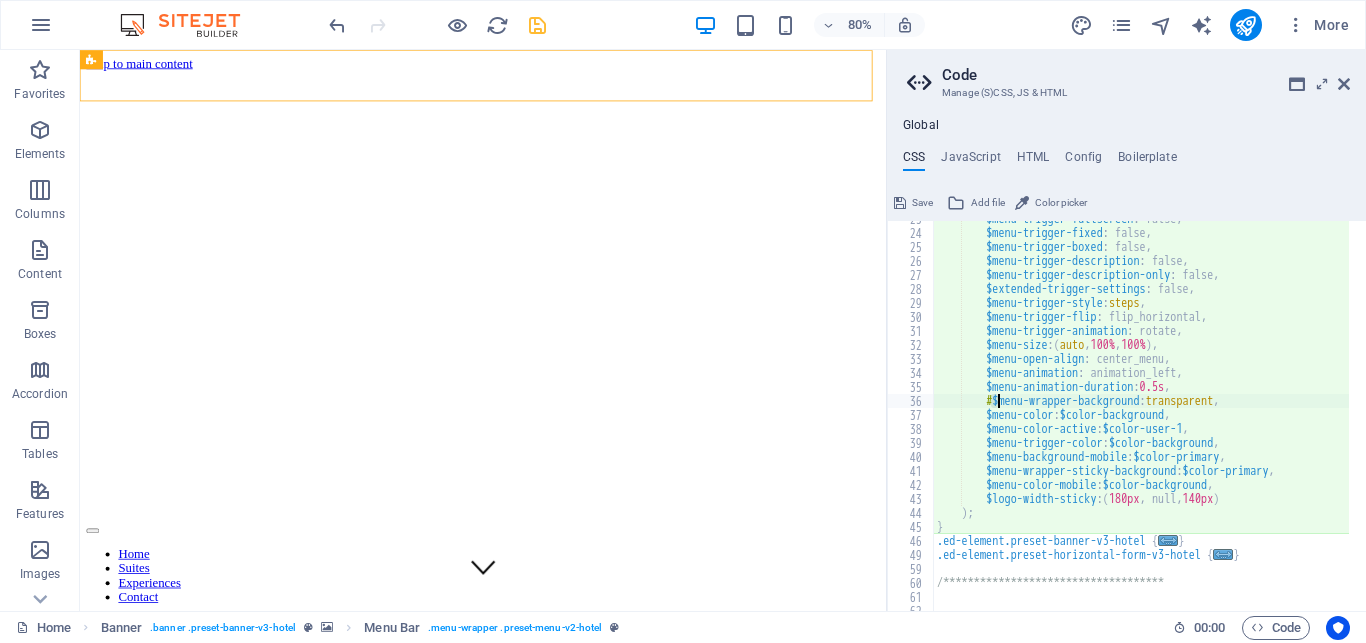 click on "$menu-trigger-fullscreen : false, $menu-trigger-fixed : false, $menu-trigger-boxed : false, $menu-trigger-description : false, $menu-trigger-description-only : false, $extended-trigger-settings : false, $menu-trigger-style : steps , $menu-trigger-flip : flip_horizontal, $menu-trigger-animation : rotate, $menu-size : ( auto , 100% , 100% ) , $menu-open-align : center_menu, $menu-animation : animation_left, $menu-animation-duration : 0.5s , # $menu-wrapper-background : transparent , $menu-color : $color-background , $menu-color-active : $color-user-1 , $menu-trigger-color : $color-background , $menu-background-mobile : $color-primary , $menu-wrapper-sticky-background : $color-primary , $menu-color-mobile : $color-background , $logo-width-sticky : ( 180px , null, 140px )" at bounding box center [1146, 412] 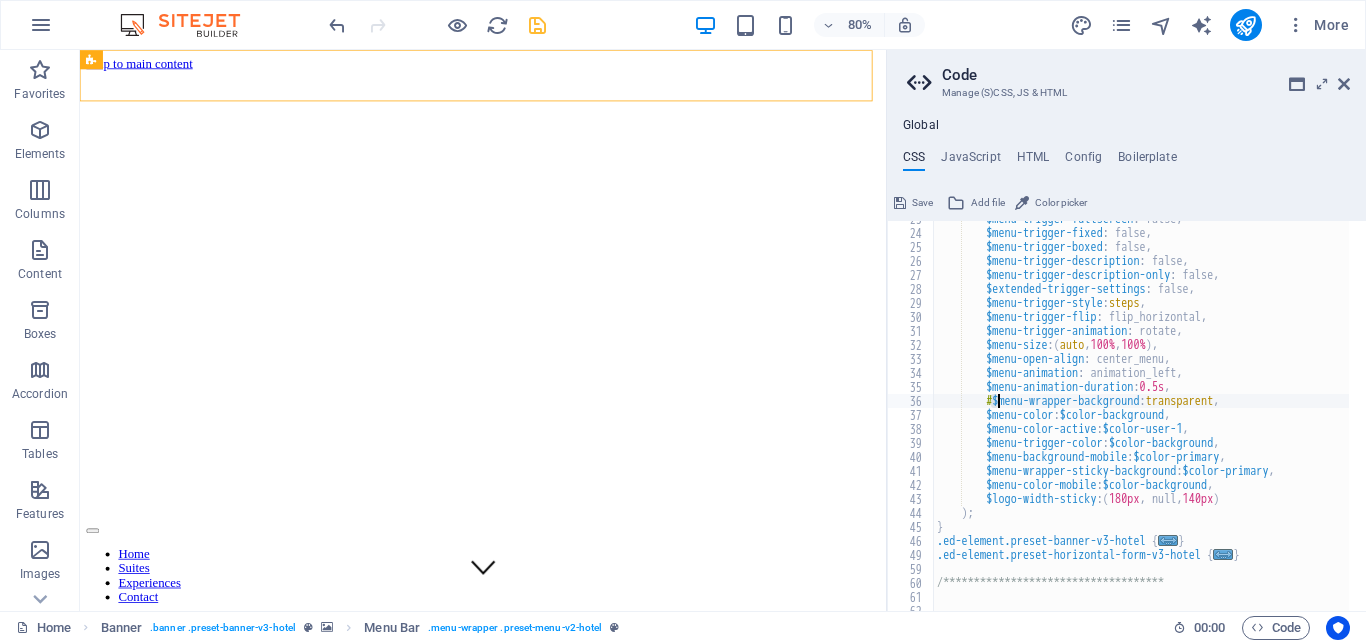 click on "$menu-trigger-fullscreen : false, $menu-trigger-fixed : false, $menu-trigger-boxed : false, $menu-trigger-description : false, $menu-trigger-description-only : false, $extended-trigger-settings : false, $menu-trigger-style : steps , $menu-trigger-flip : flip_horizontal, $menu-trigger-animation : rotate, $menu-size : ( auto , 100% , 100% ) , $menu-open-align : center_menu, $menu-animation : animation_left, $menu-animation-duration : 0.5s , # $menu-wrapper-background : transparent , $menu-color : $color-background , $menu-color-active : $color-user-1 , $menu-trigger-color : $color-background , $menu-background-mobile : $color-primary , $menu-wrapper-sticky-background : $color-primary , $menu-color-mobile : $color-background , $logo-width-sticky : ( 180px , null, 140px )" at bounding box center [1146, 412] 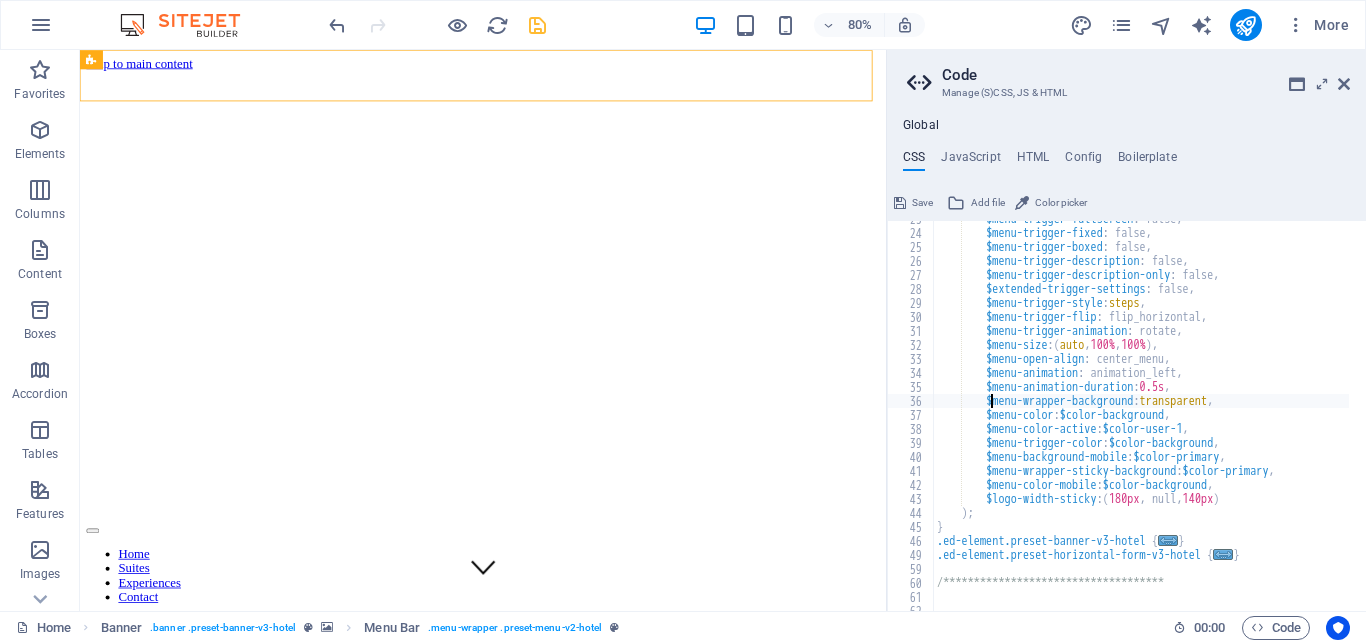 scroll, scrollTop: 0, scrollLeft: 9, axis: horizontal 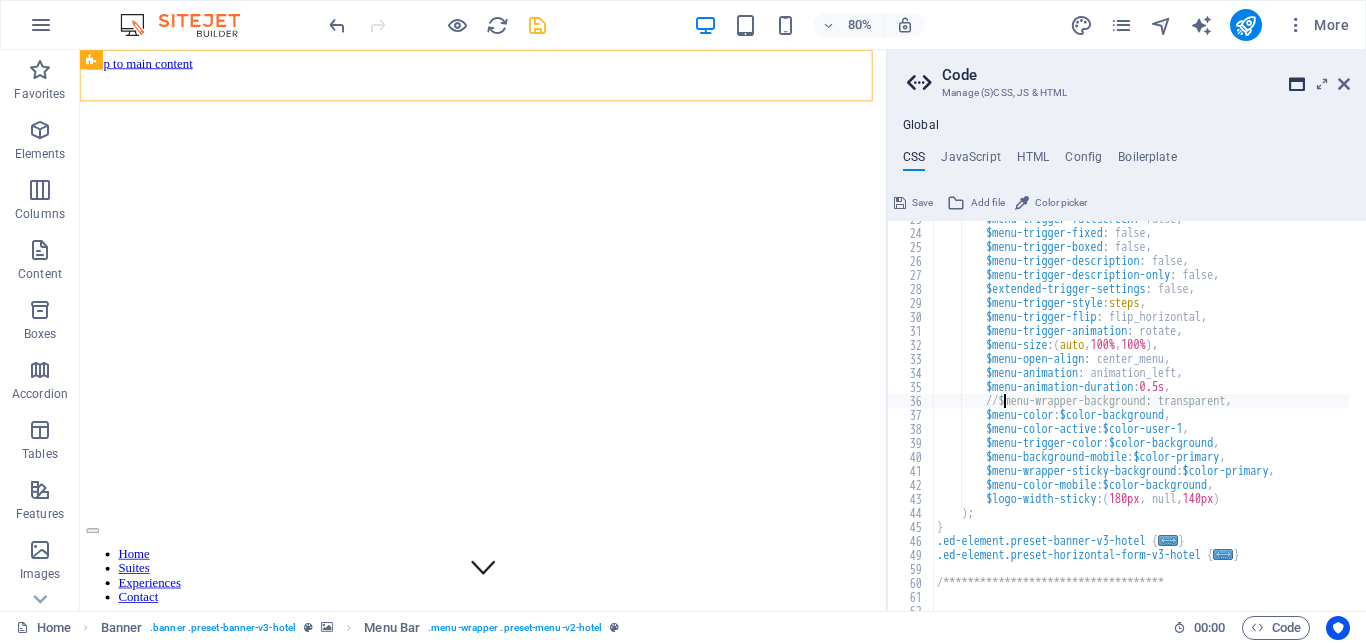 type on "//$menu-wrapper-background: transparent," 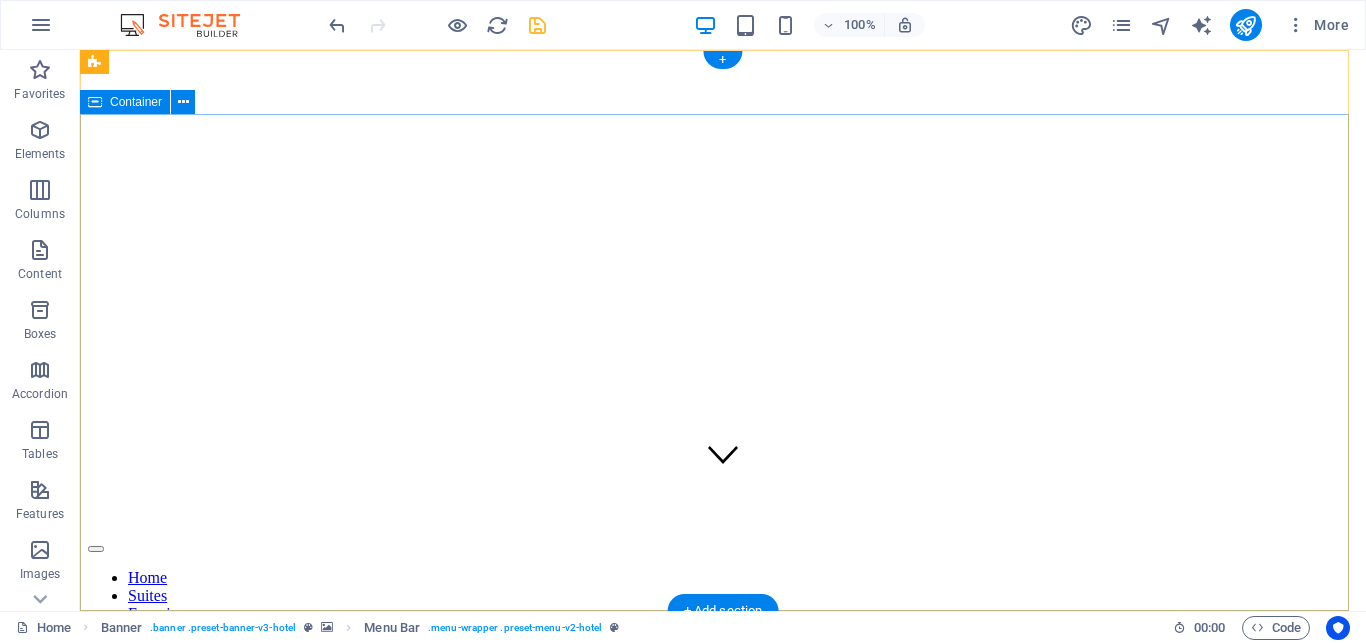 scroll, scrollTop: 0, scrollLeft: 0, axis: both 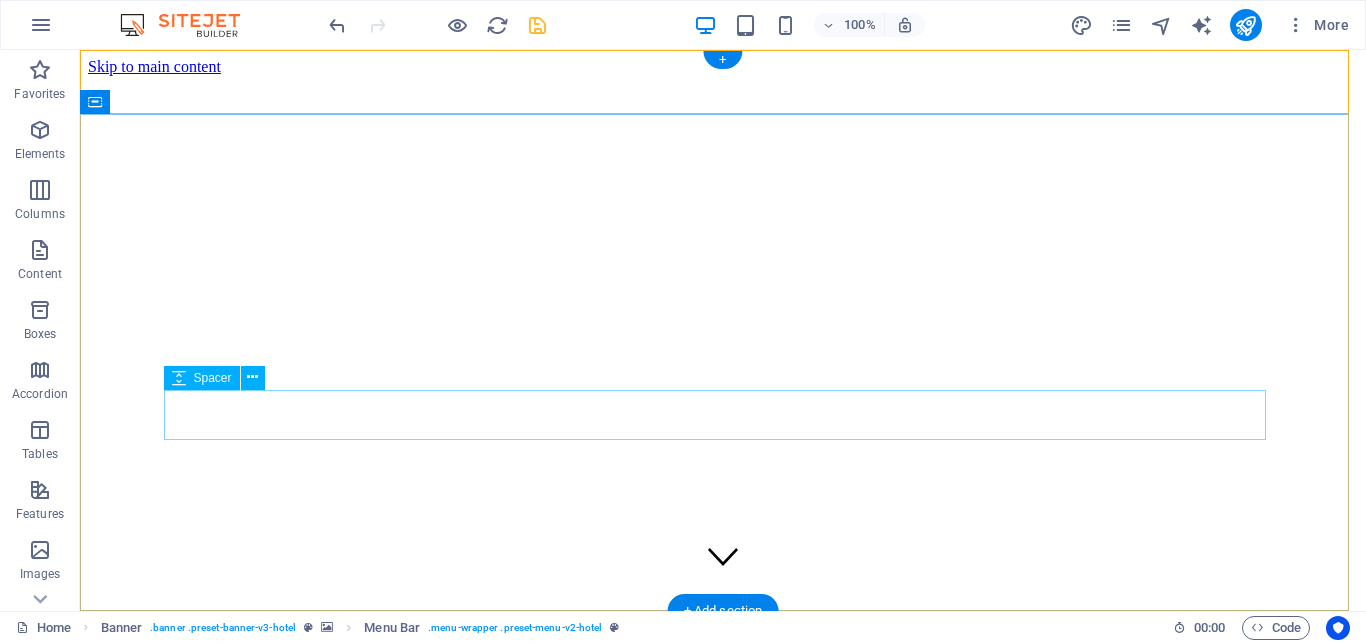 click at bounding box center [723, 864] 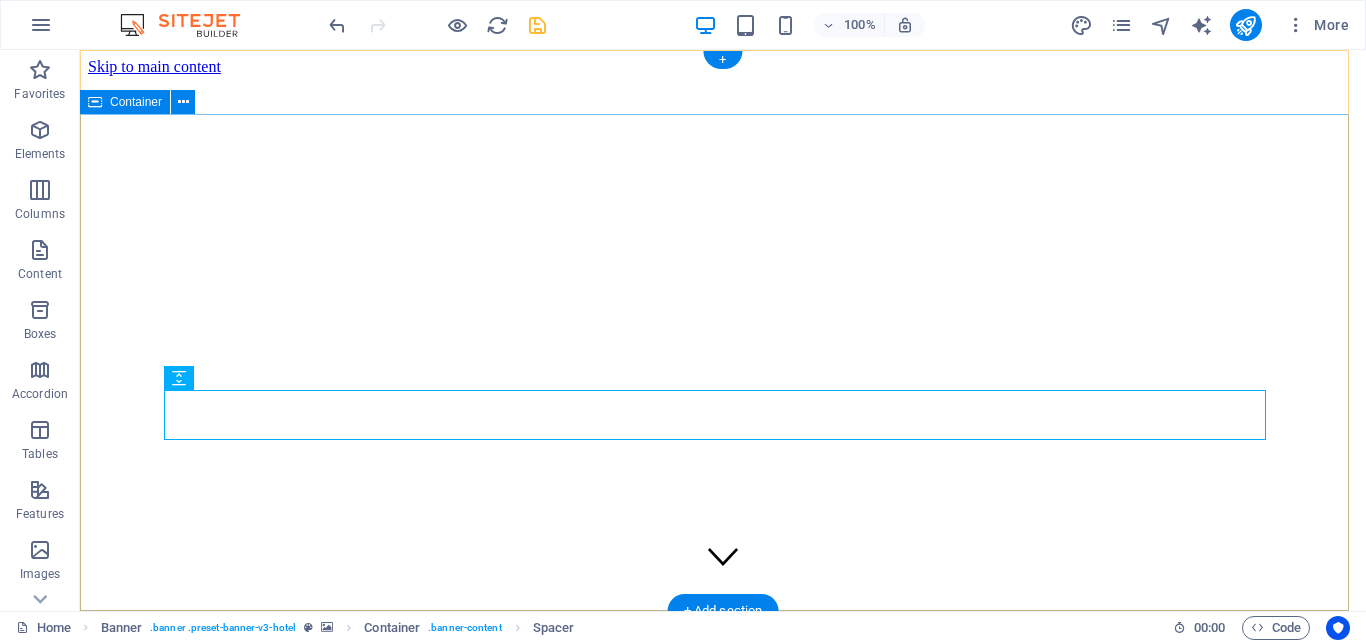 click on "Where Dreams Meet Real Life" at bounding box center (723, 824) 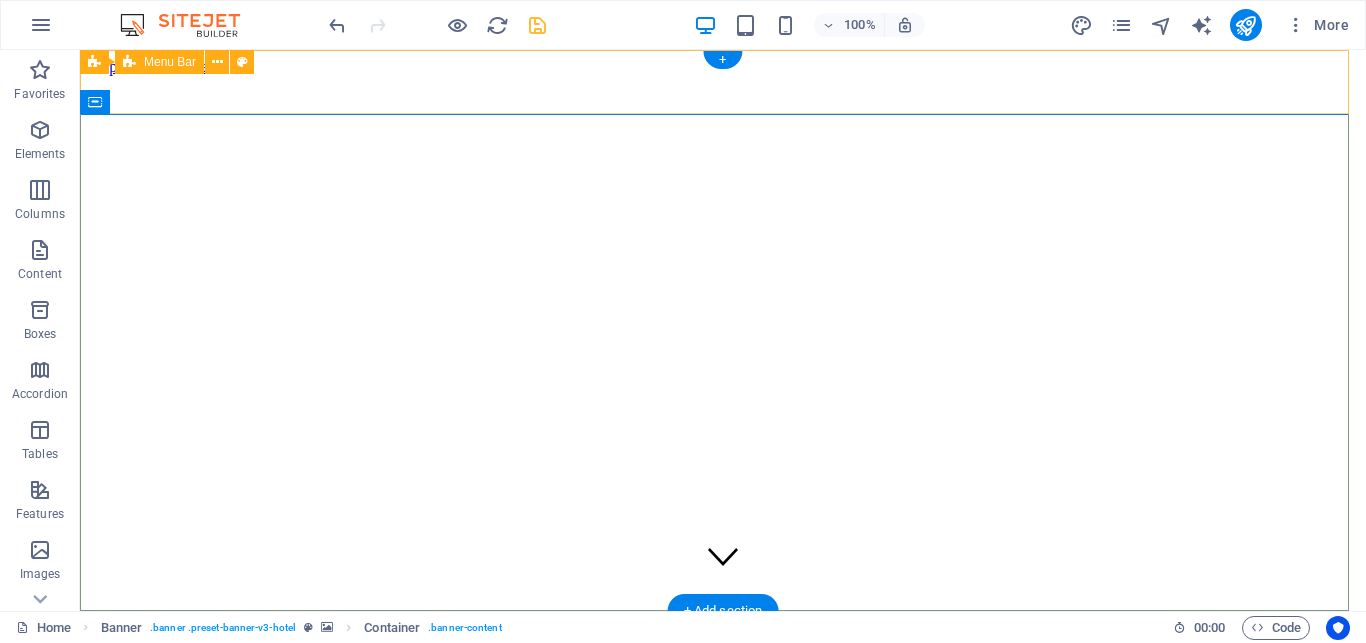 click on "Home Suites Experiences Contact" at bounding box center [723, 690] 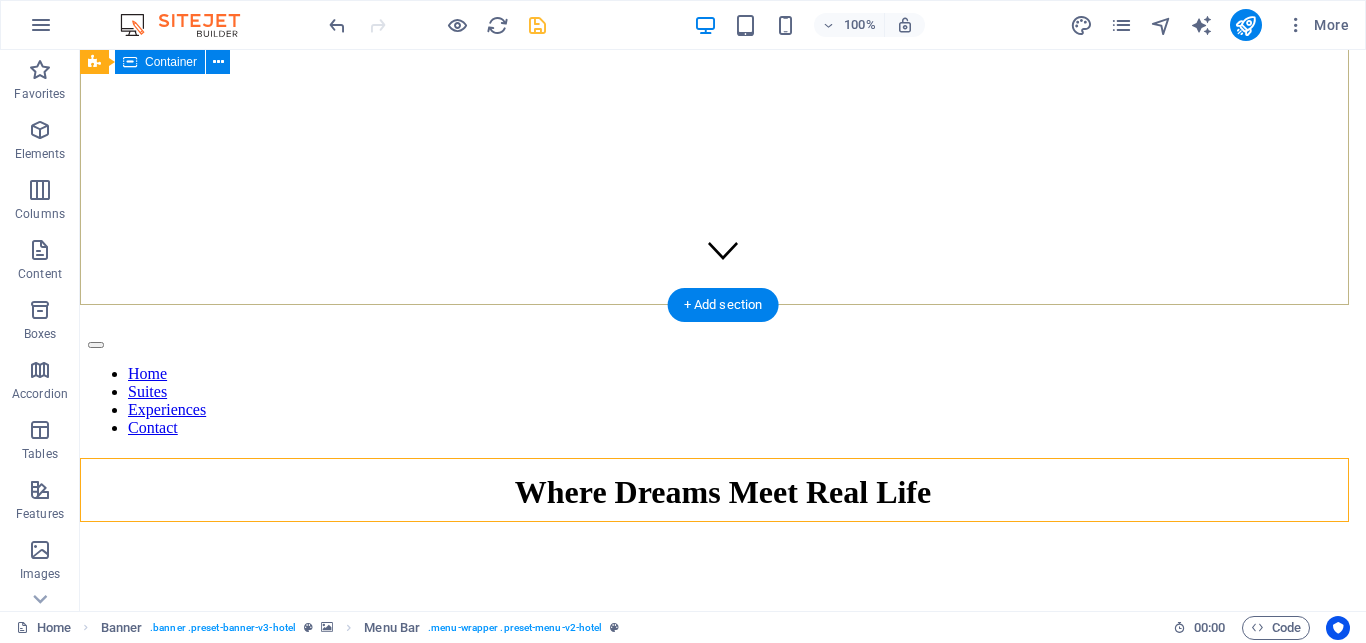 scroll, scrollTop: 0, scrollLeft: 0, axis: both 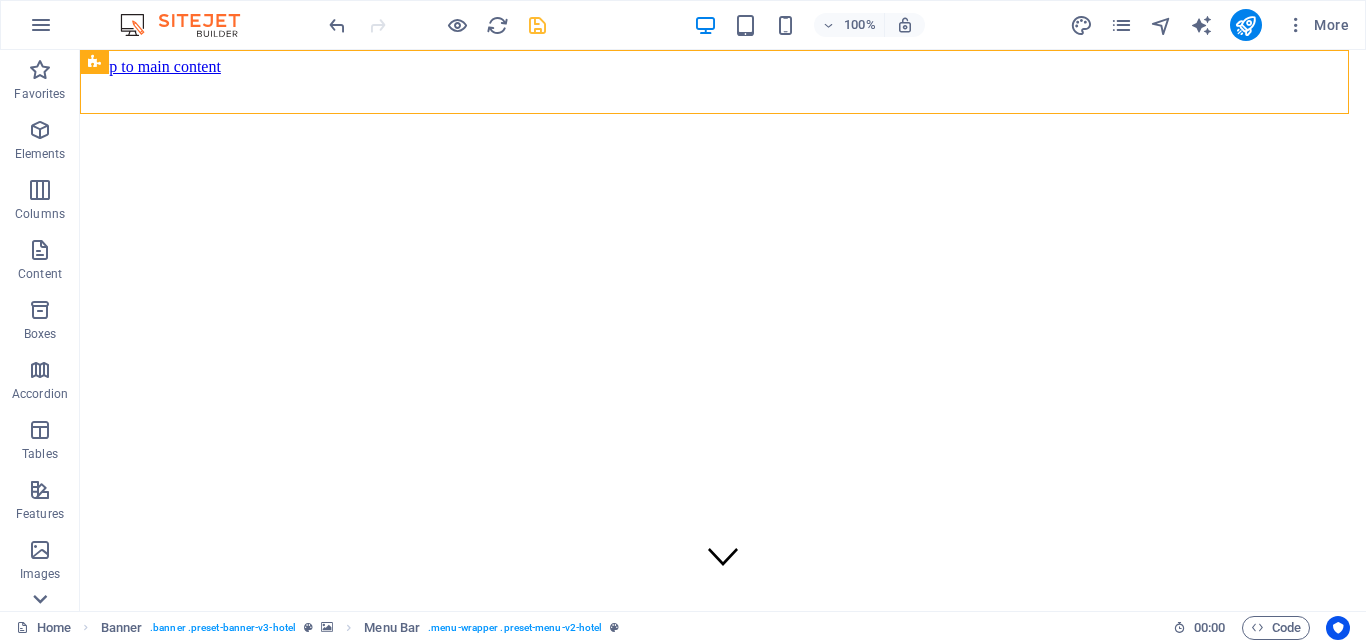 click 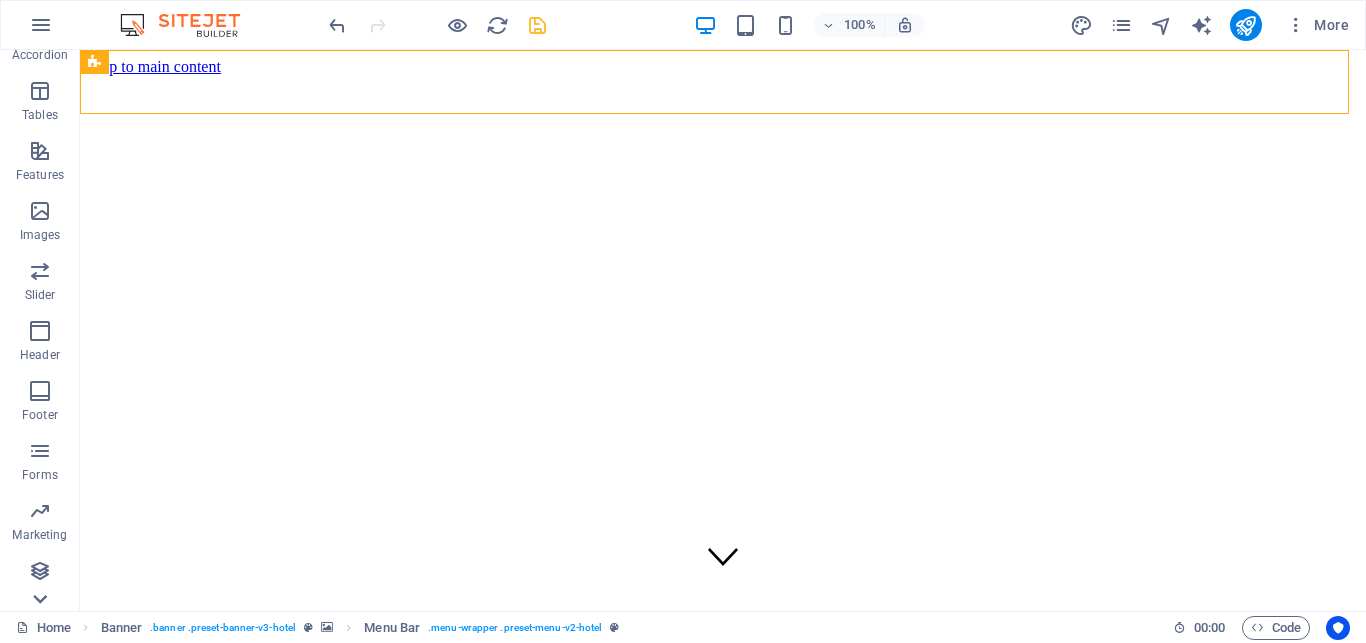 scroll, scrollTop: 339, scrollLeft: 0, axis: vertical 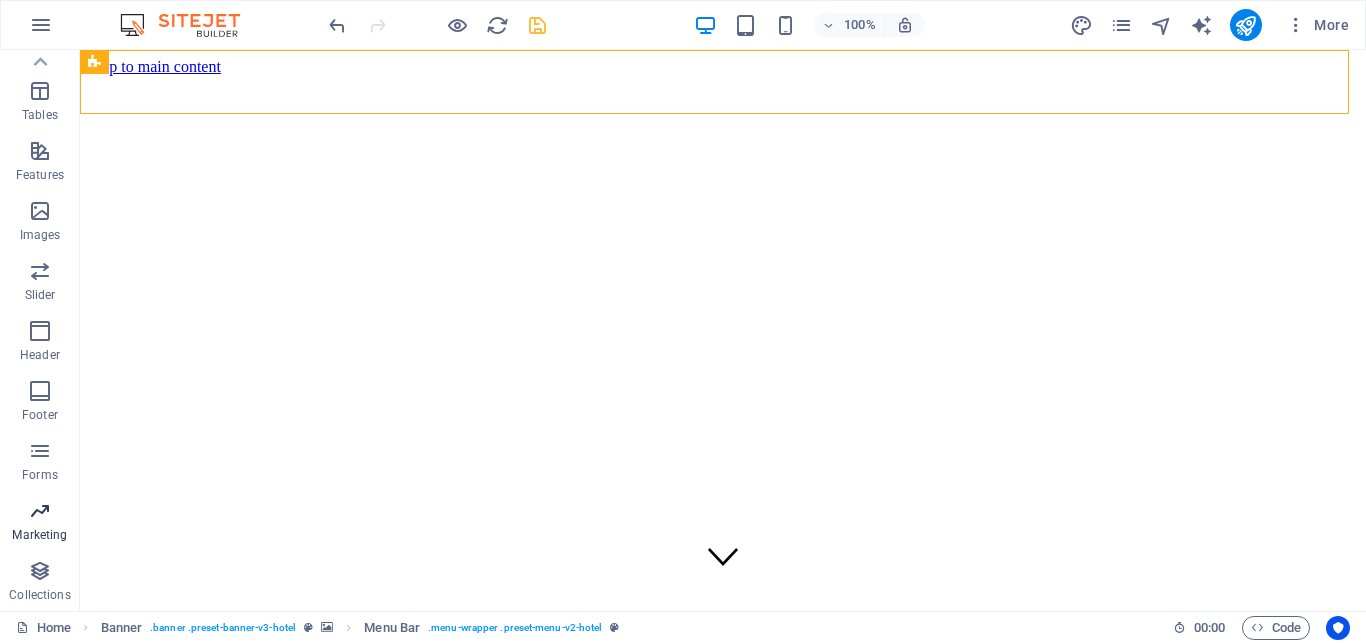 click on "Marketing" at bounding box center [39, 535] 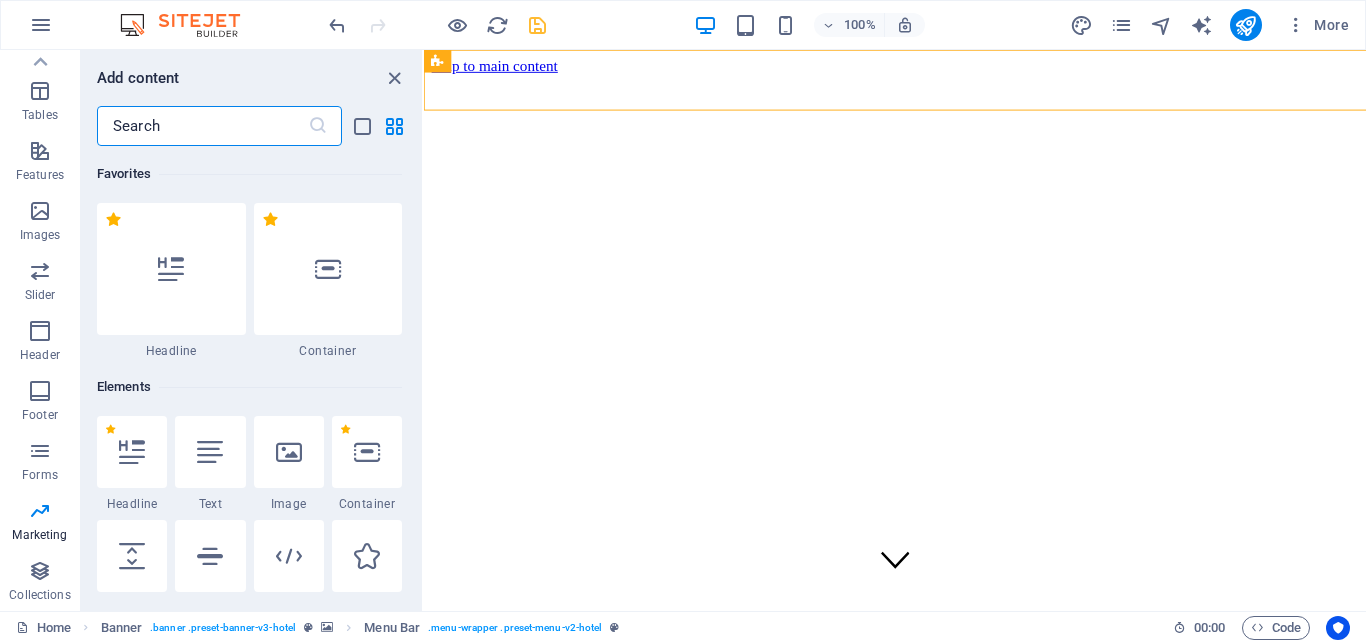 scroll, scrollTop: 339, scrollLeft: 0, axis: vertical 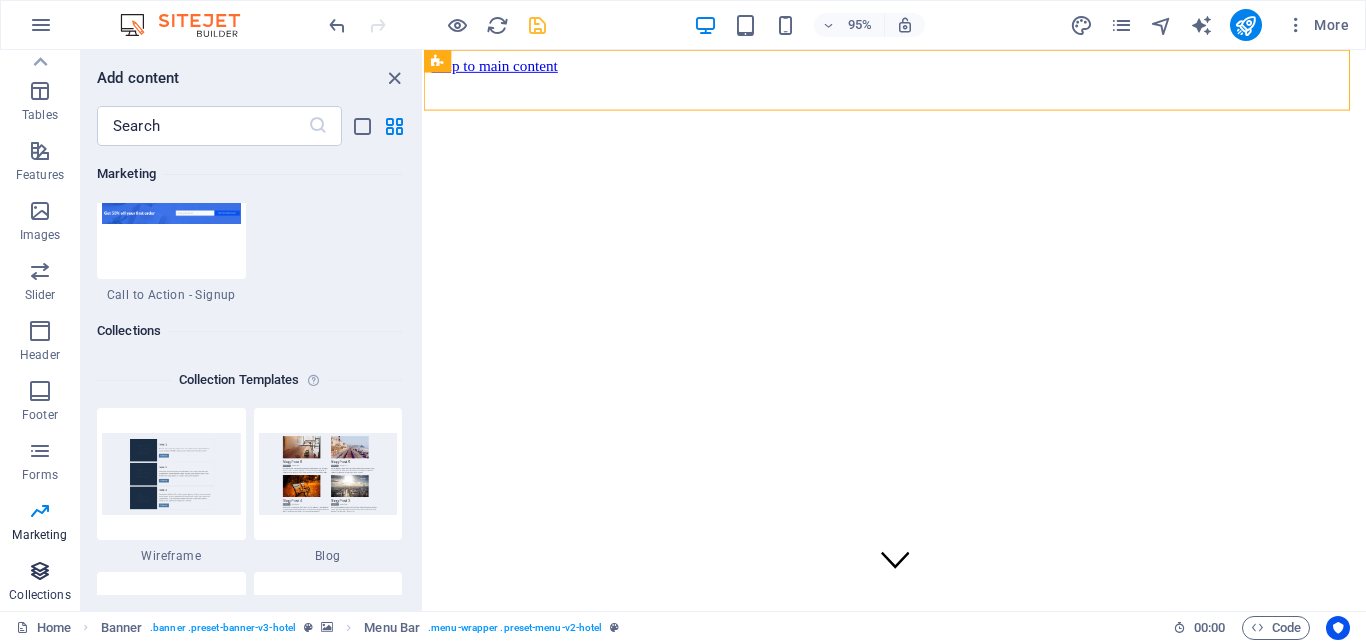 click at bounding box center [40, 571] 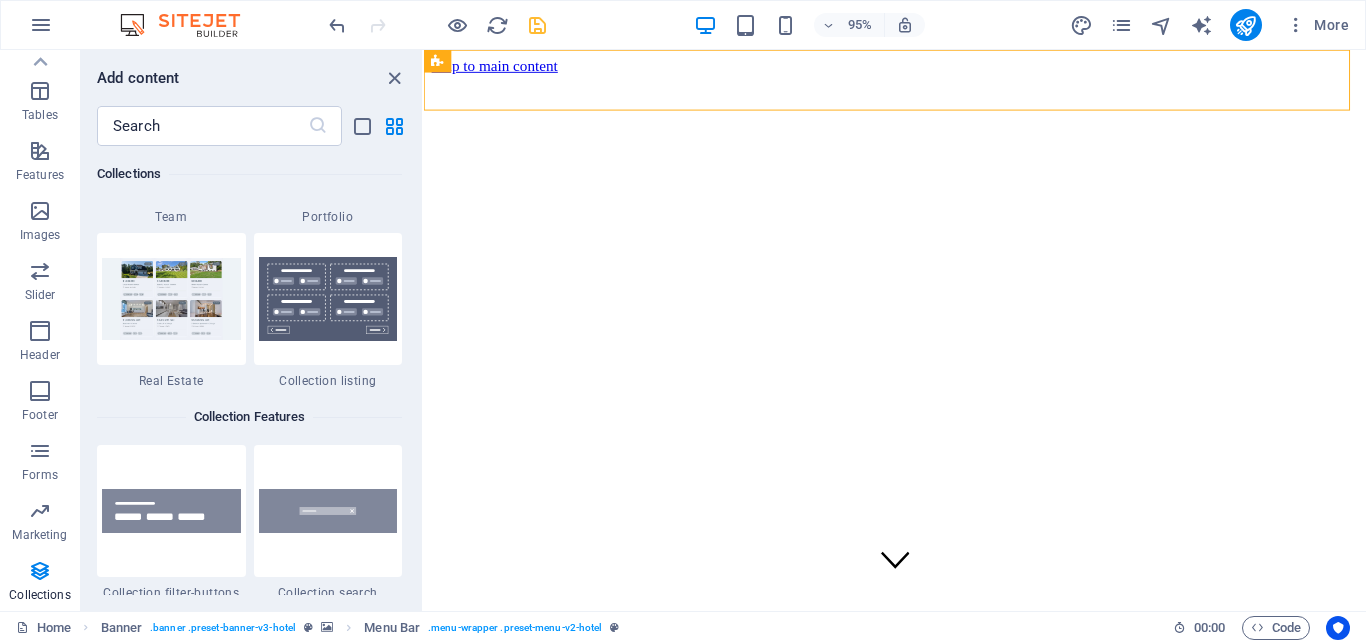 scroll, scrollTop: 19086, scrollLeft: 0, axis: vertical 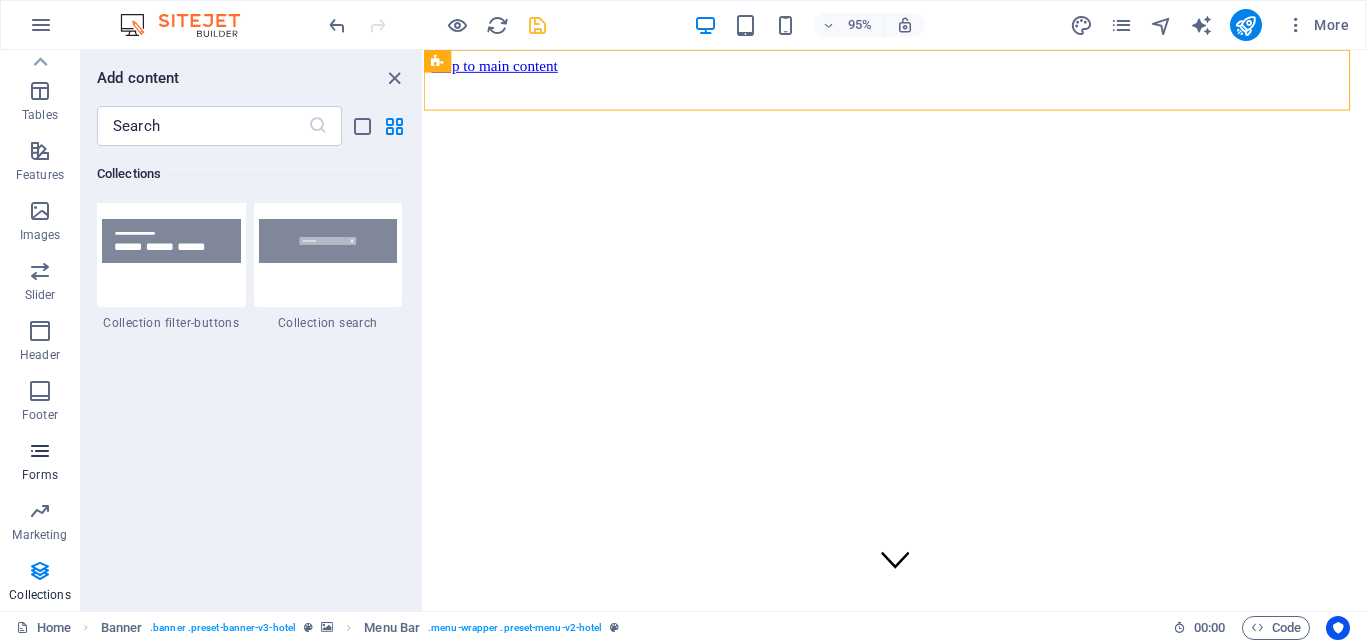 click on "Forms" at bounding box center (40, 463) 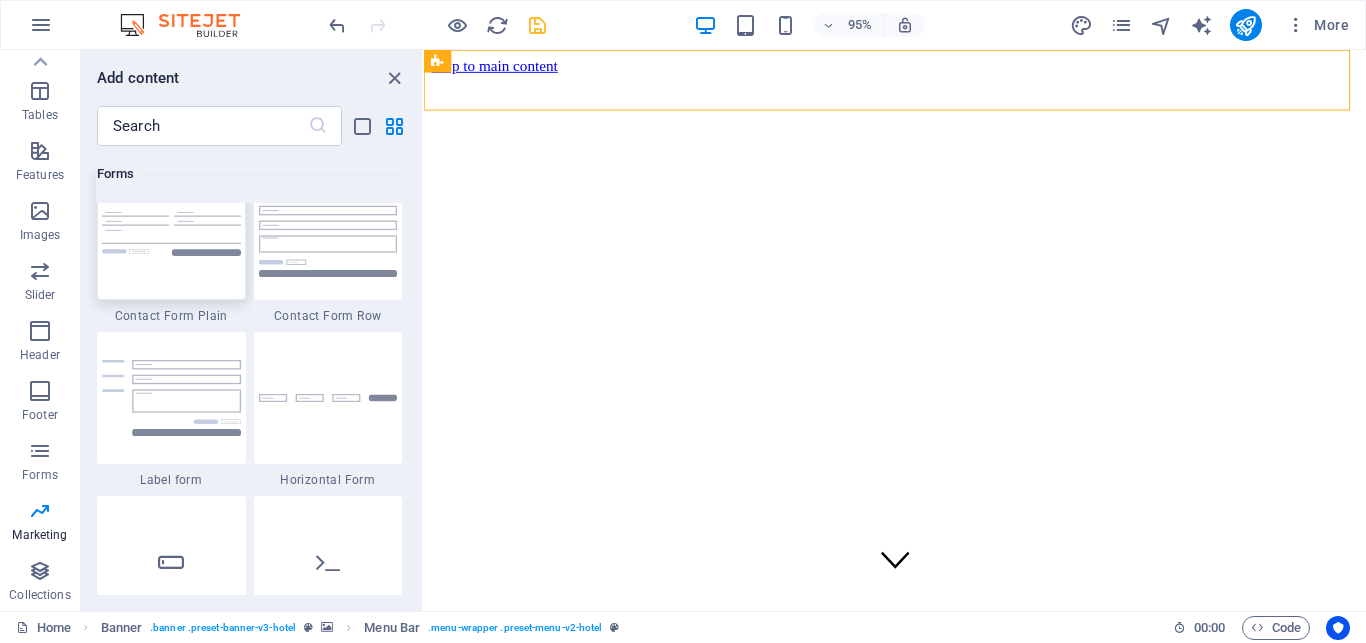 scroll, scrollTop: 14660, scrollLeft: 0, axis: vertical 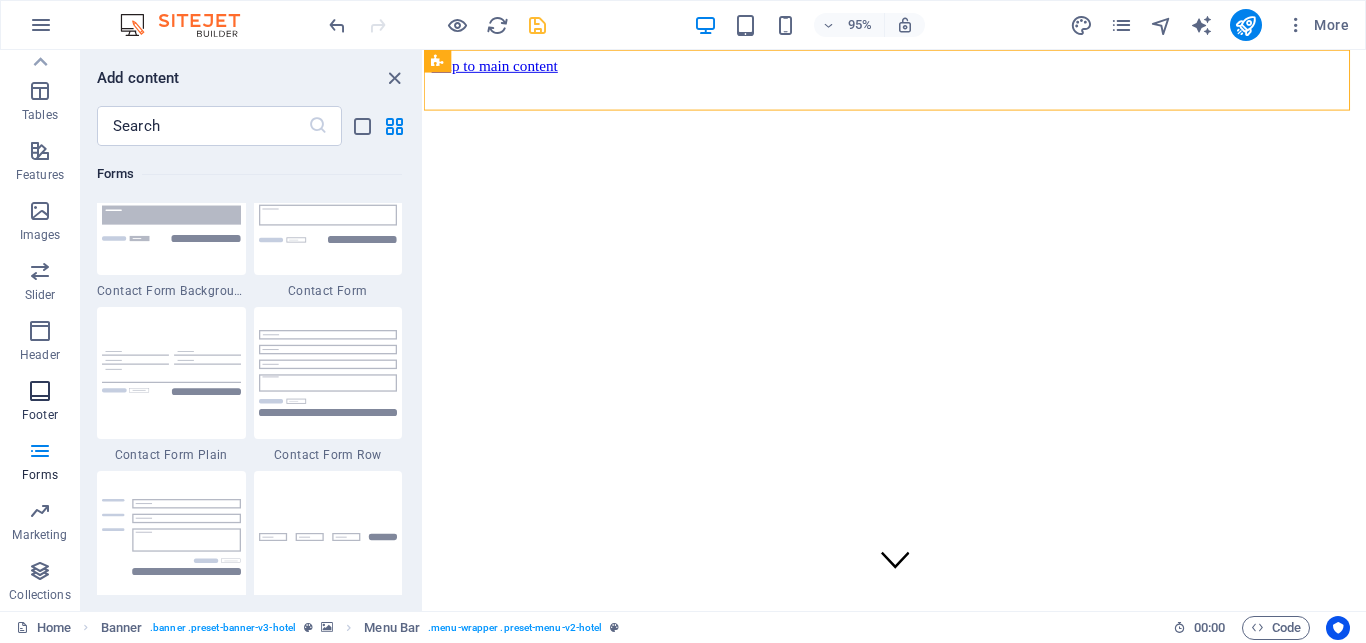 click at bounding box center (40, 391) 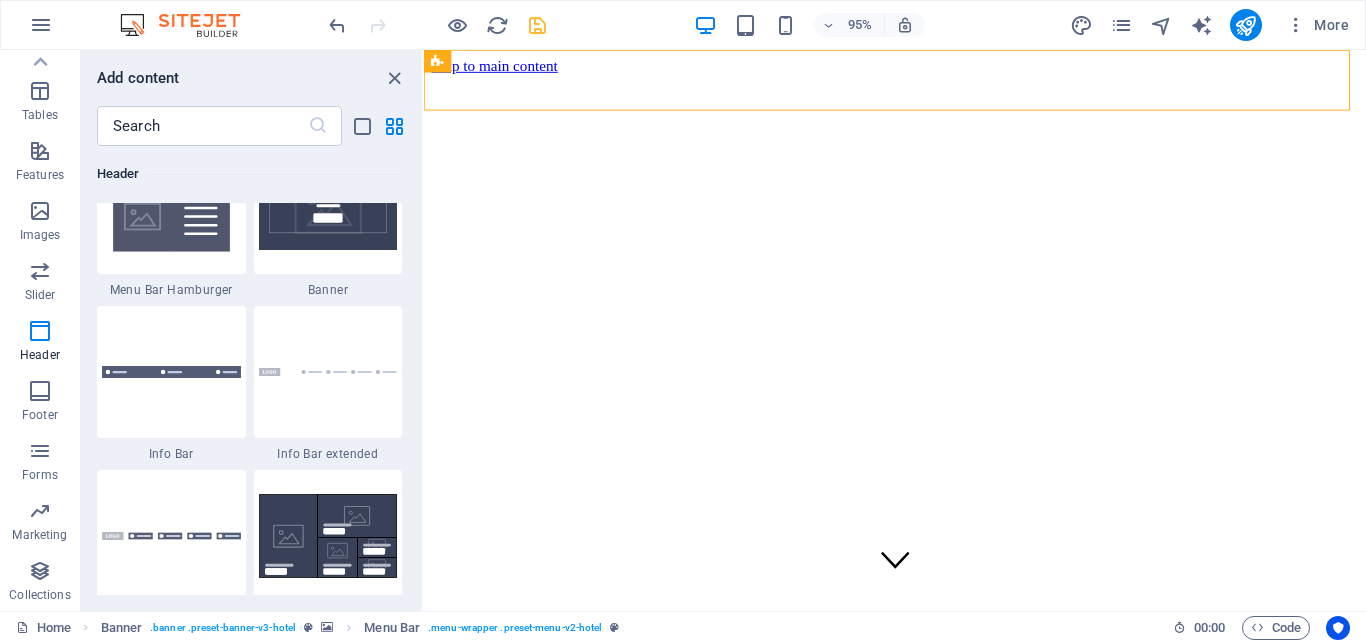 scroll, scrollTop: 12669, scrollLeft: 0, axis: vertical 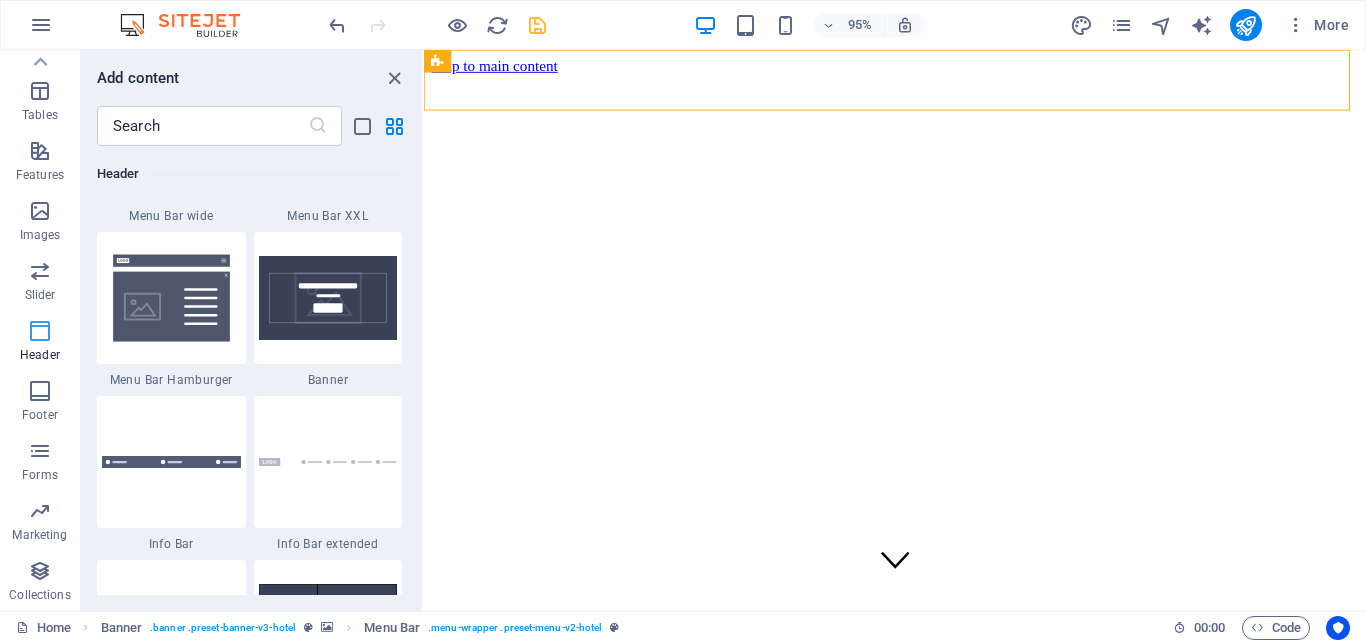 click at bounding box center [40, 331] 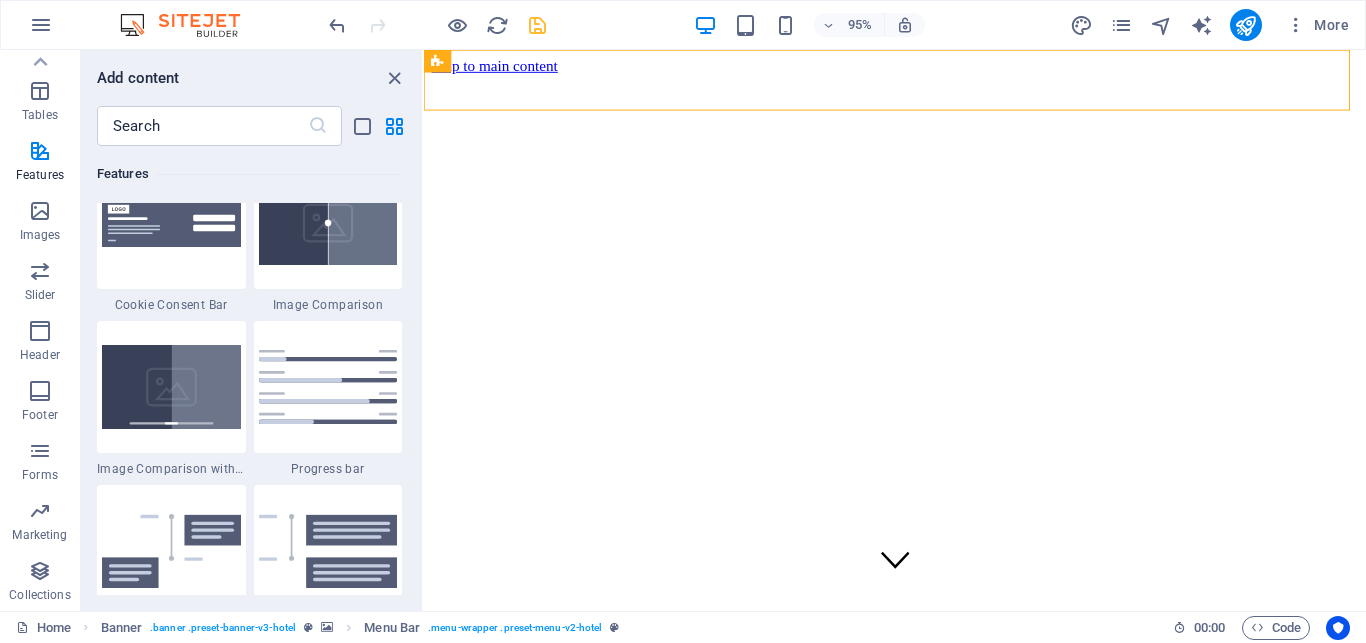 scroll, scrollTop: 7809, scrollLeft: 0, axis: vertical 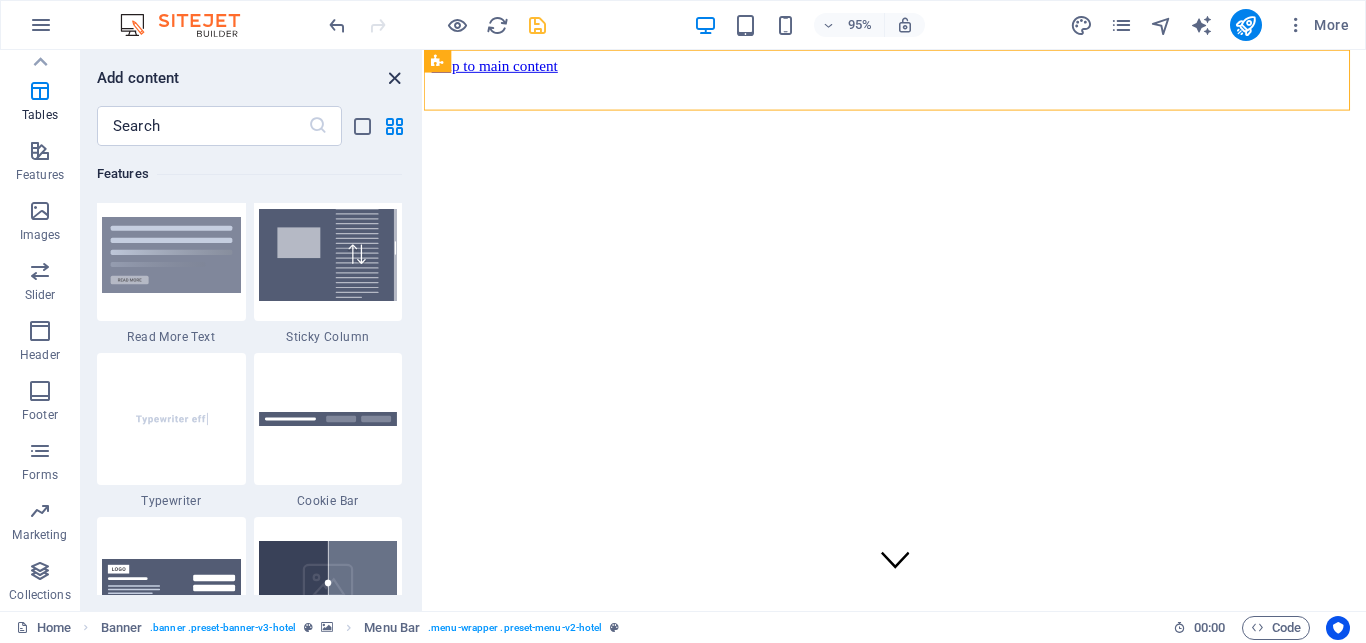 click at bounding box center (394, 78) 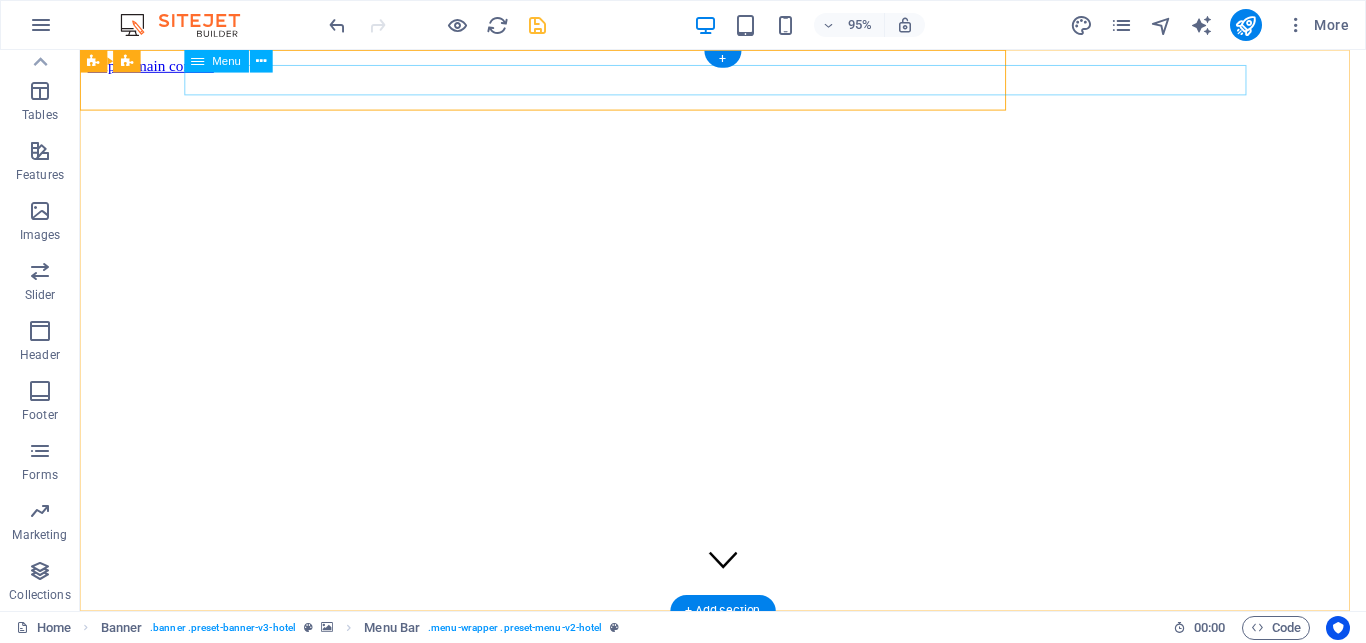 scroll, scrollTop: 339, scrollLeft: 0, axis: vertical 